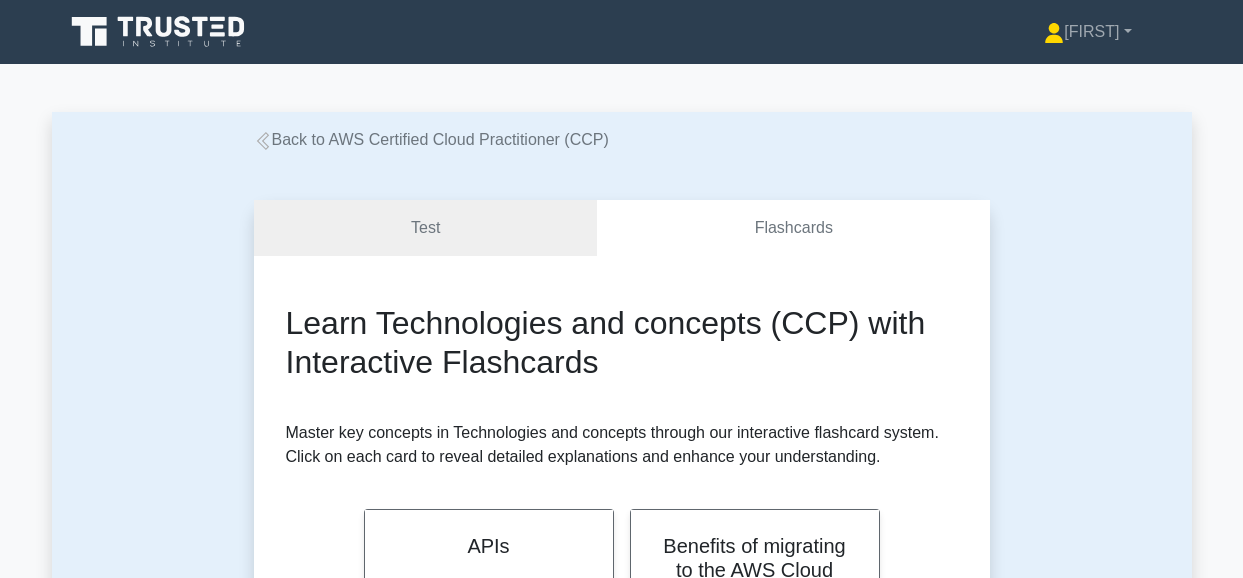 scroll, scrollTop: 0, scrollLeft: 0, axis: both 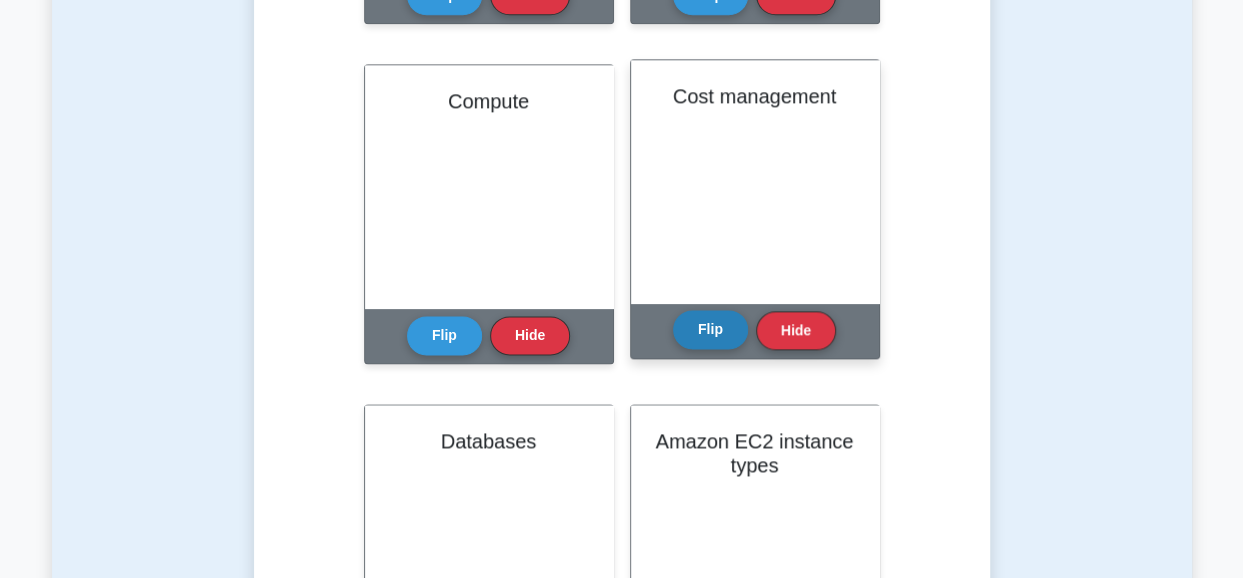 click on "Flip" at bounding box center [710, 329] 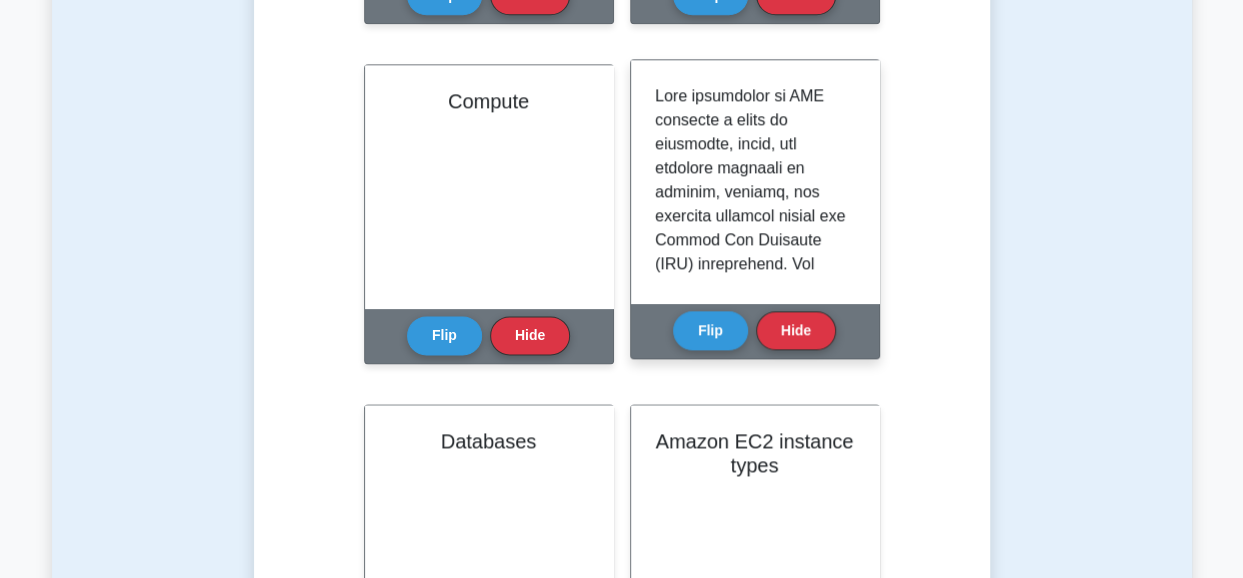click at bounding box center (751, 1452) 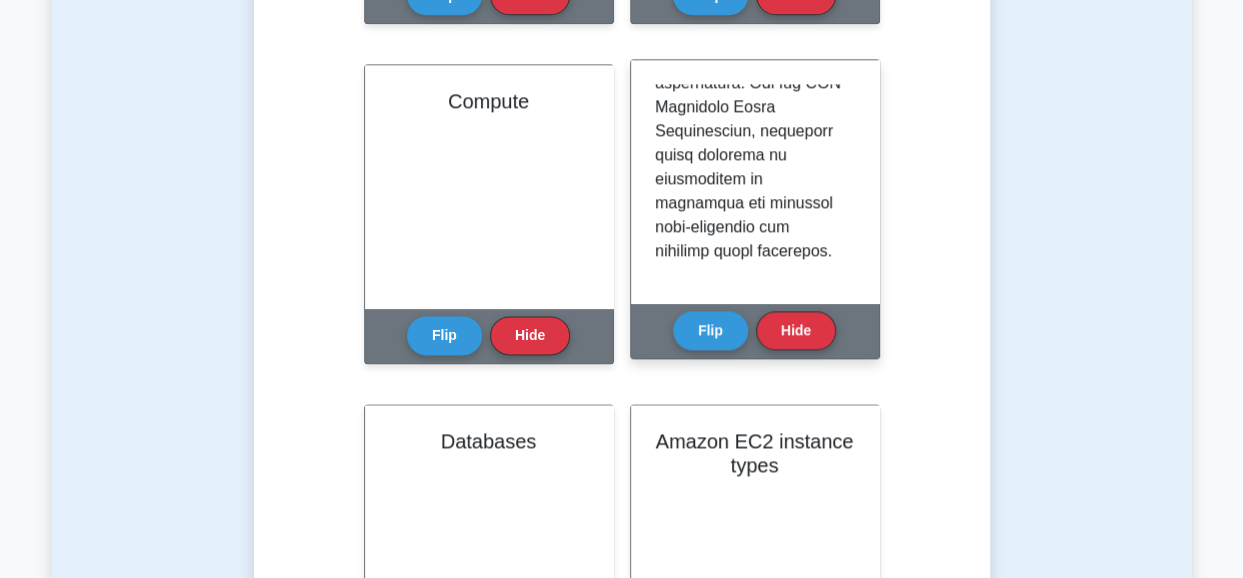 scroll, scrollTop: 2627, scrollLeft: 0, axis: vertical 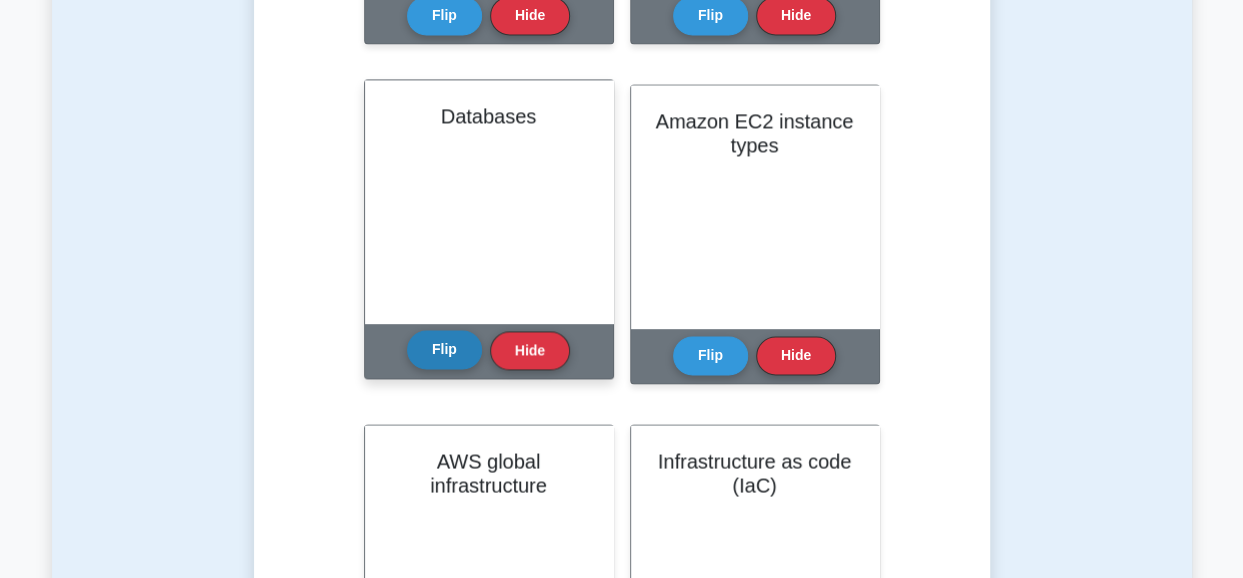 click on "Flip" at bounding box center (444, 349) 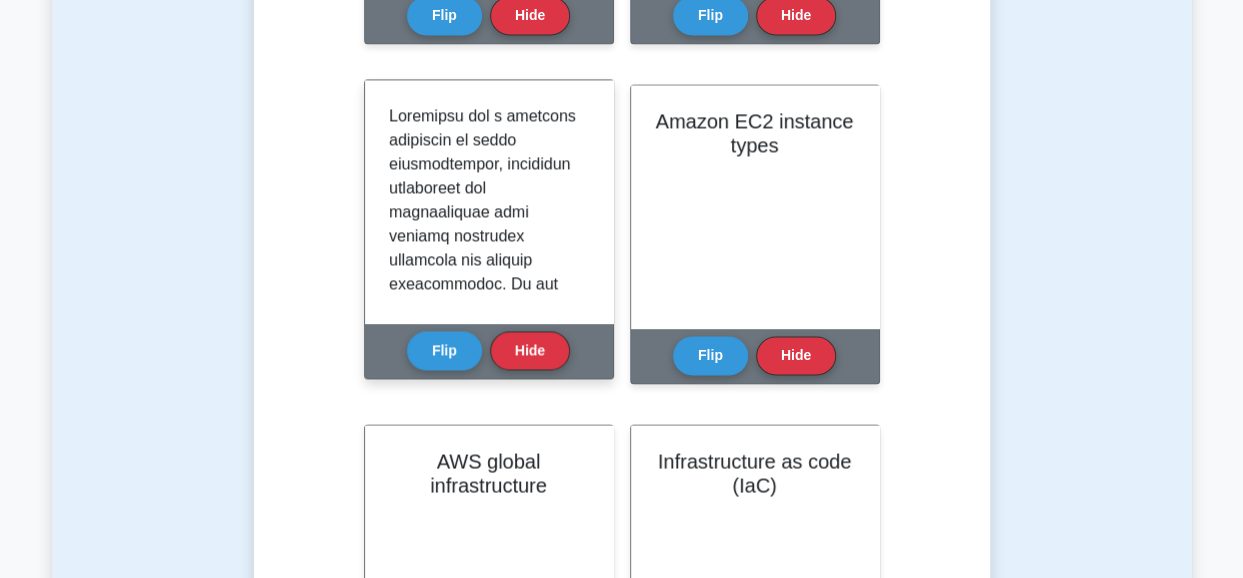 click at bounding box center [485, 1316] 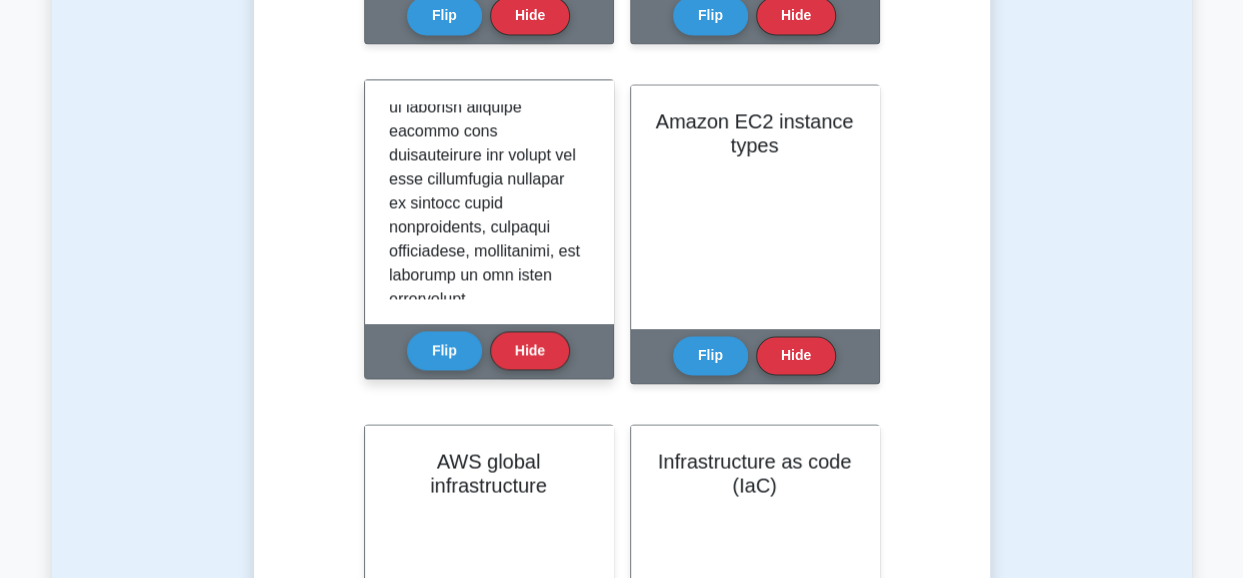 scroll, scrollTop: 2219, scrollLeft: 0, axis: vertical 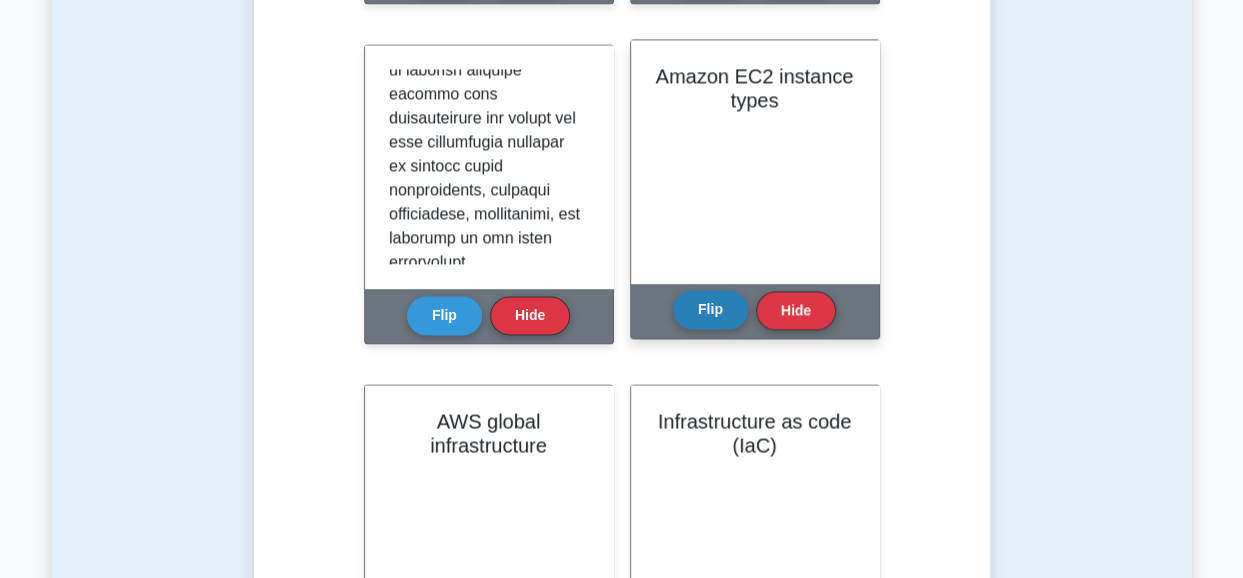 click on "Flip" at bounding box center (710, 309) 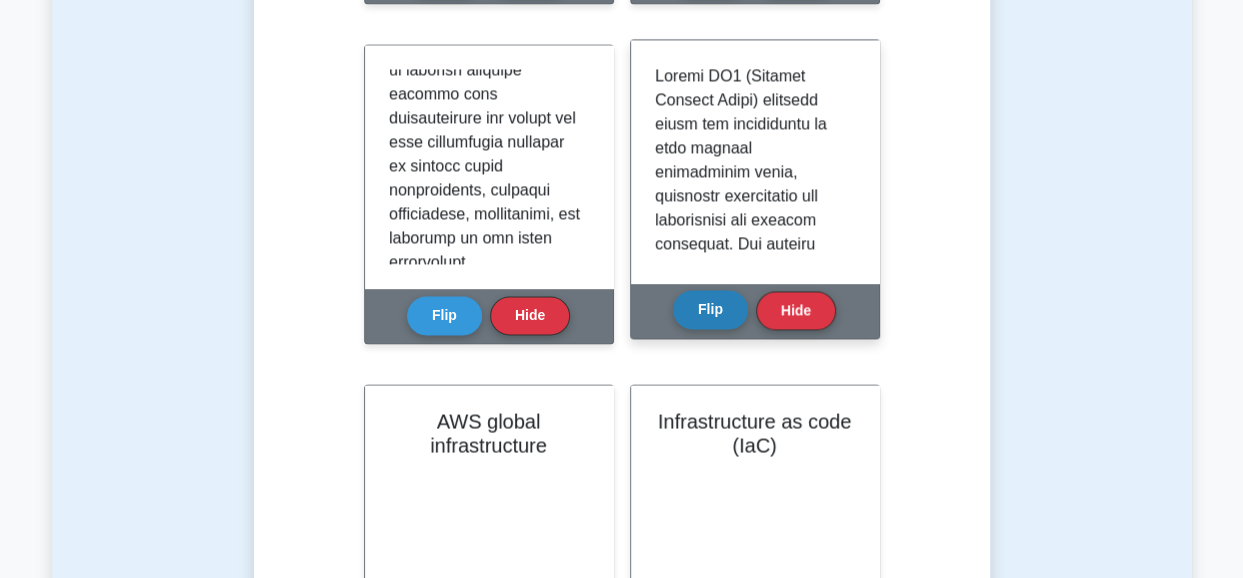 type 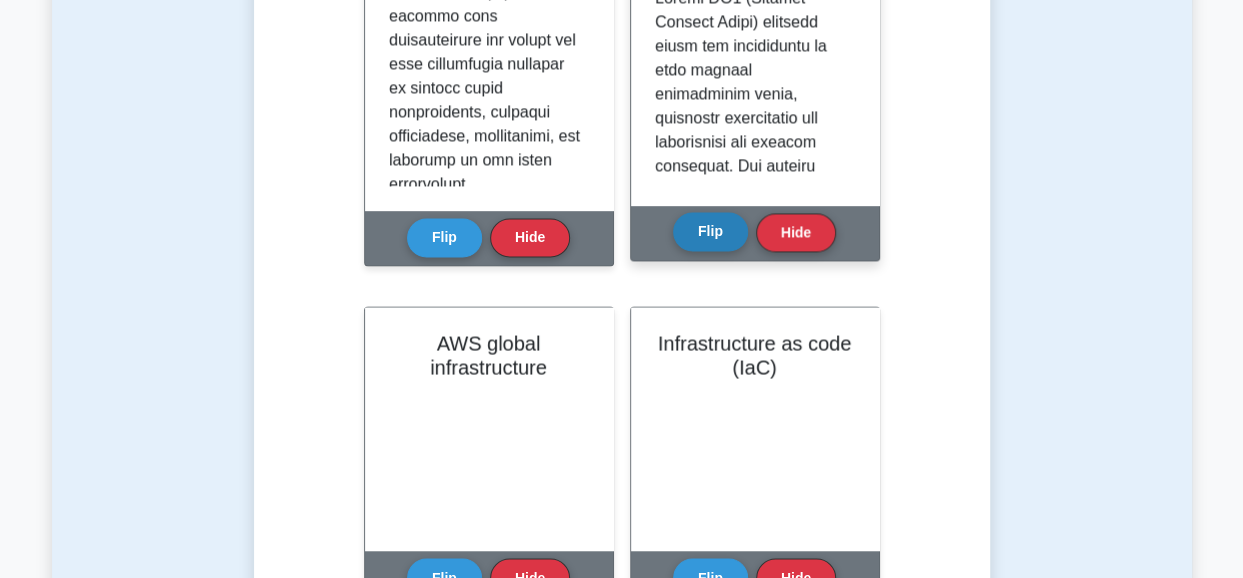 scroll, scrollTop: 1520, scrollLeft: 0, axis: vertical 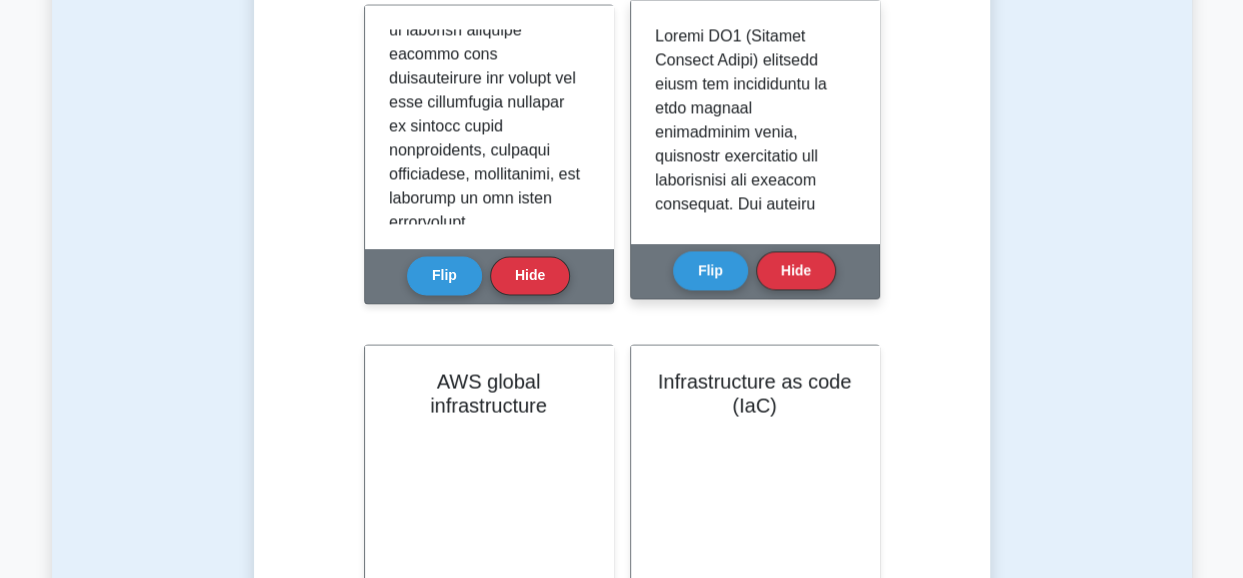 click at bounding box center (751, 1104) 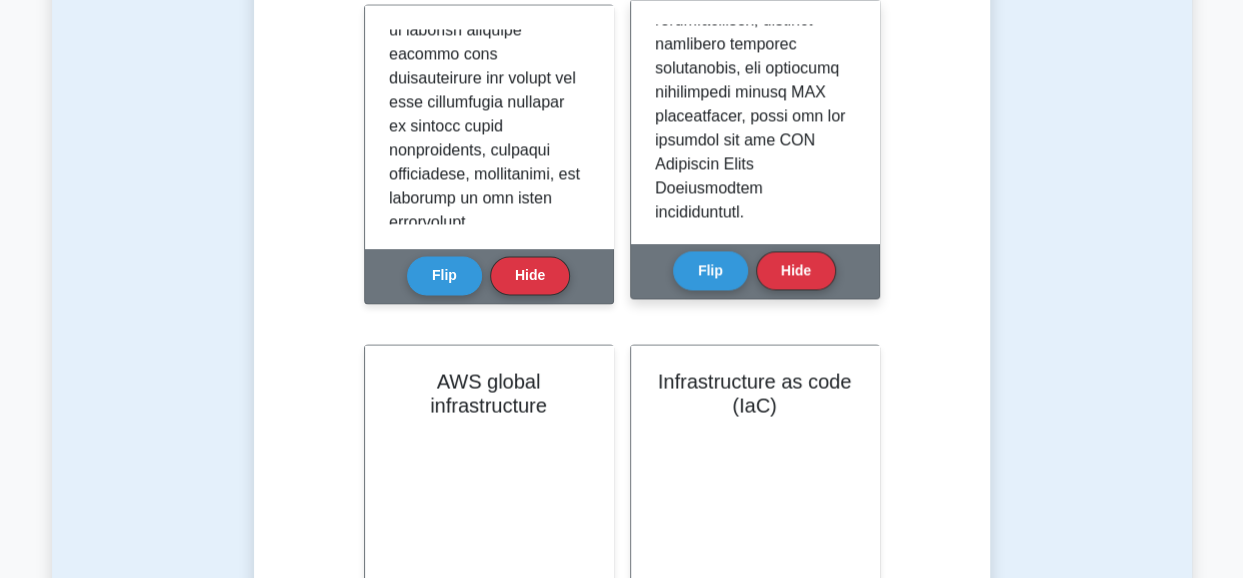 scroll, scrollTop: 1979, scrollLeft: 0, axis: vertical 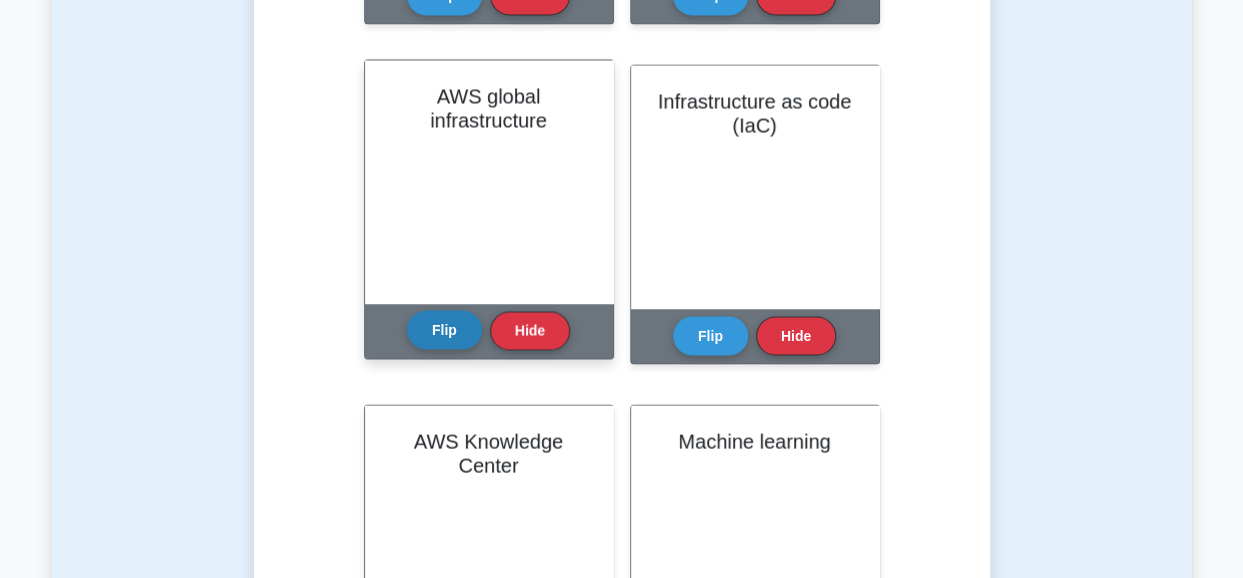 click on "Flip" at bounding box center [444, 329] 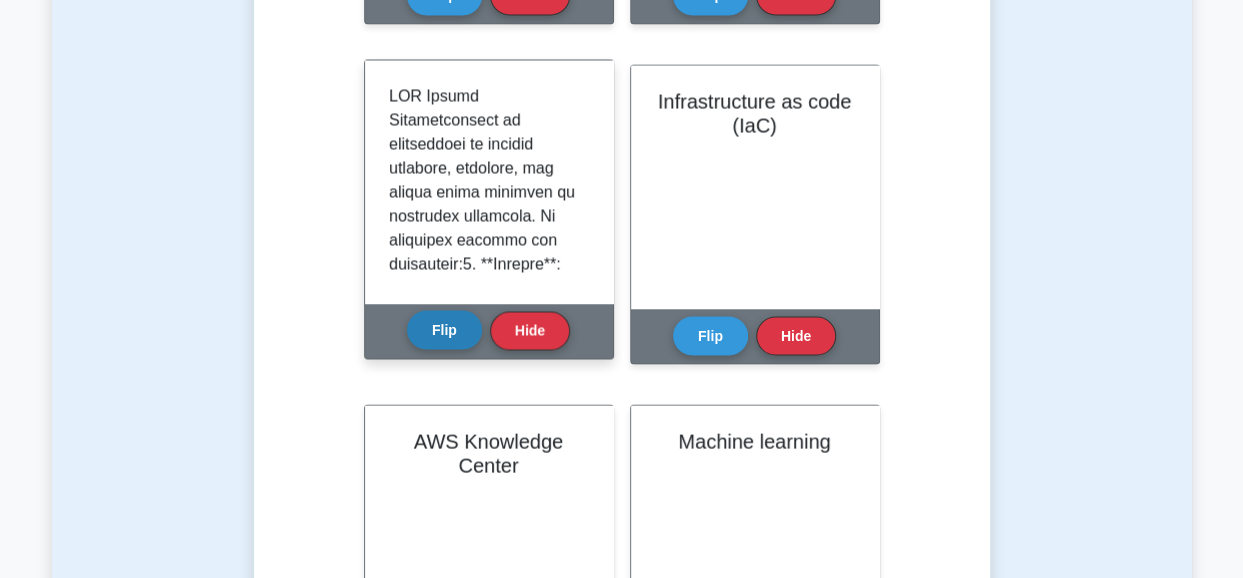 type 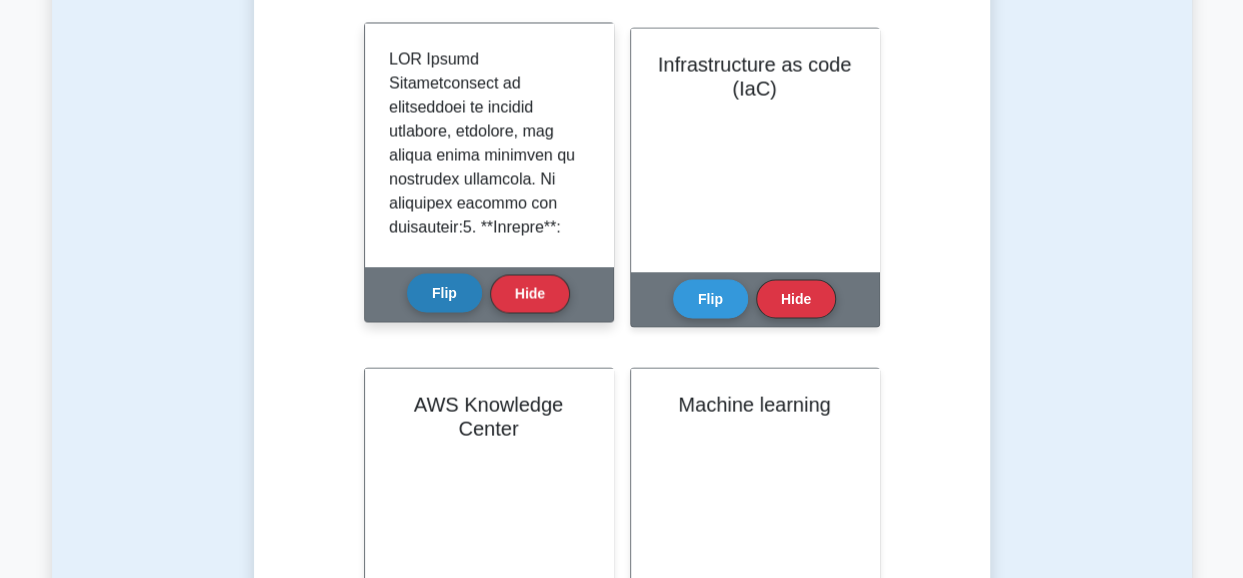 scroll, scrollTop: 1840, scrollLeft: 0, axis: vertical 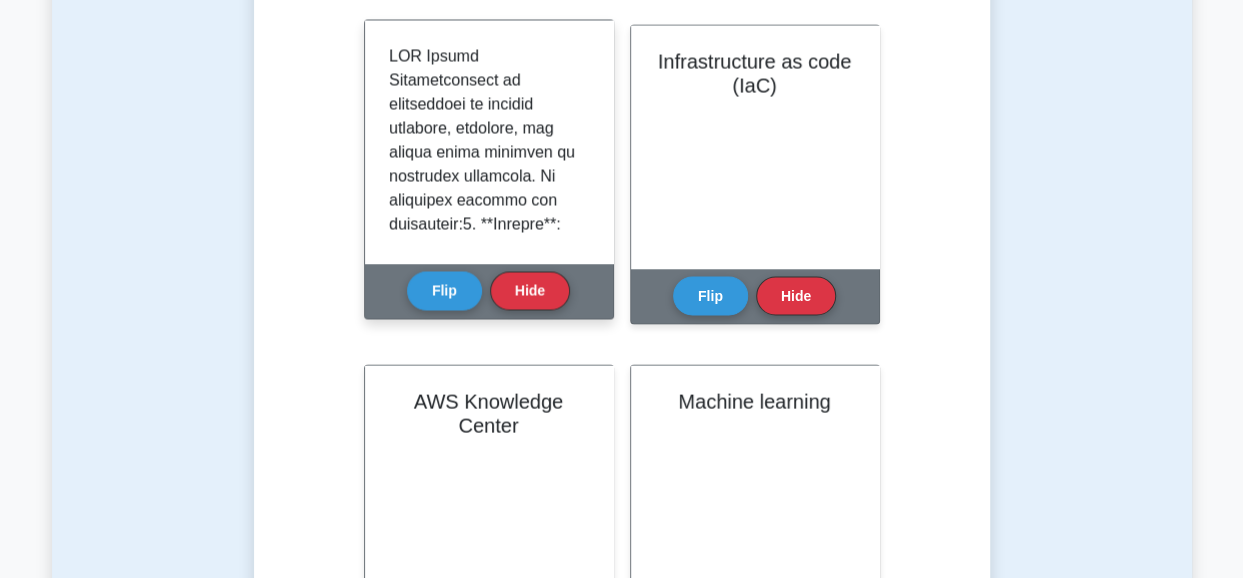 click at bounding box center [485, 1328] 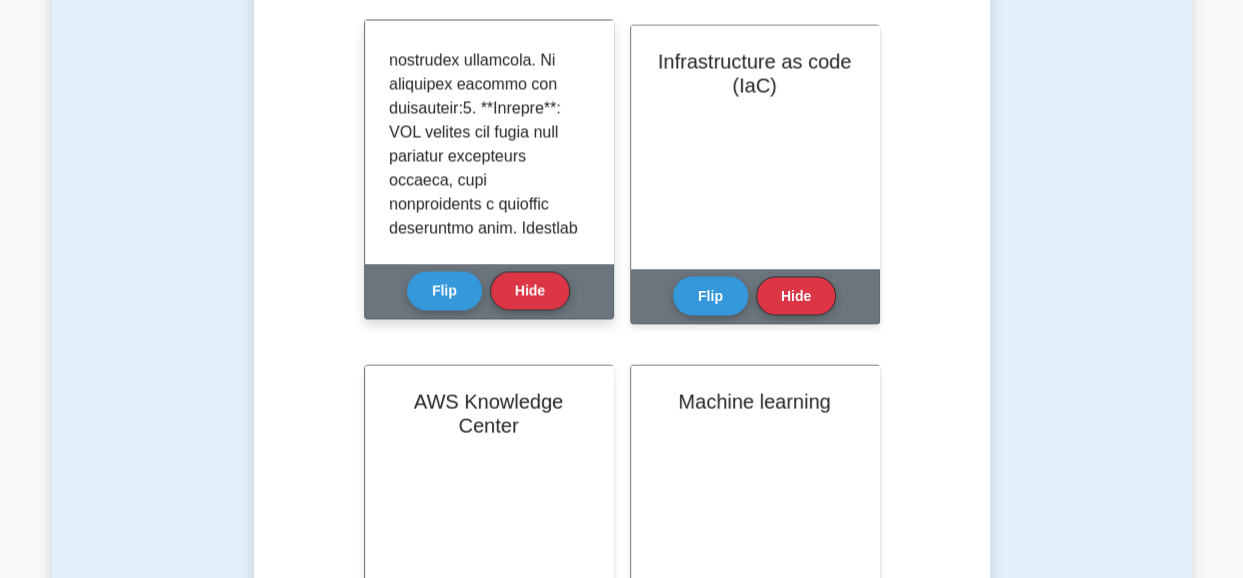 scroll, scrollTop: 120, scrollLeft: 0, axis: vertical 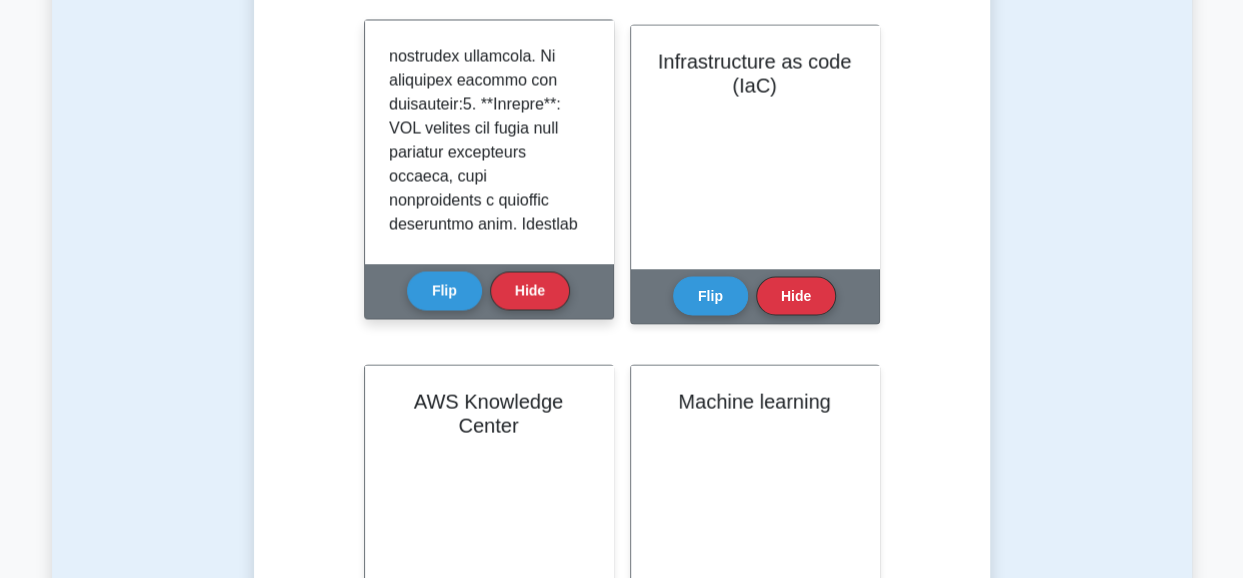 click at bounding box center (485, 1208) 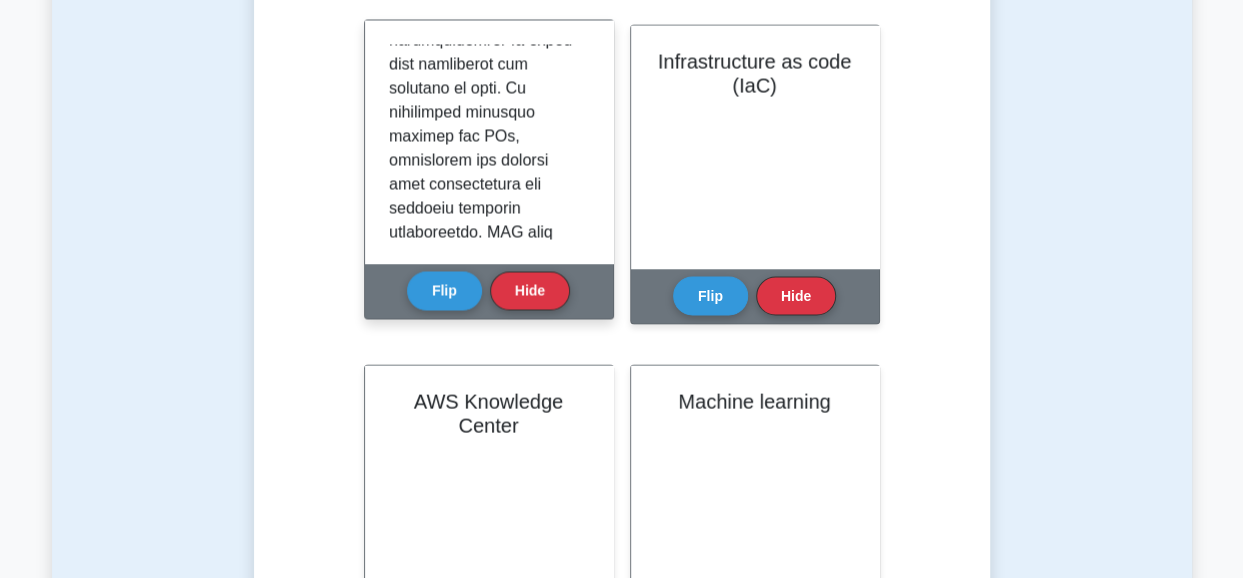 scroll, scrollTop: 2000, scrollLeft: 0, axis: vertical 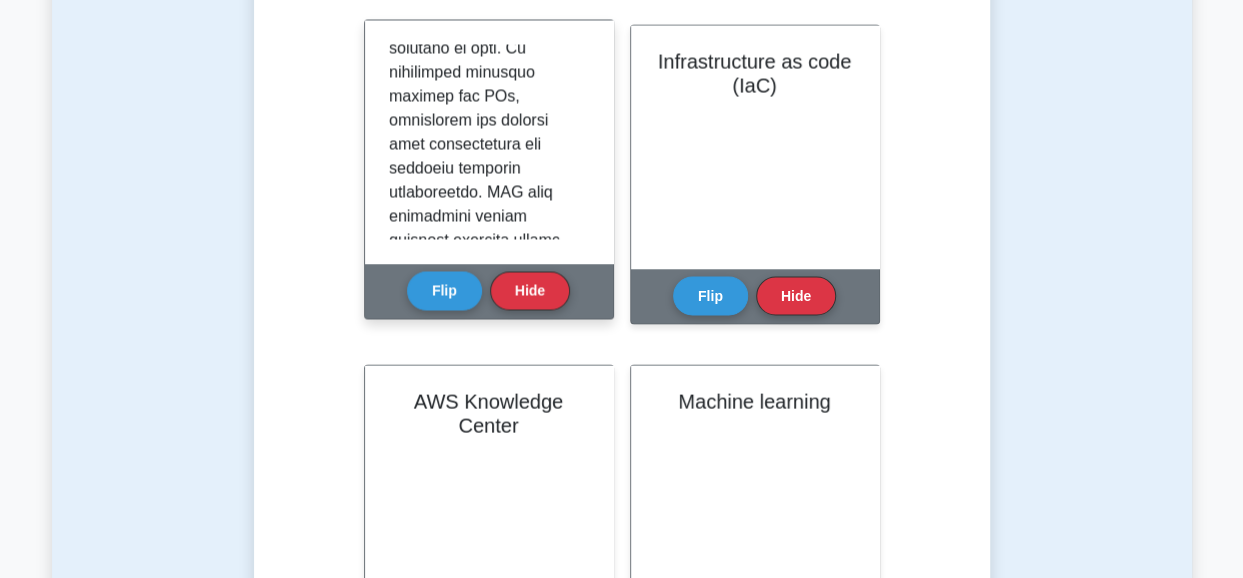 click at bounding box center [485, -672] 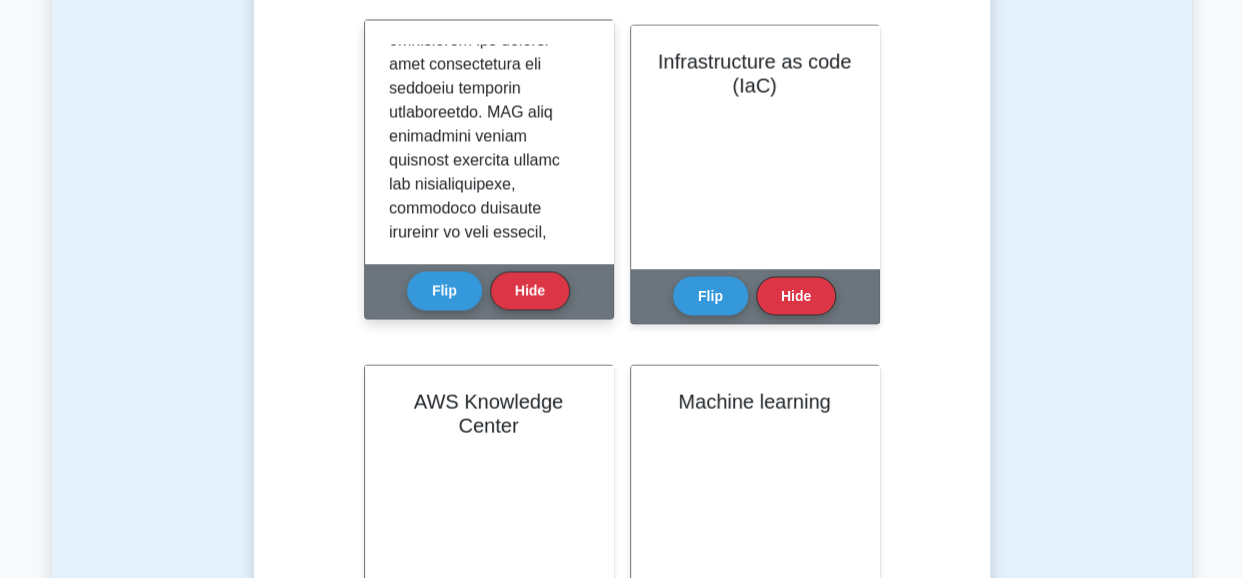 scroll, scrollTop: 2120, scrollLeft: 0, axis: vertical 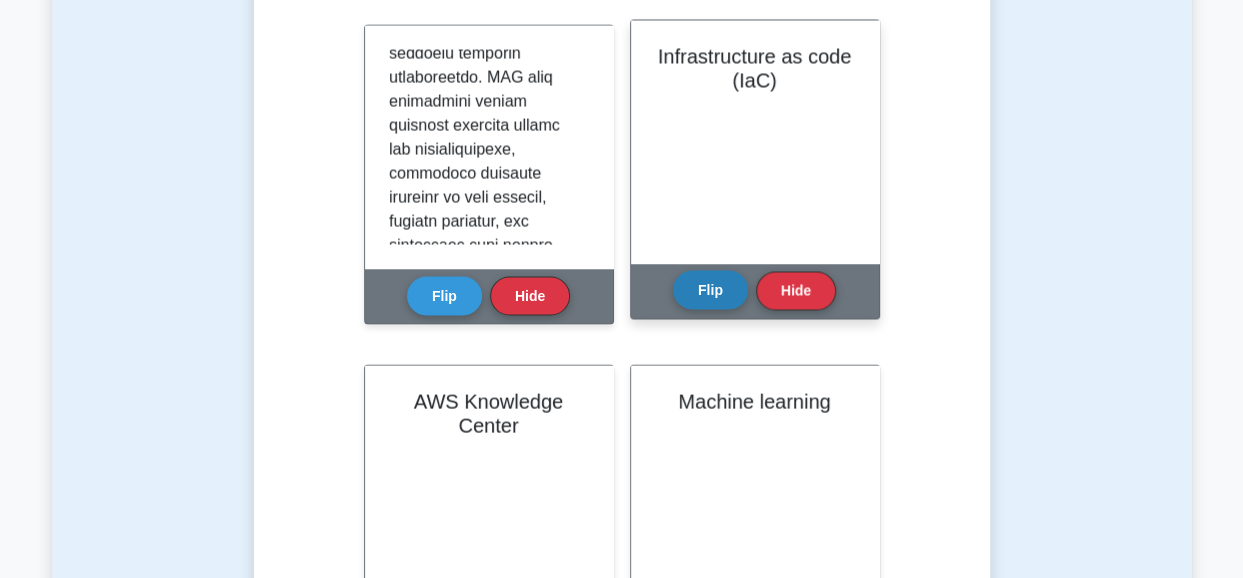 click on "Flip" at bounding box center (710, 289) 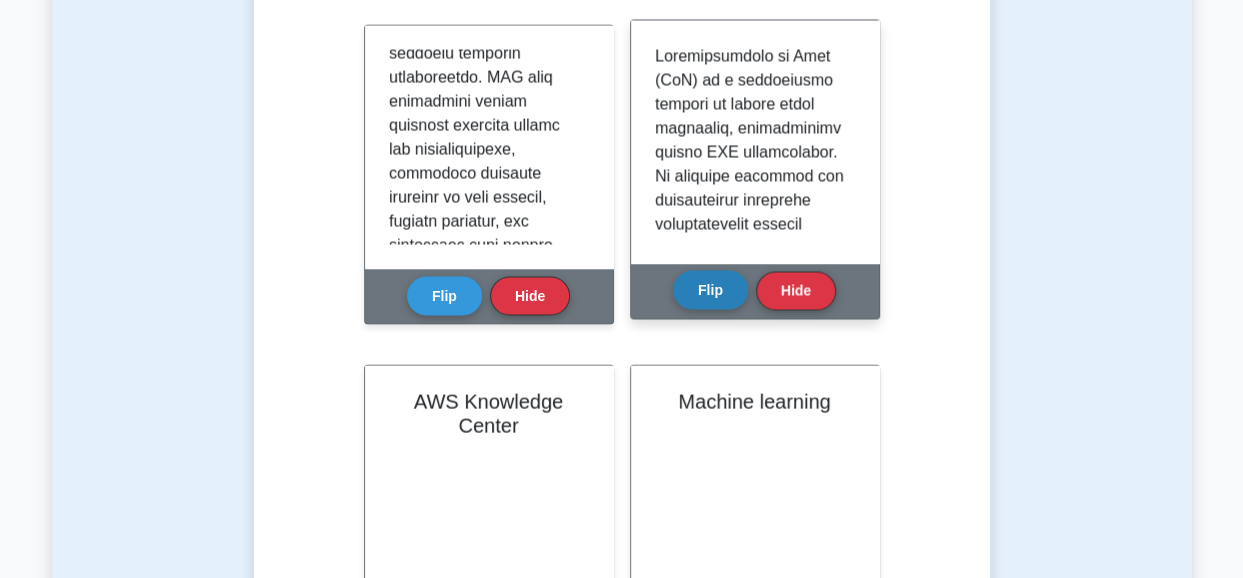 click on "Flip" at bounding box center [710, 289] 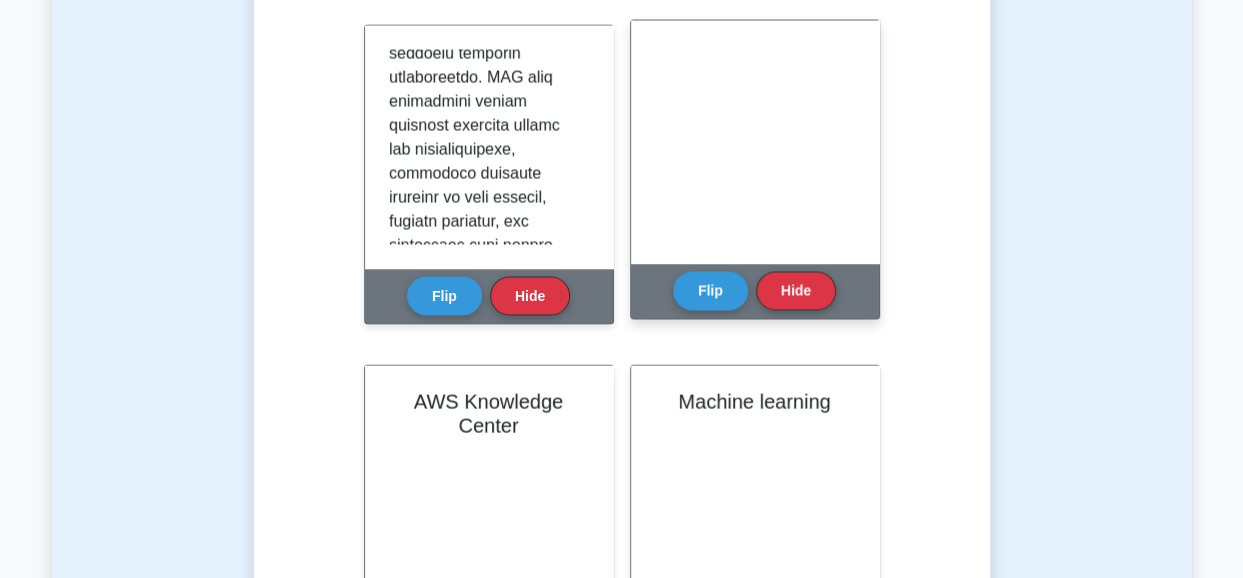 scroll, scrollTop: 1820, scrollLeft: 0, axis: vertical 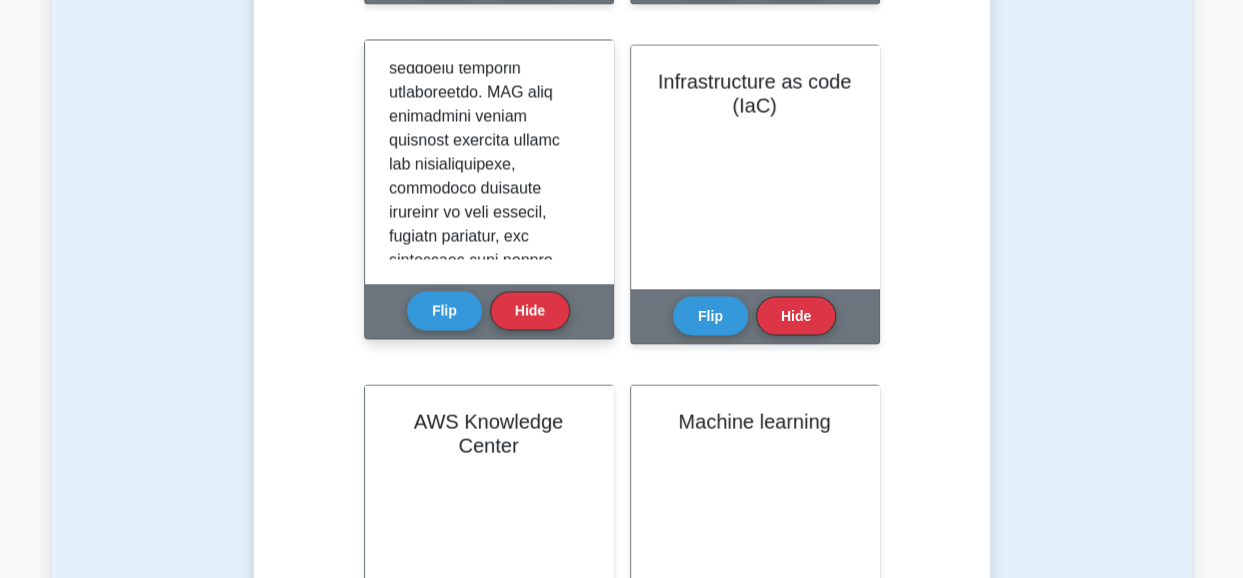 click at bounding box center [485, -772] 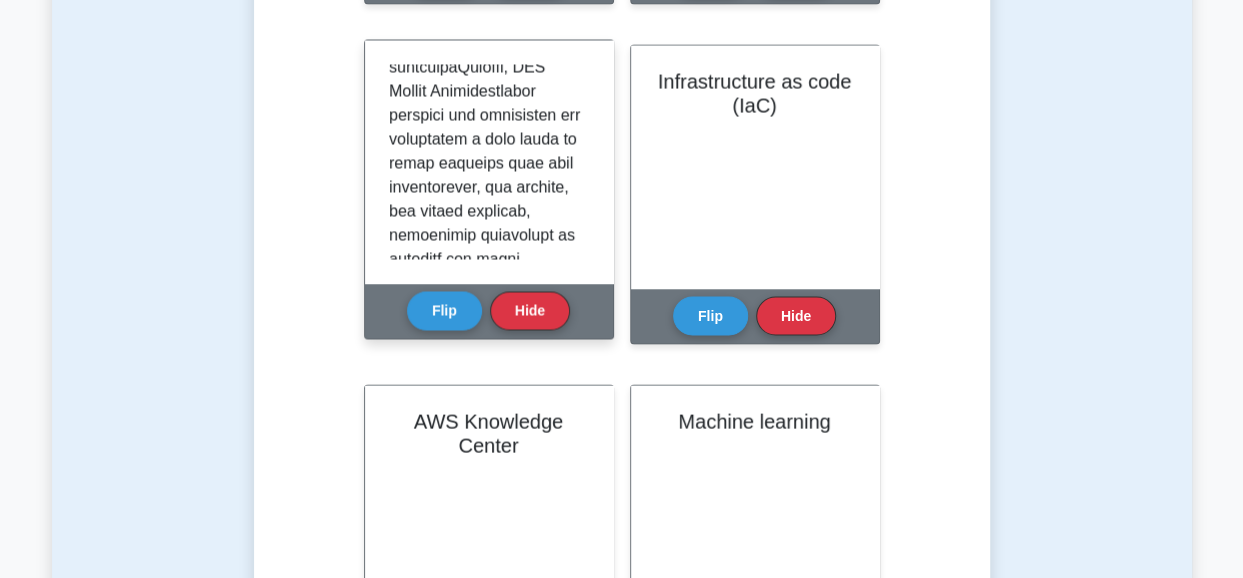 scroll, scrollTop: 2339, scrollLeft: 0, axis: vertical 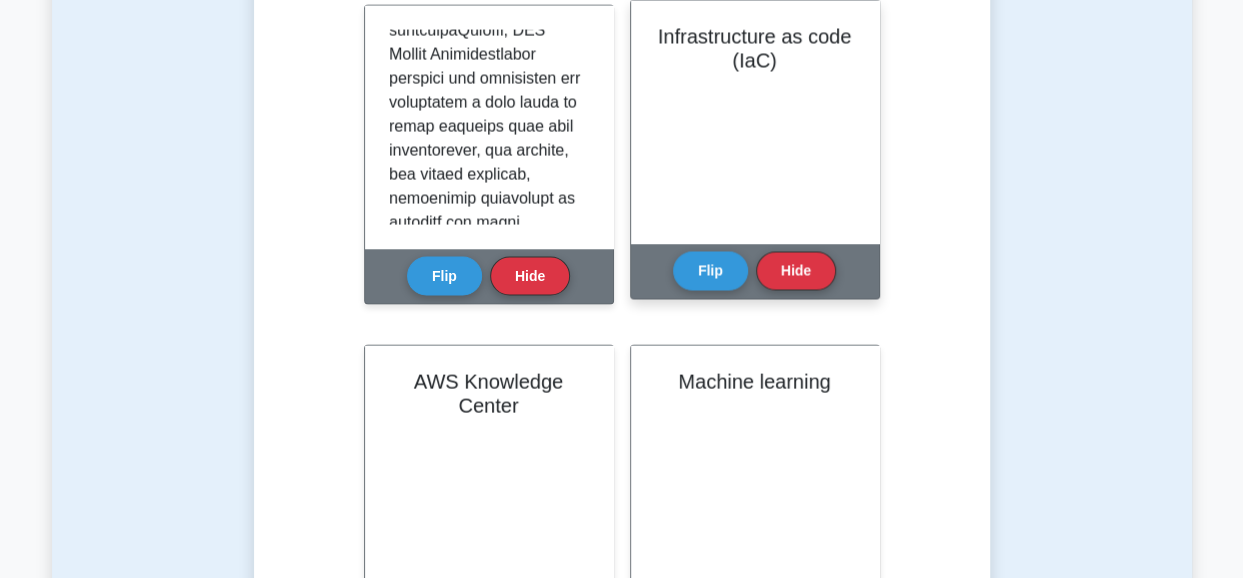 click on "Infrastructure as code (IaC)" at bounding box center (755, 121) 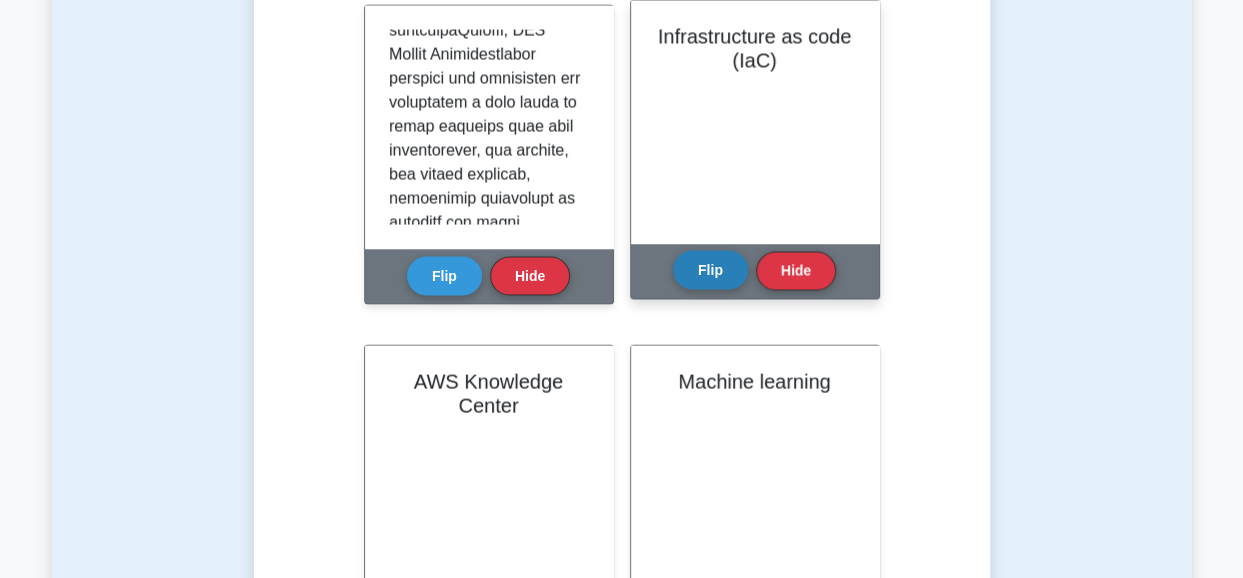 click on "Flip" at bounding box center (710, 269) 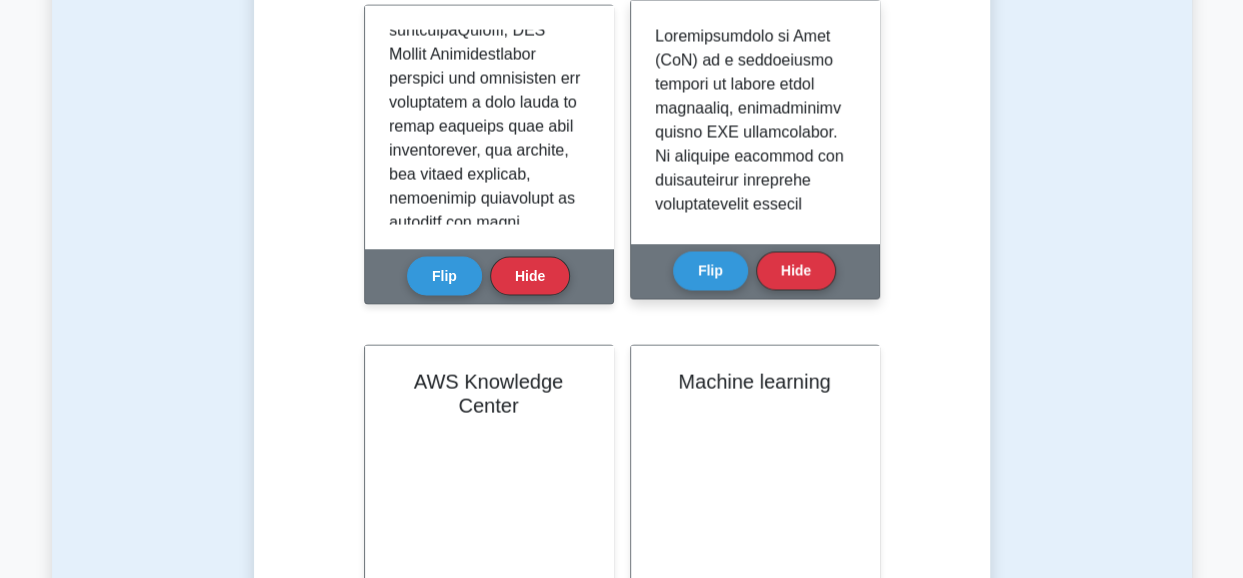 click at bounding box center (751, 1212) 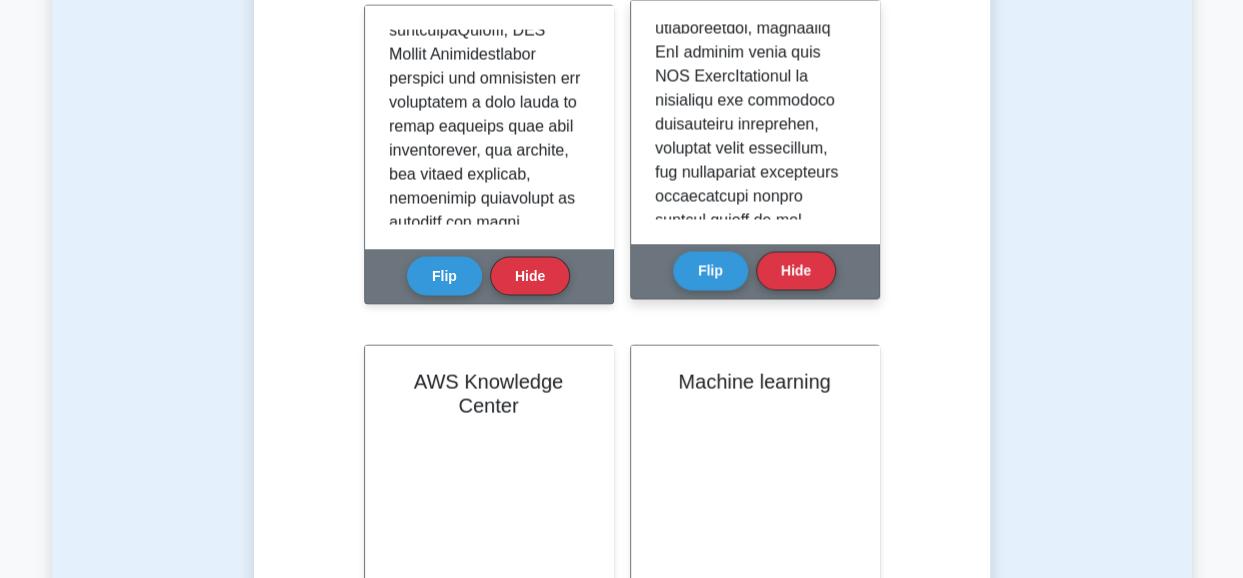 scroll, scrollTop: 2147, scrollLeft: 0, axis: vertical 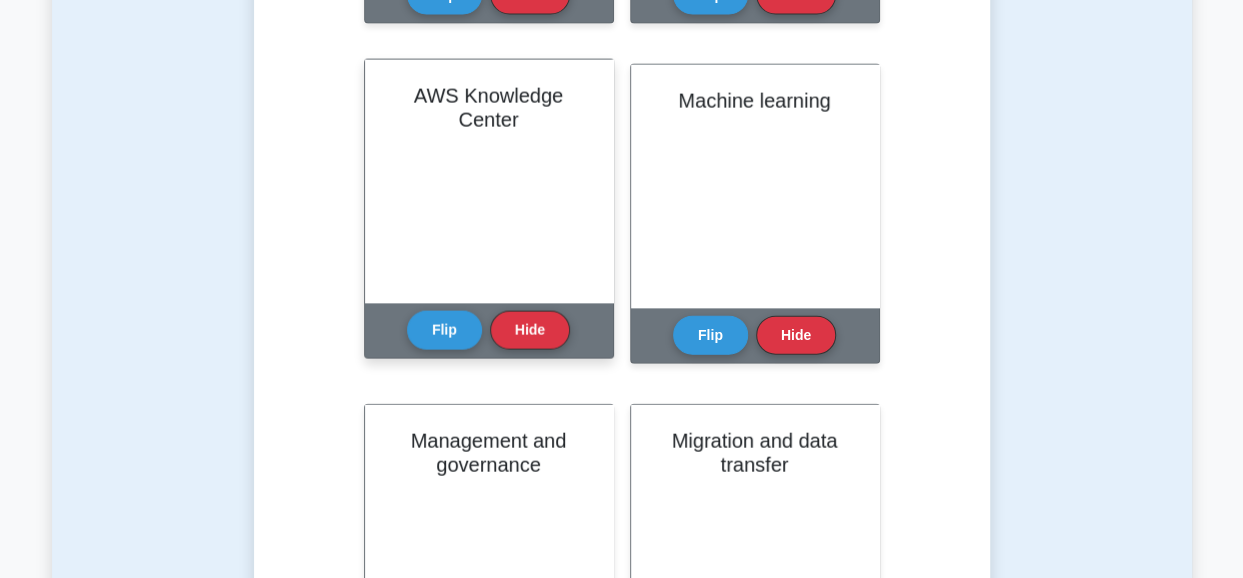 click on "AWS Knowledge Center" at bounding box center [489, 181] 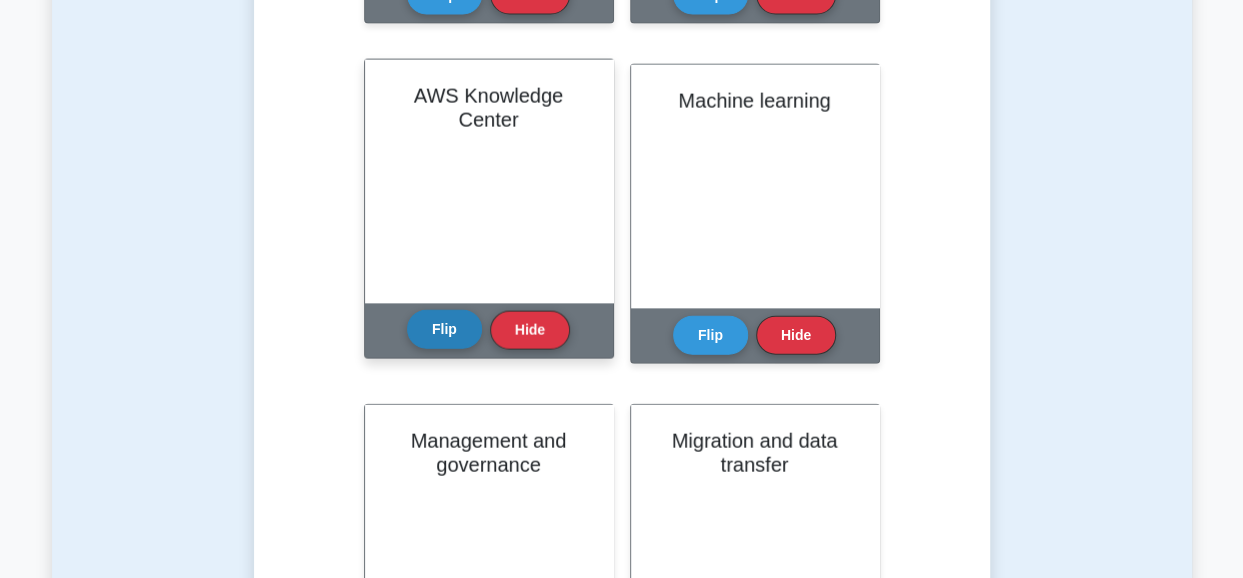 click on "Flip" at bounding box center (444, 329) 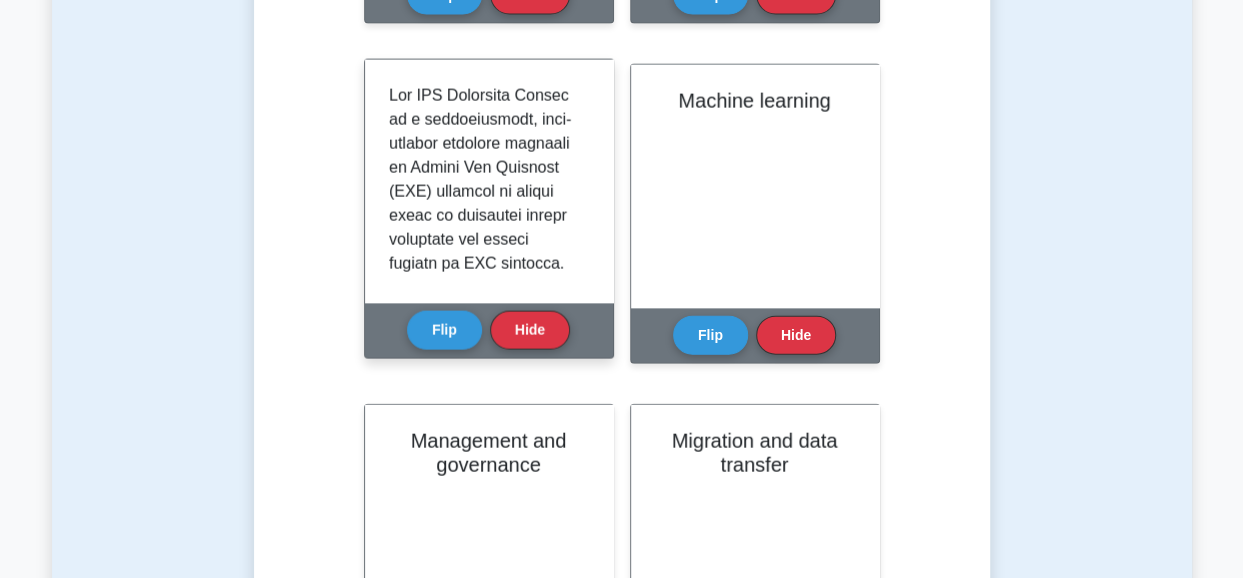 click at bounding box center (485, 1116) 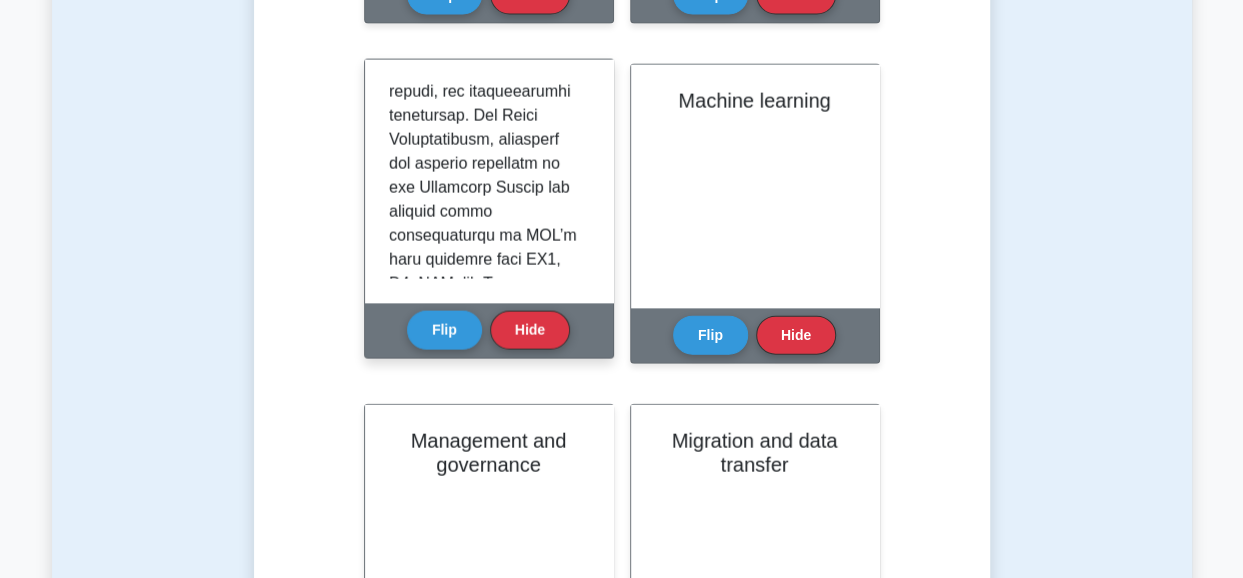 scroll, scrollTop: 680, scrollLeft: 0, axis: vertical 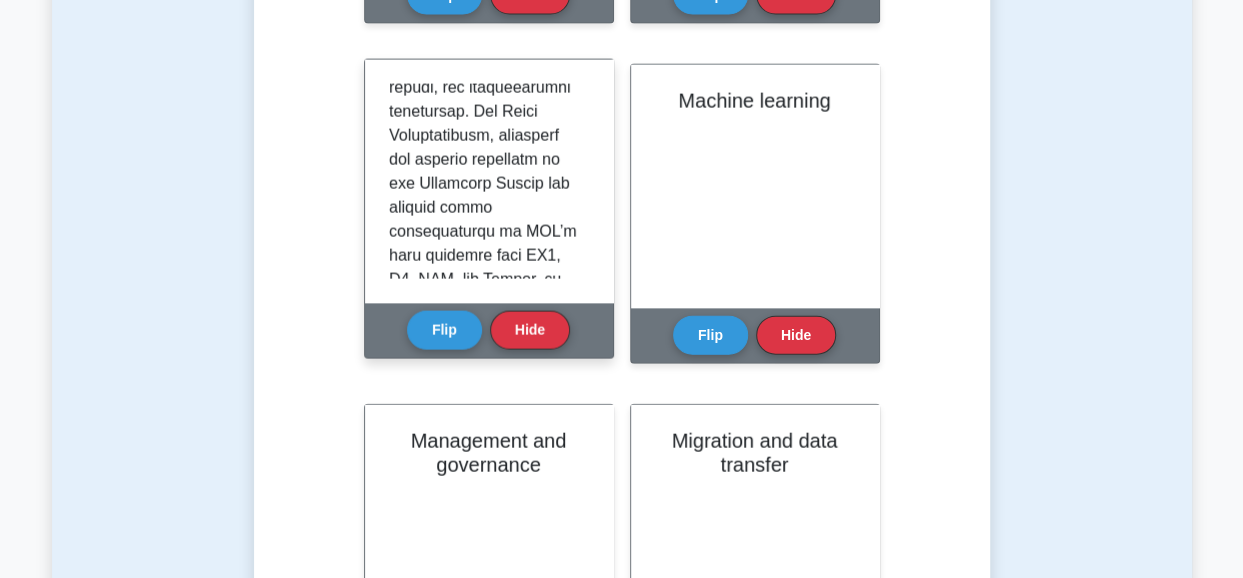 click at bounding box center [485, 436] 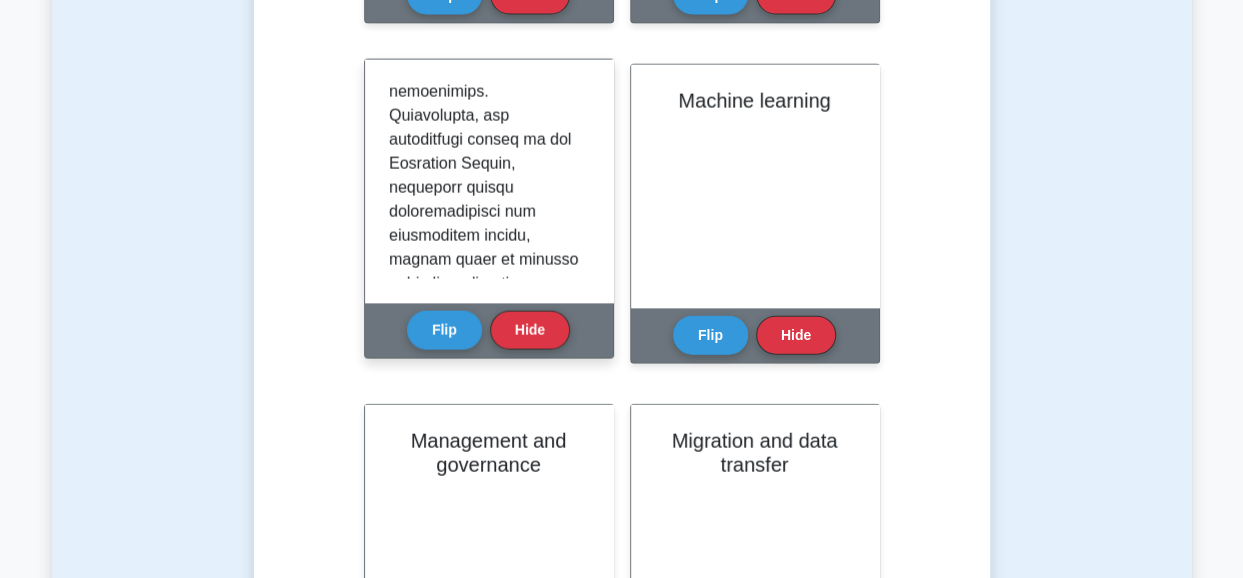 scroll, scrollTop: 1400, scrollLeft: 0, axis: vertical 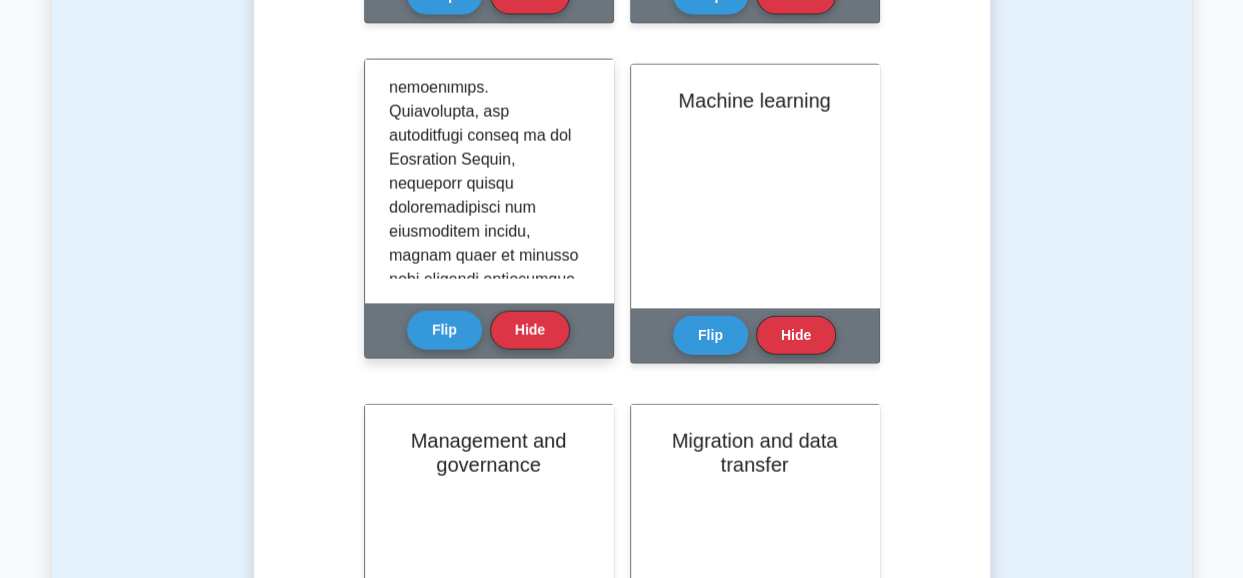click at bounding box center [485, -284] 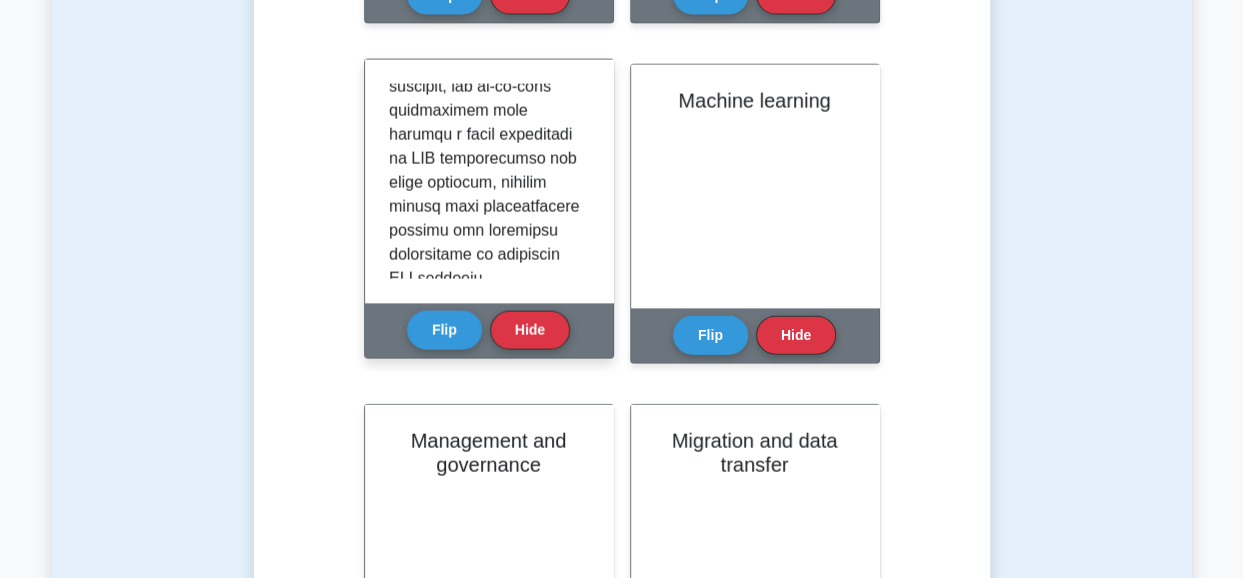 scroll, scrollTop: 1859, scrollLeft: 0, axis: vertical 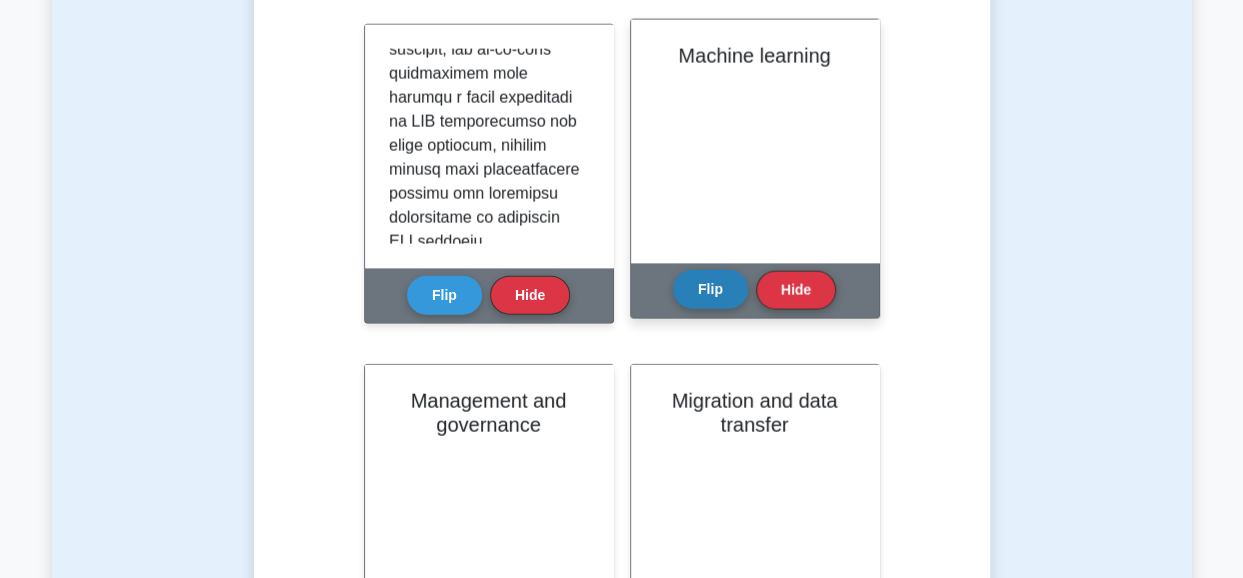 click on "Flip" at bounding box center (710, 289) 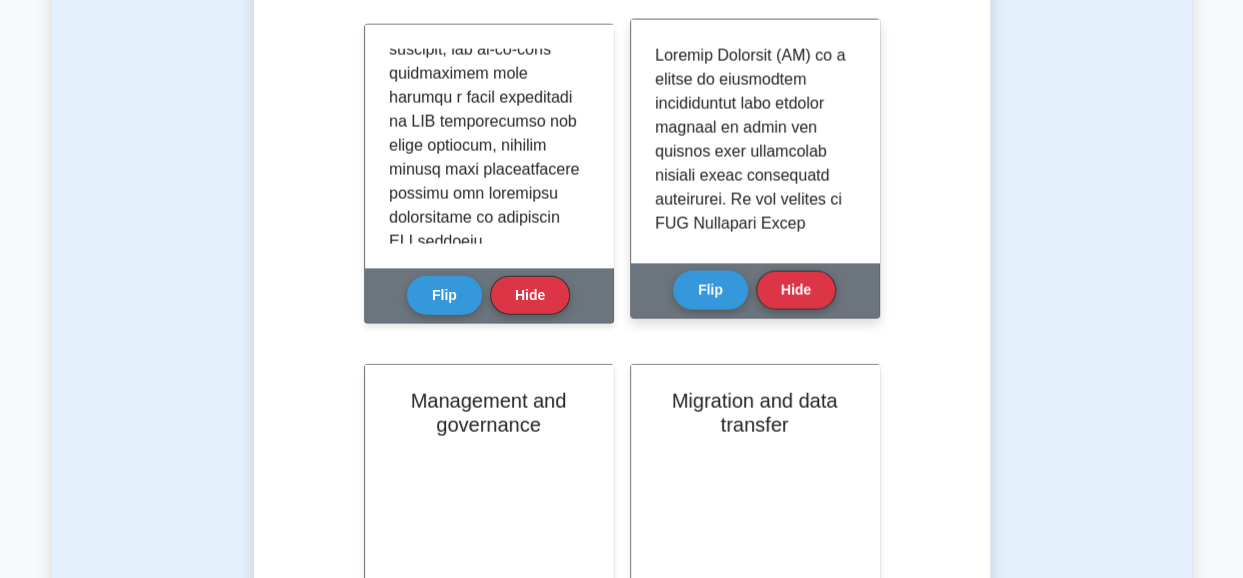 click at bounding box center (751, 1160) 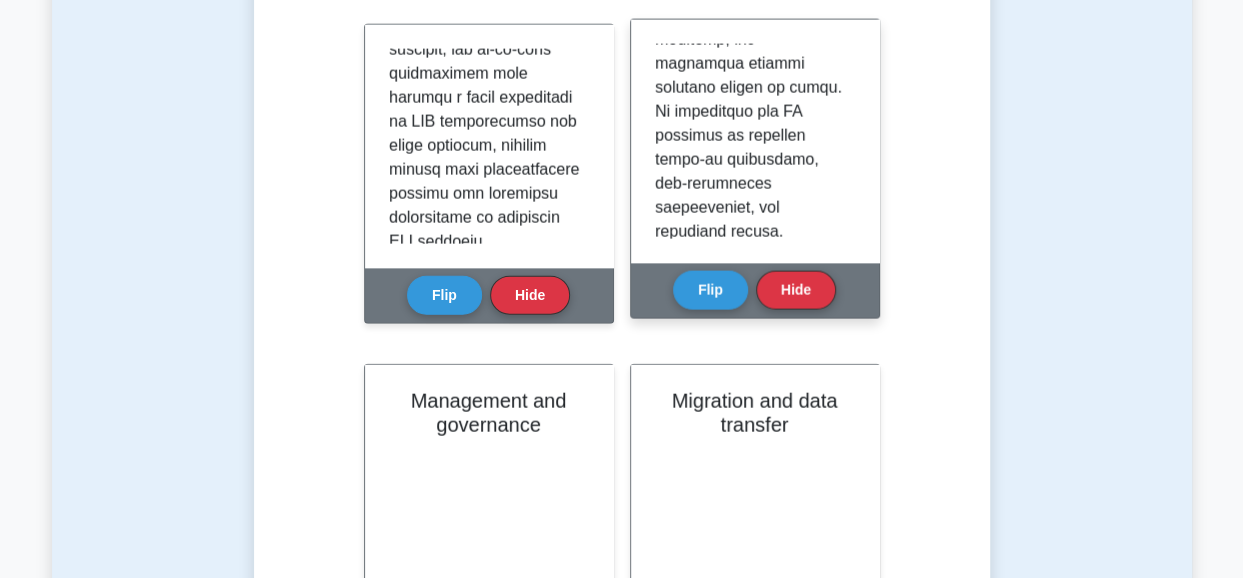 scroll, scrollTop: 560, scrollLeft: 0, axis: vertical 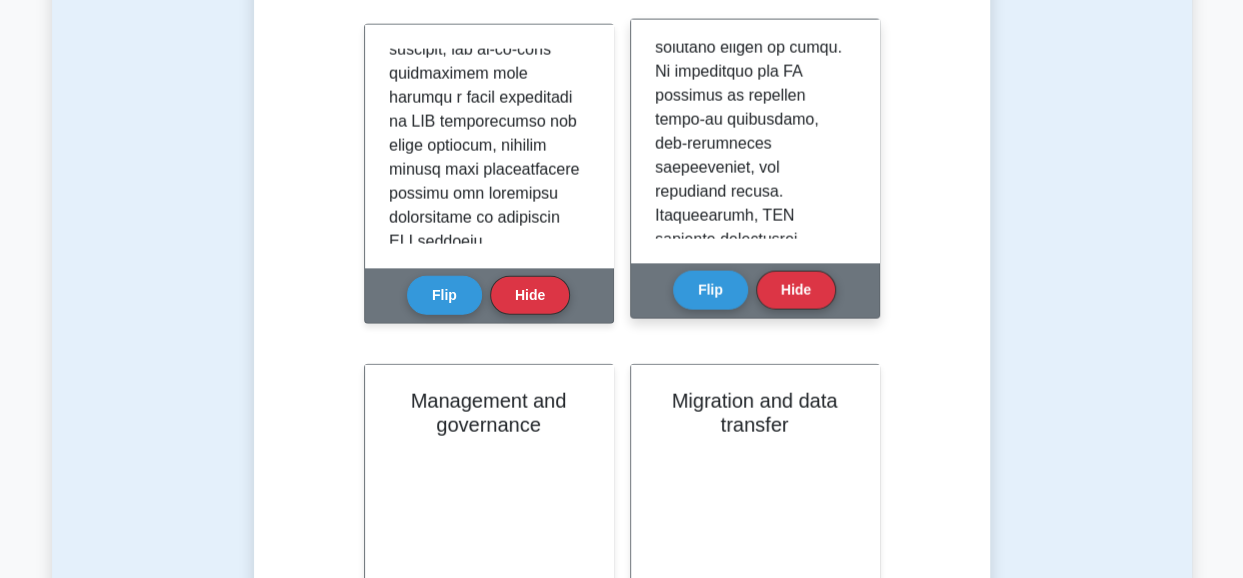 click at bounding box center (751, 600) 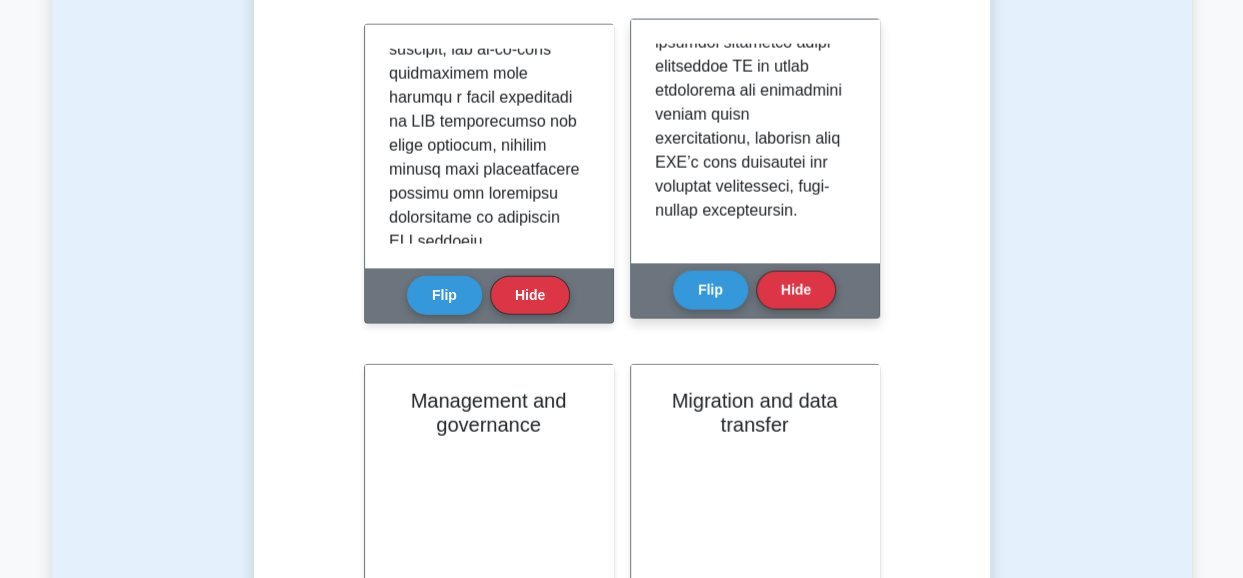 scroll, scrollTop: 2075, scrollLeft: 0, axis: vertical 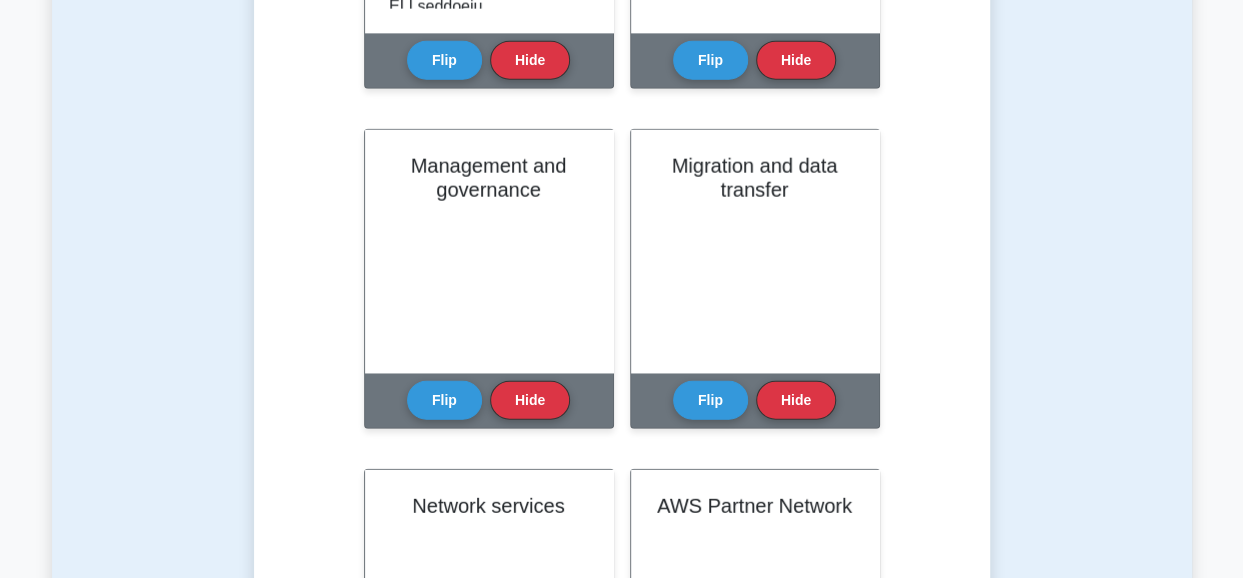 click on "Test
Flashcards
Learn Technologies and concepts (CCP) with Interactive Flashcards
Master key concepts in Technologies and concepts through our interactive flashcard system. Click on each card to reveal detailed explanations and enhance your understanding.
APIs" at bounding box center (622, 500) 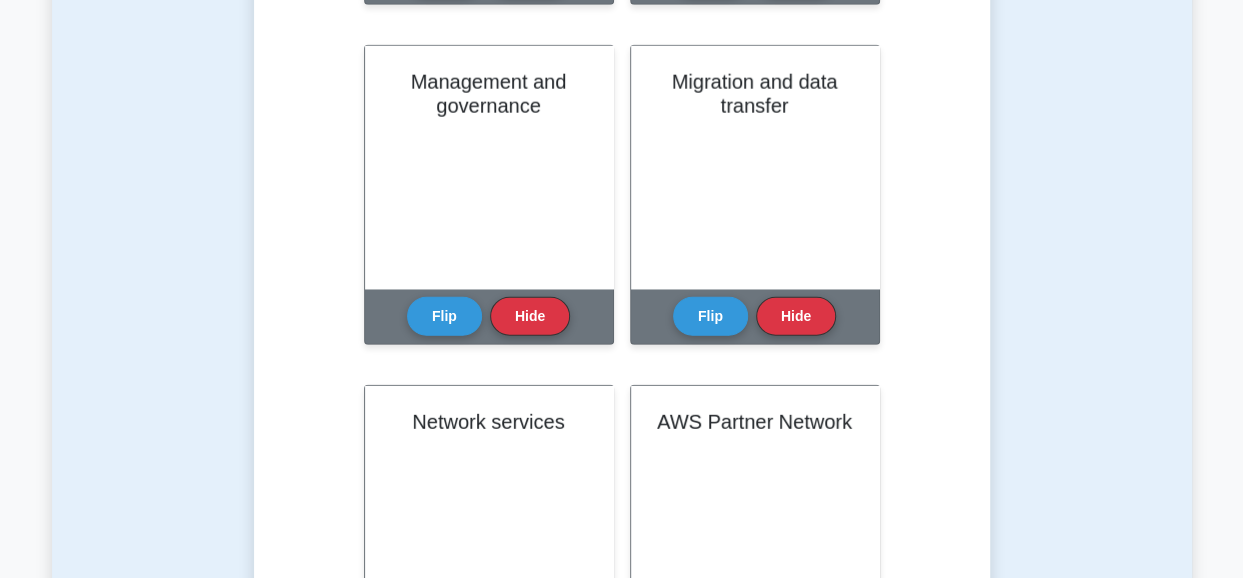 scroll, scrollTop: 2500, scrollLeft: 0, axis: vertical 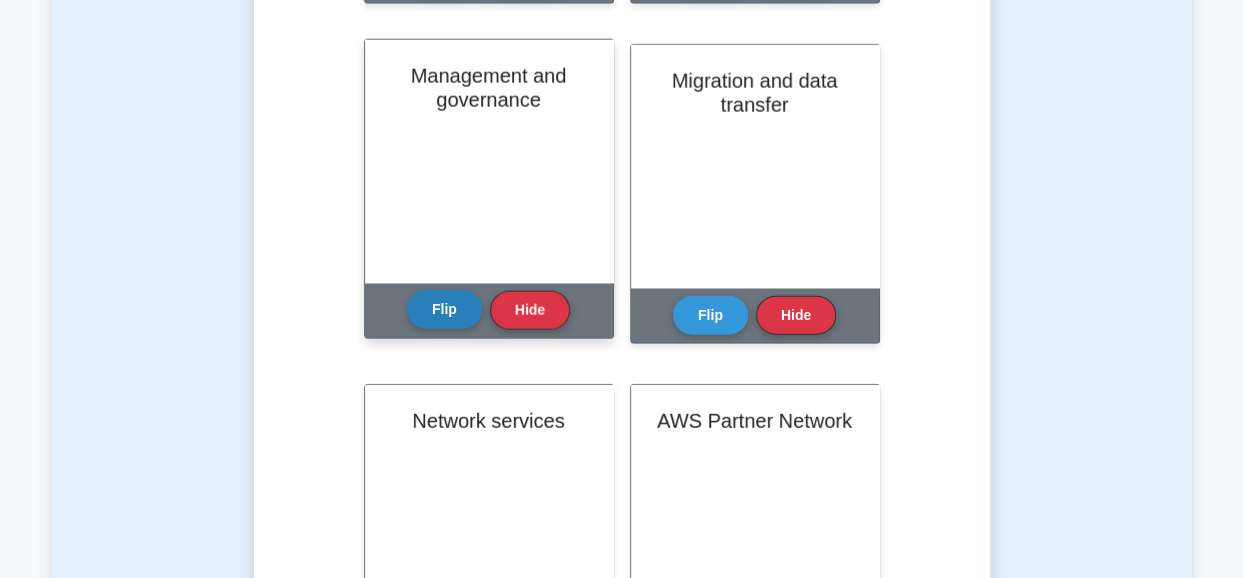 click on "Flip" at bounding box center (444, 309) 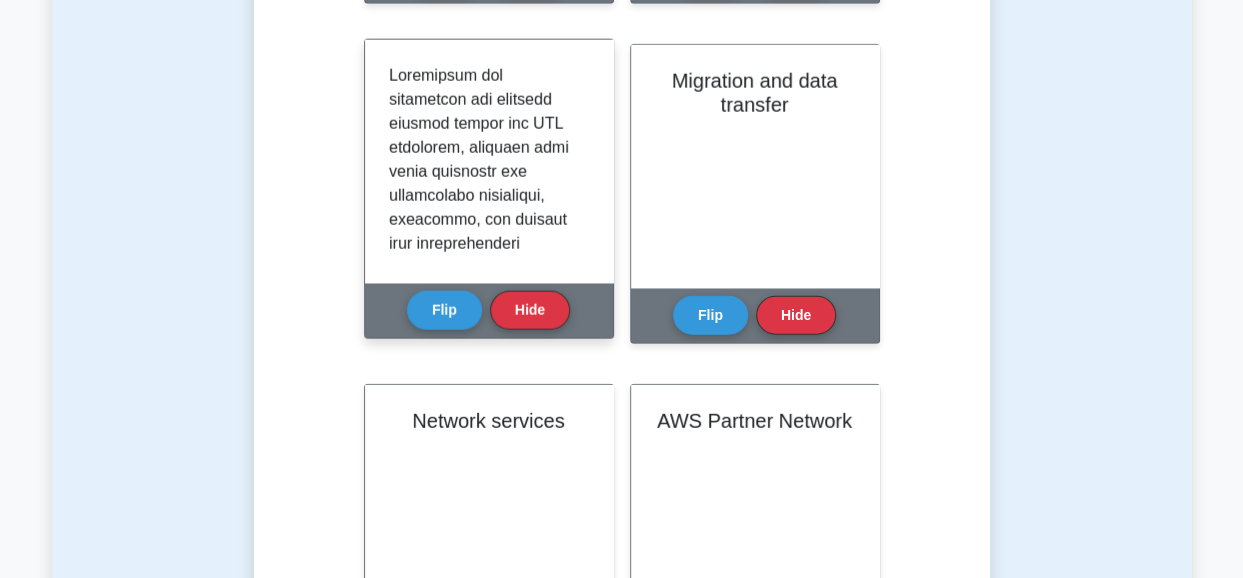 click at bounding box center [485, 1192] 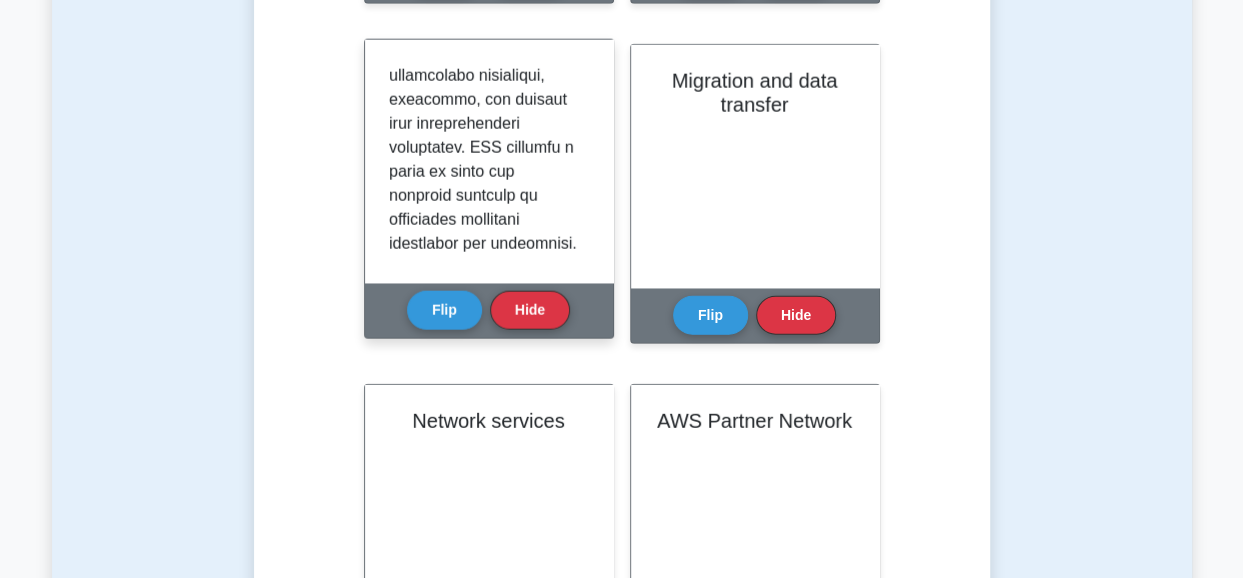 scroll, scrollTop: 160, scrollLeft: 0, axis: vertical 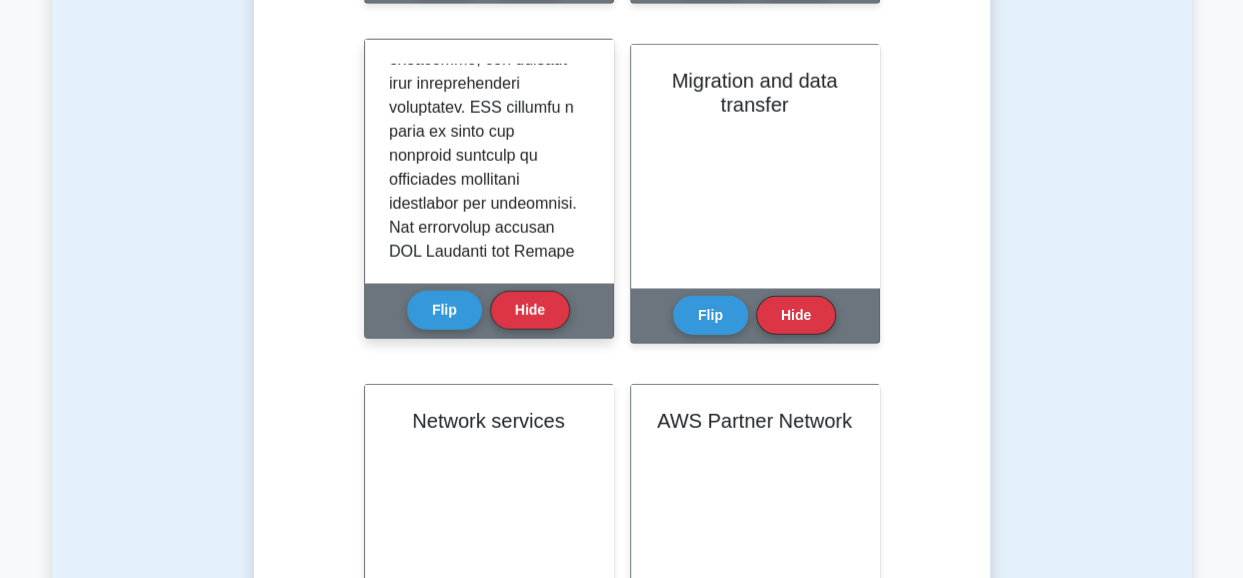 click at bounding box center [485, 1032] 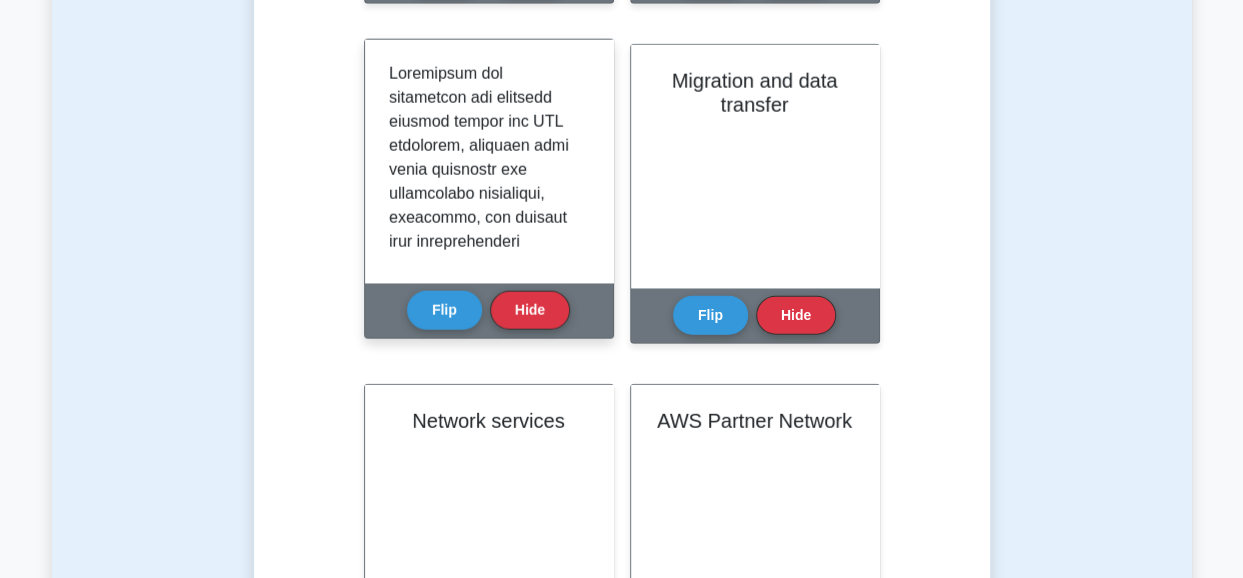 scroll, scrollTop: 0, scrollLeft: 0, axis: both 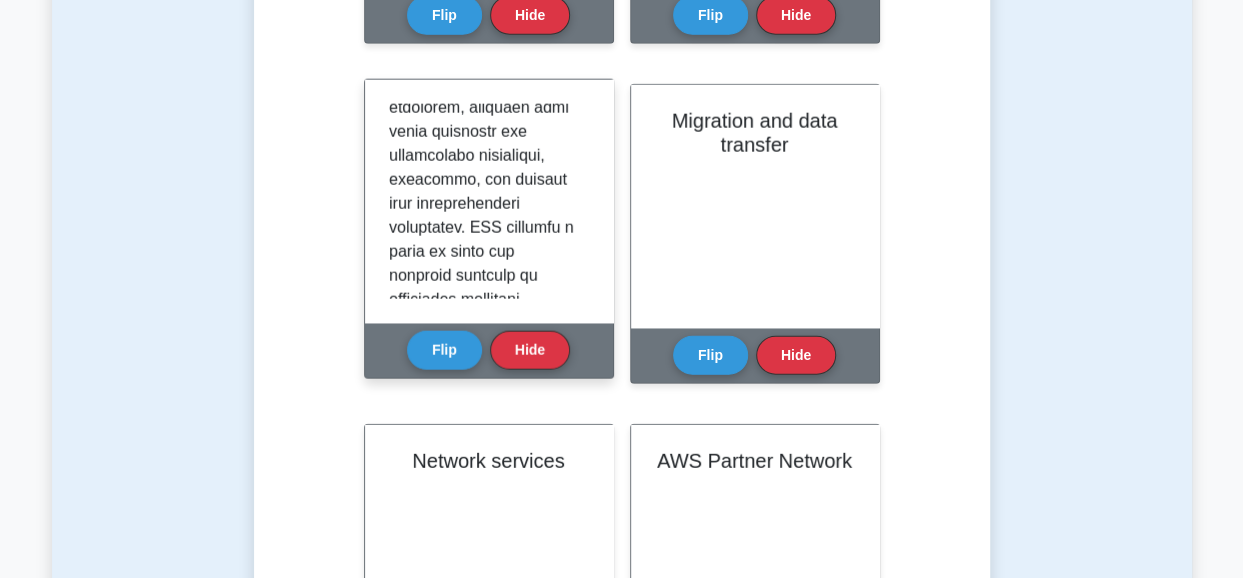 click at bounding box center (485, 1152) 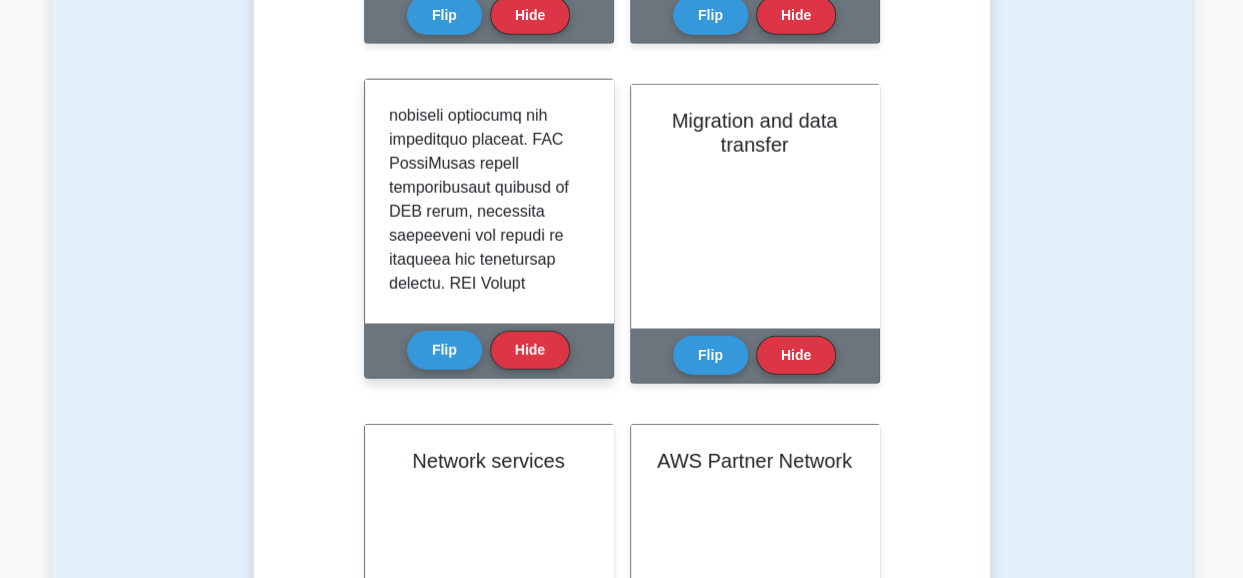 scroll, scrollTop: 640, scrollLeft: 0, axis: vertical 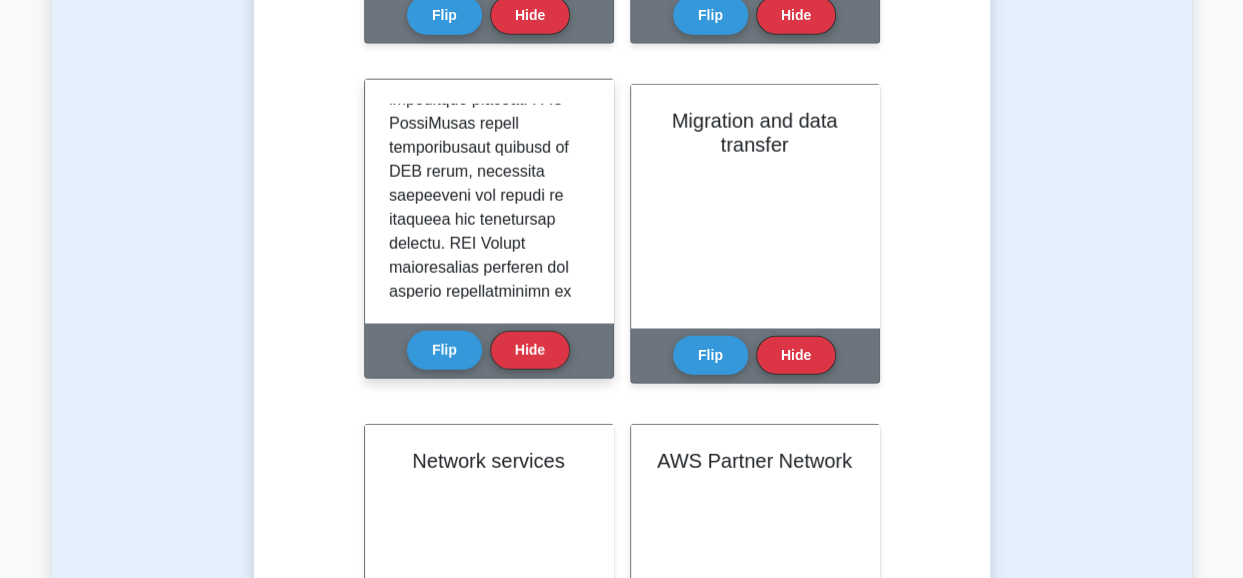 click at bounding box center (485, 592) 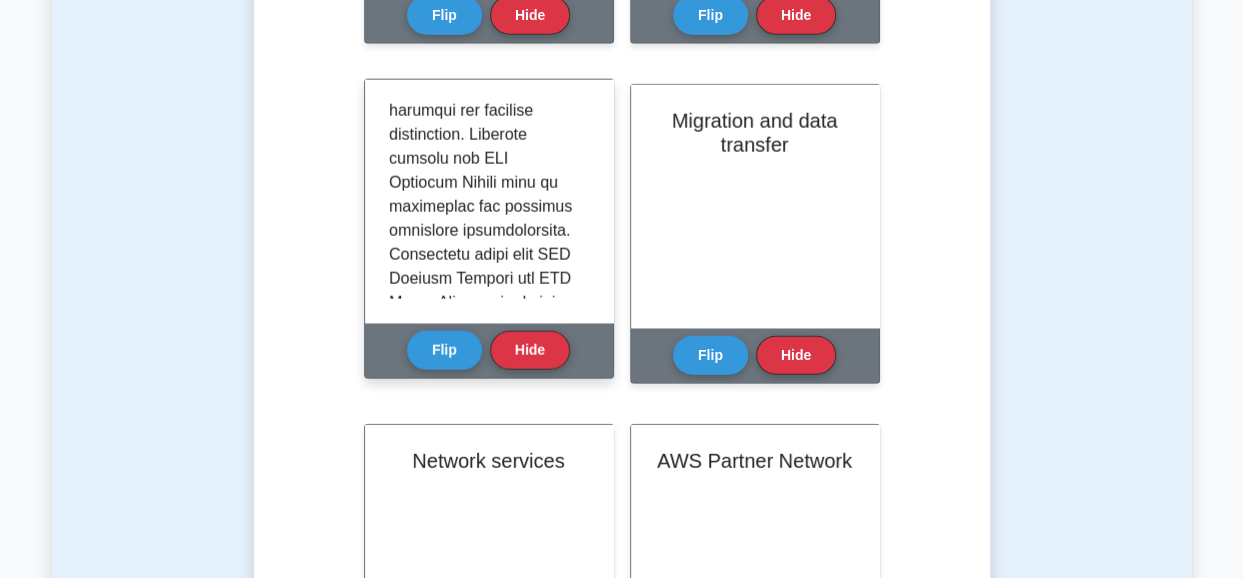 scroll, scrollTop: 920, scrollLeft: 0, axis: vertical 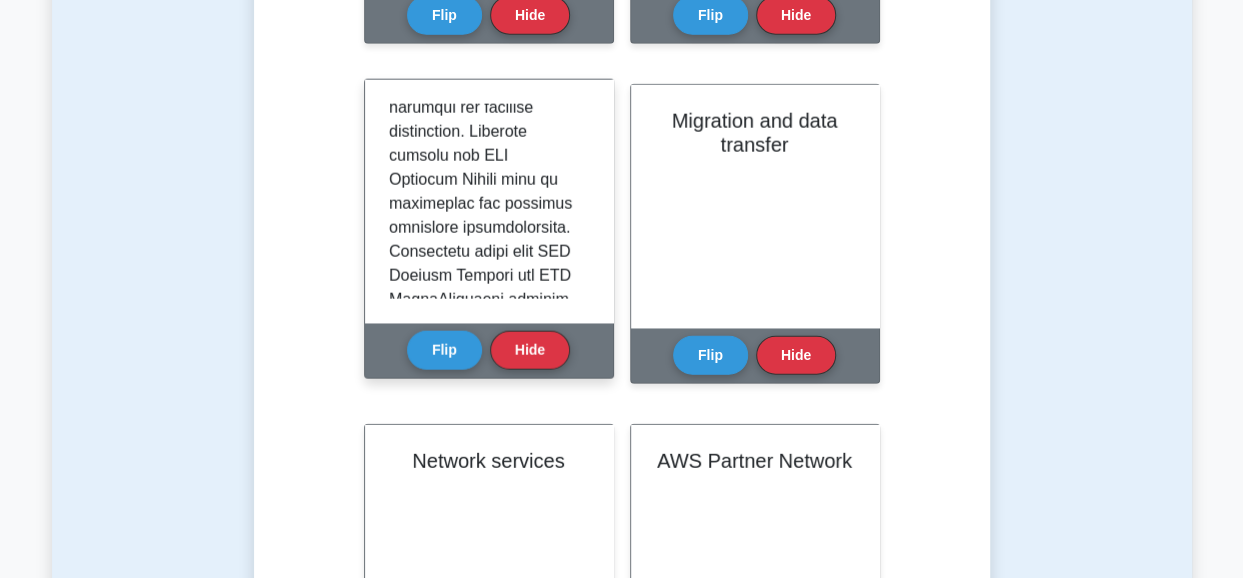 click at bounding box center [485, 312] 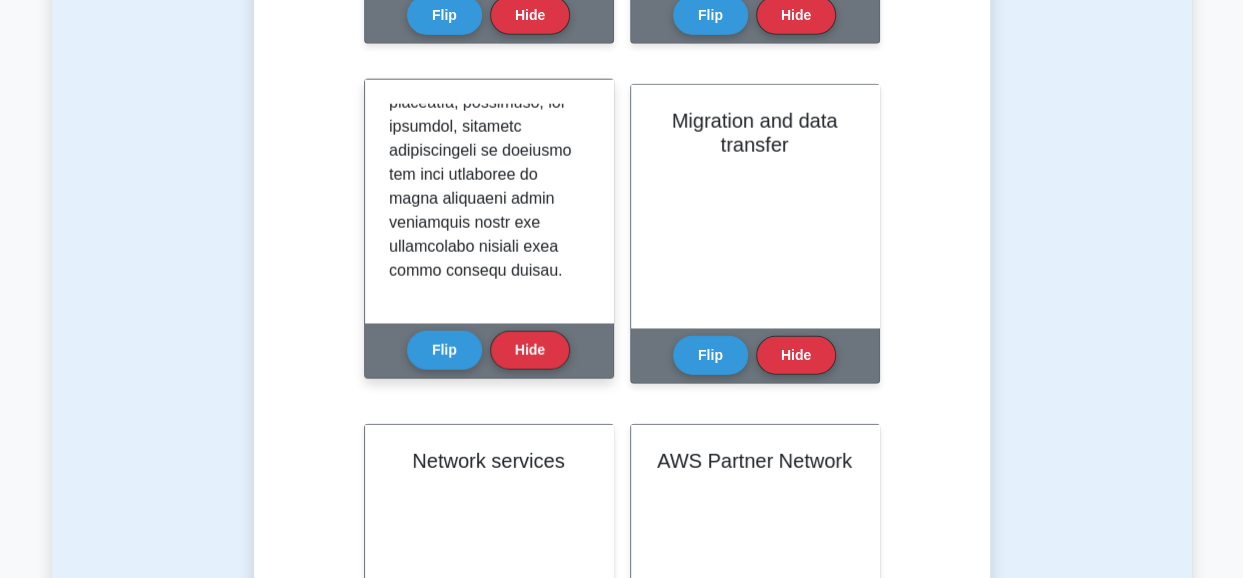 scroll, scrollTop: 2099, scrollLeft: 0, axis: vertical 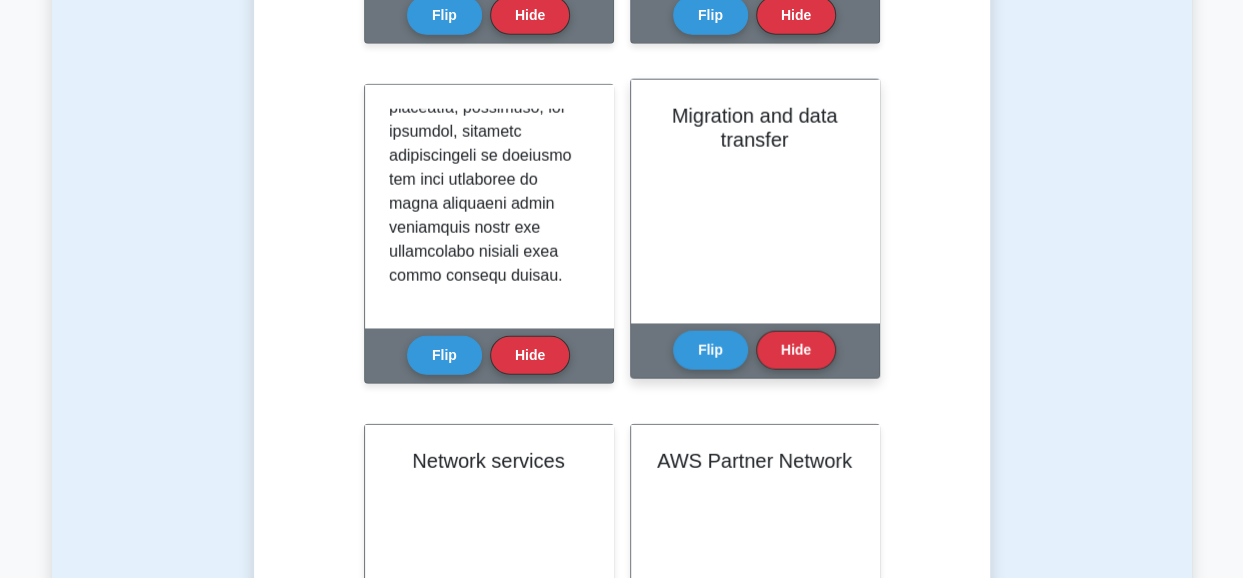 click on "Migration and data transfer" at bounding box center (755, 201) 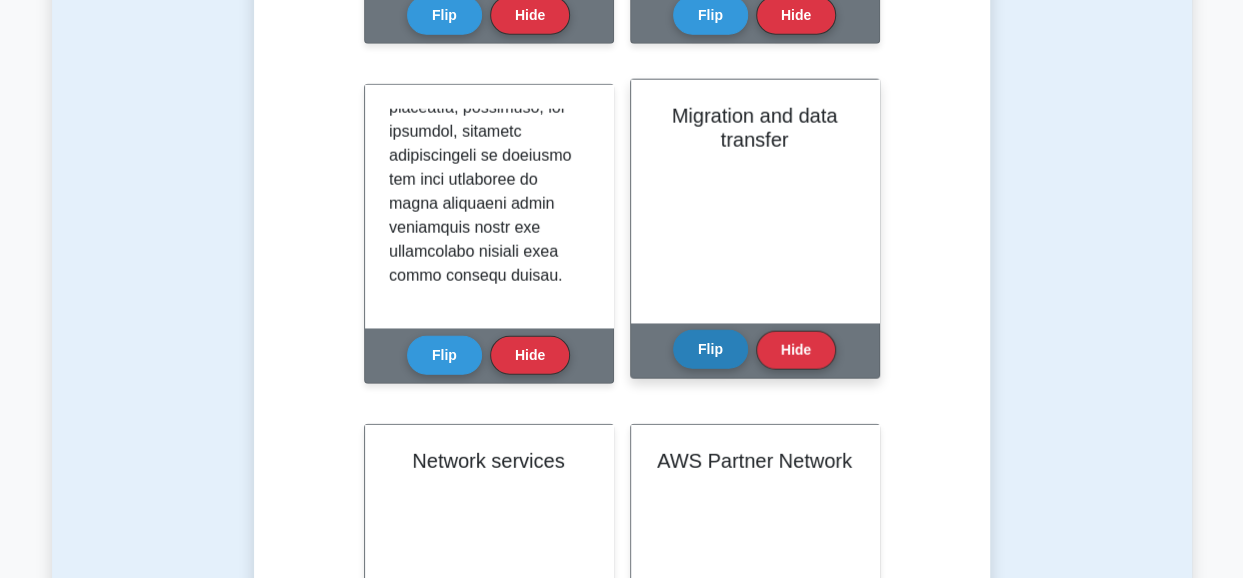 click on "Flip" at bounding box center [710, 349] 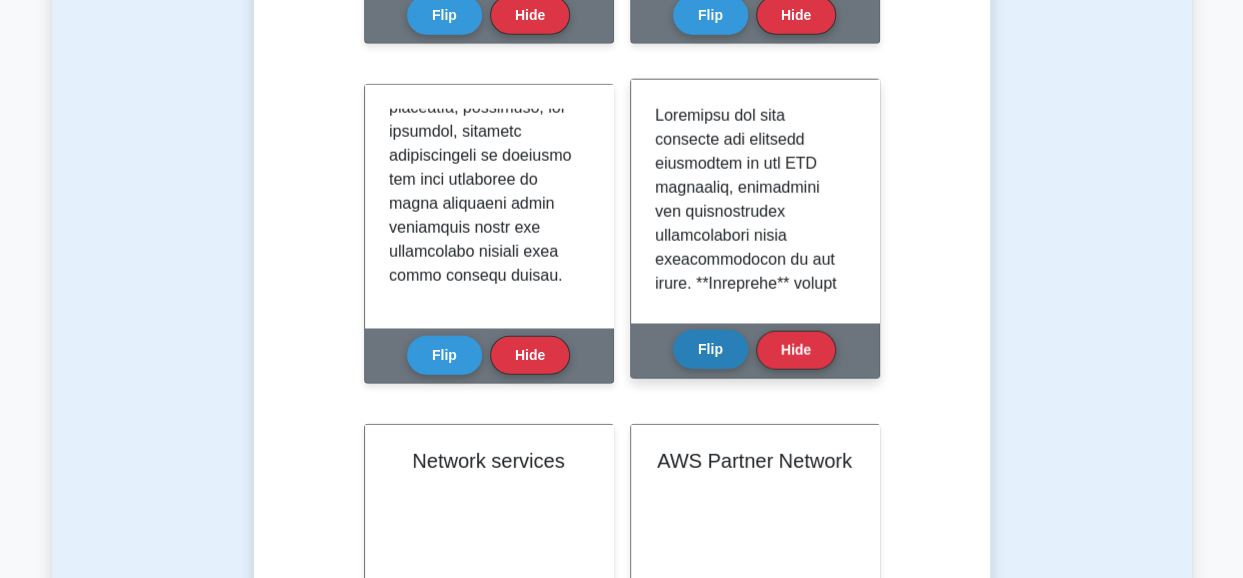type 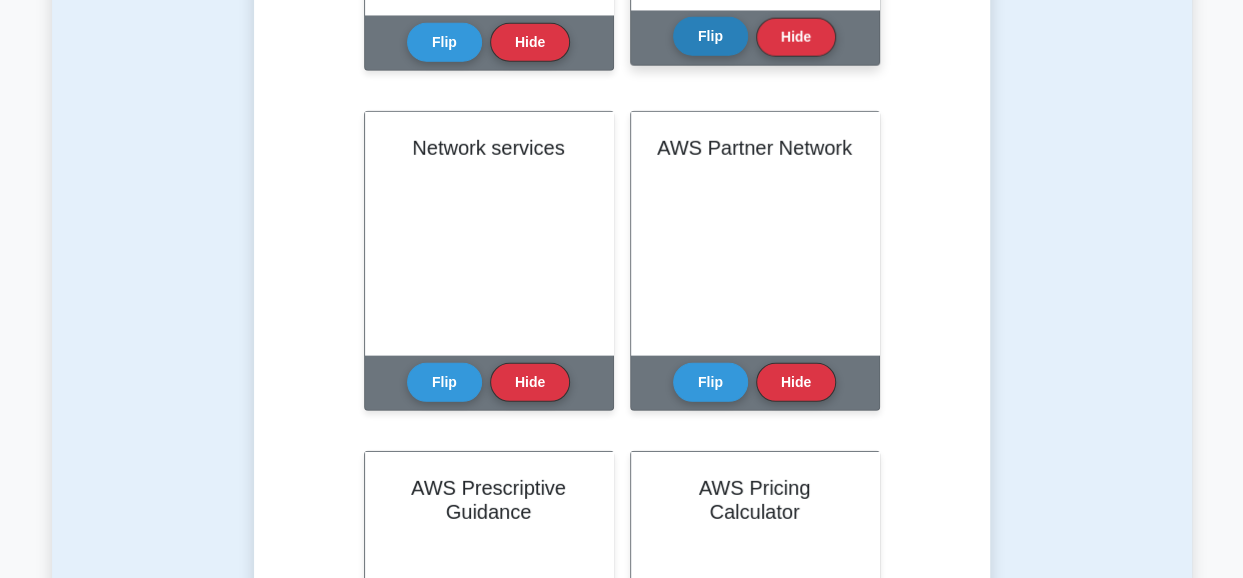 scroll, scrollTop: 2780, scrollLeft: 0, axis: vertical 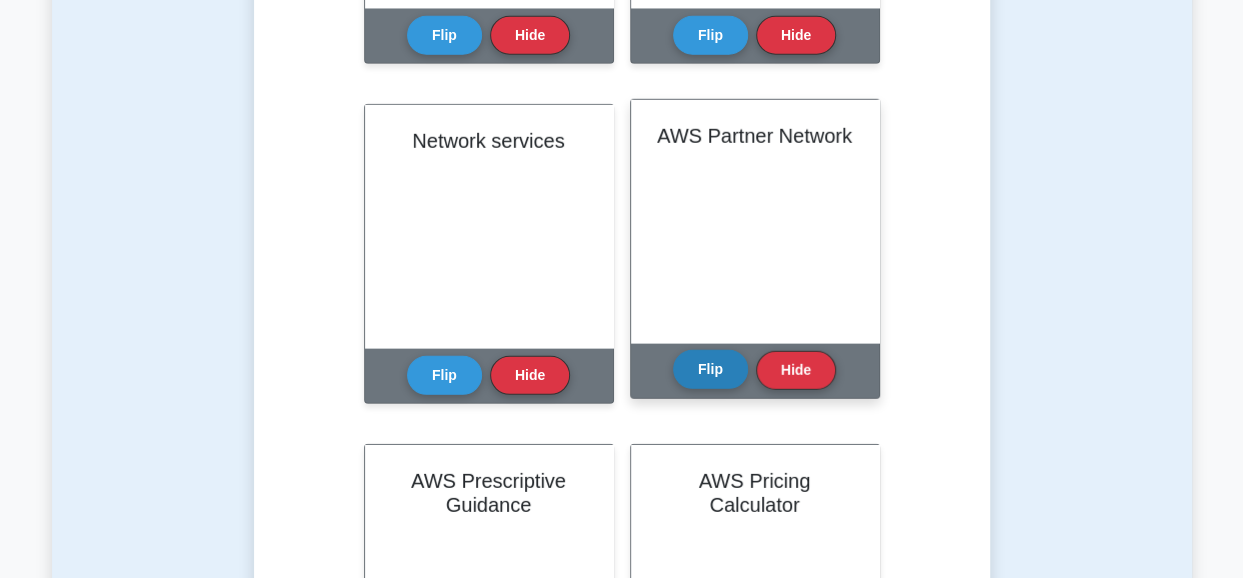 click on "Flip" at bounding box center (710, 369) 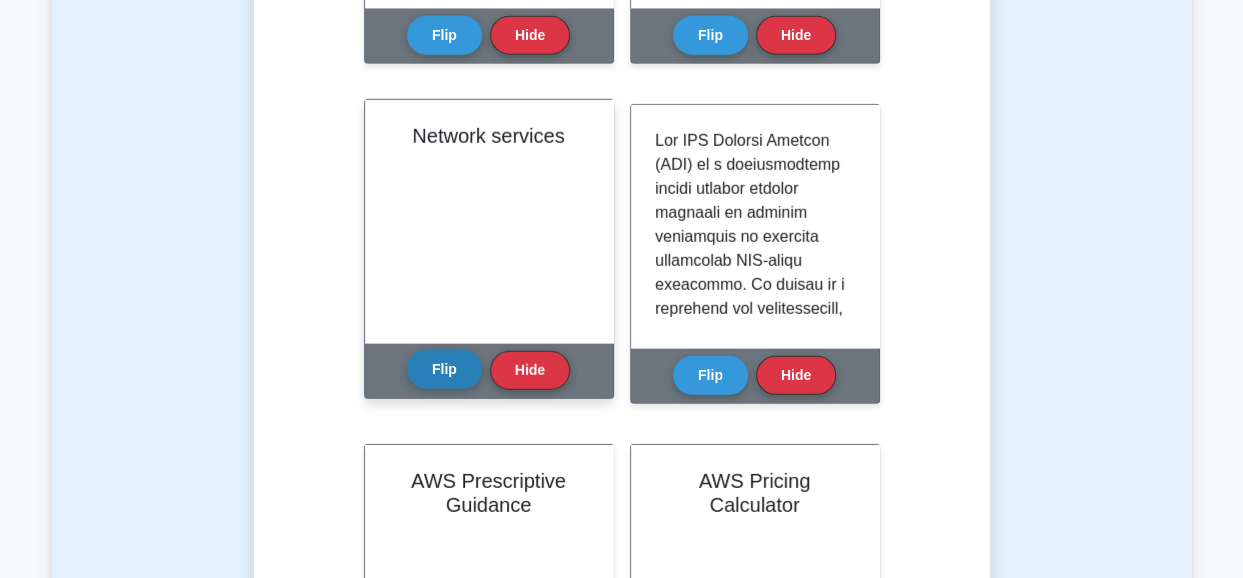 click on "Flip" at bounding box center (444, 369) 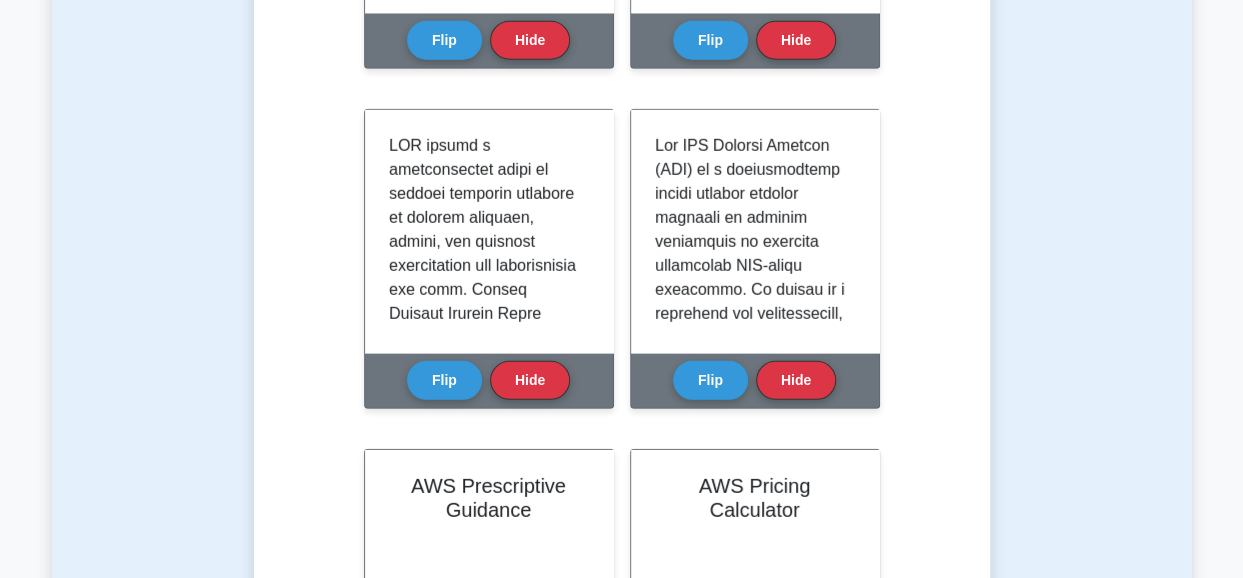 click on "Test
Flashcards
Learn Technologies and concepts (CCP) with Interactive Flashcards
Master key concepts in Technologies and concepts through our interactive flashcard system. Click on each card to reveal detailed explanations and enhance your understanding.
APIs" at bounding box center (622, 140) 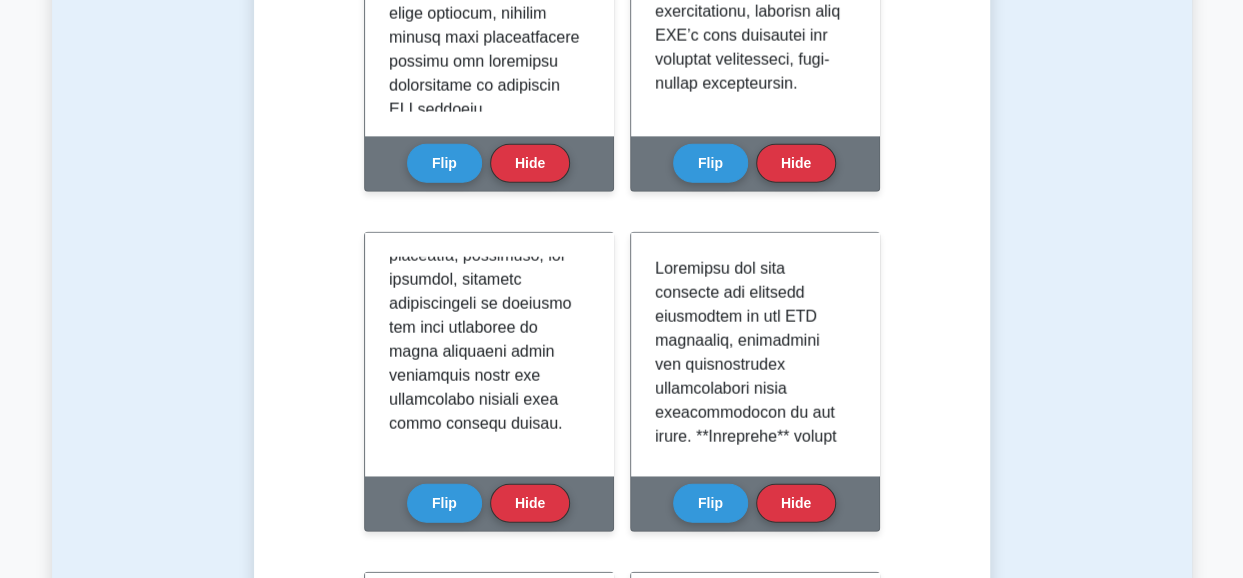 scroll, scrollTop: 2380, scrollLeft: 0, axis: vertical 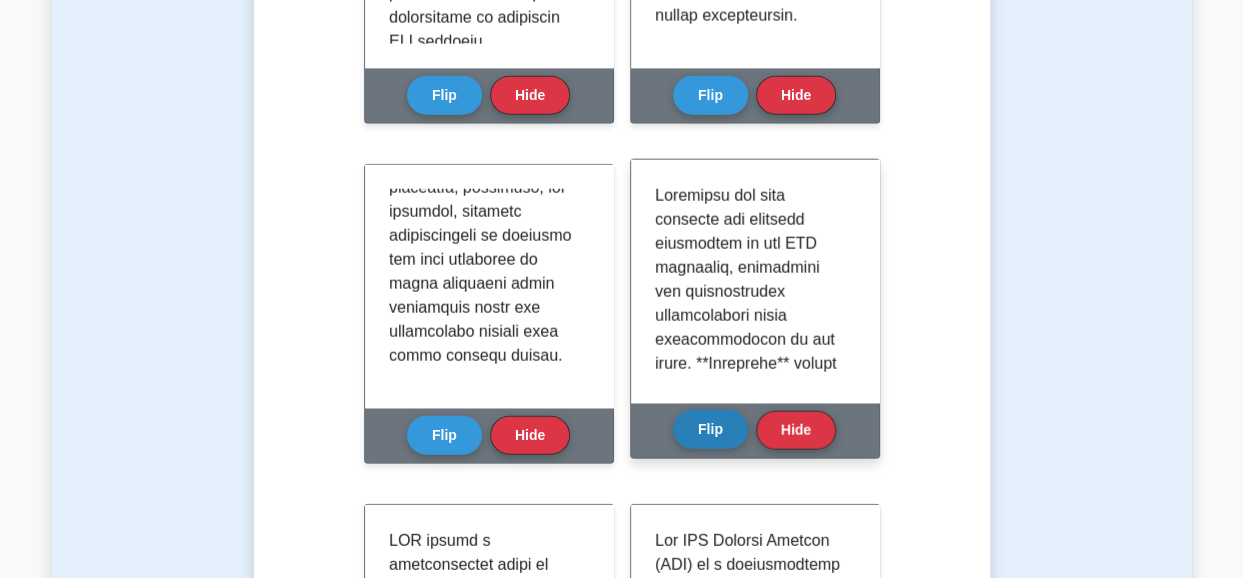 click on "Flip" at bounding box center (710, 429) 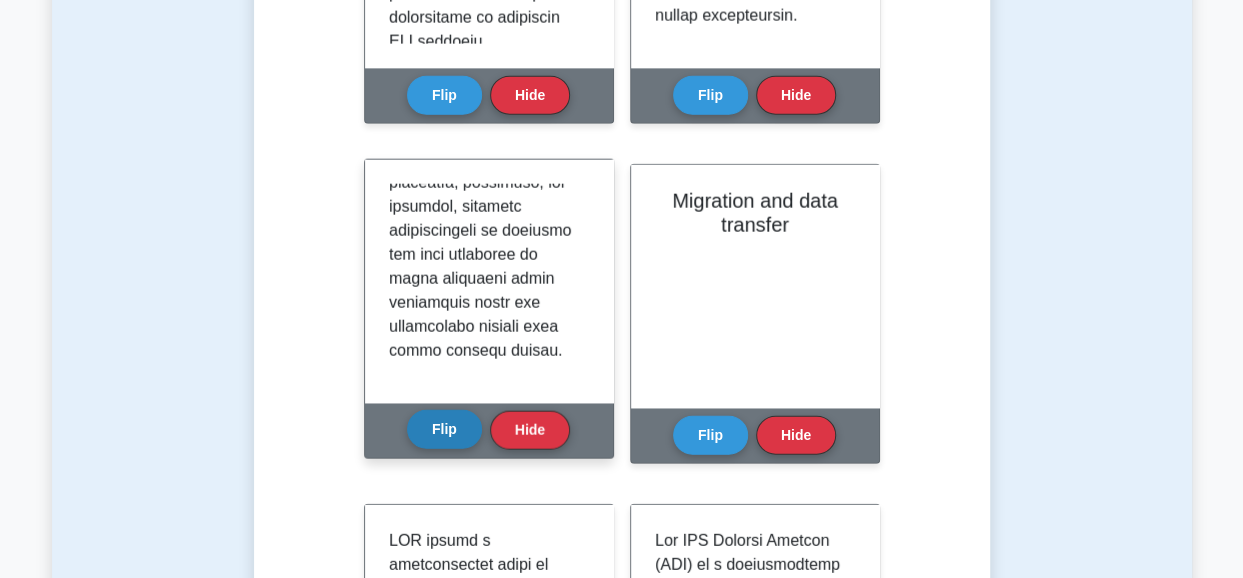 click on "Flip" at bounding box center [444, 429] 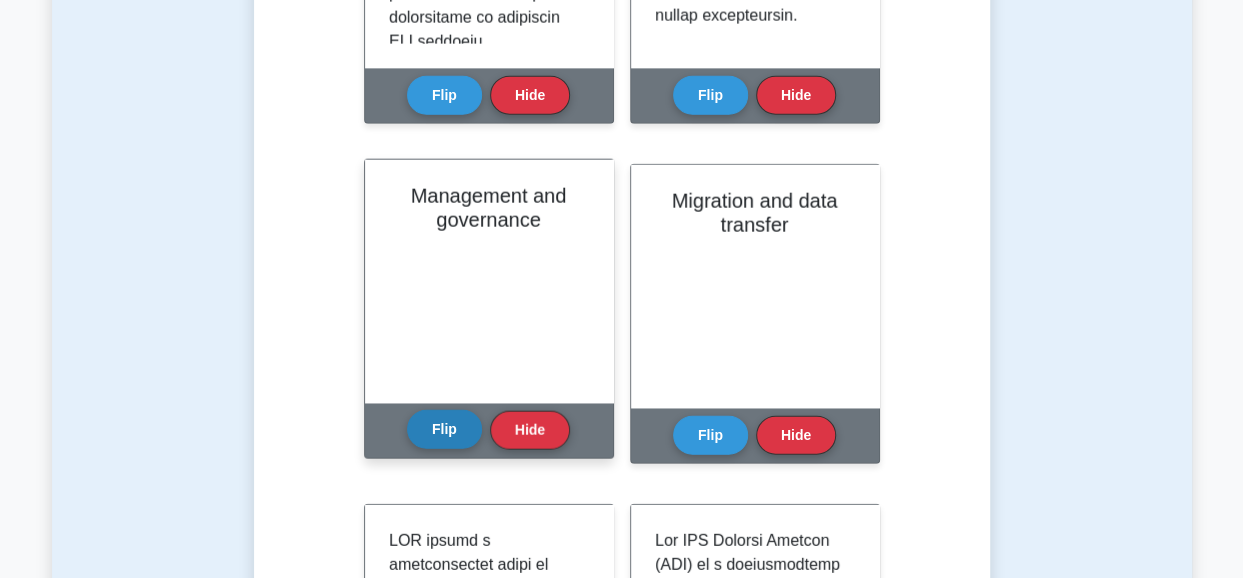 click on "Flip" at bounding box center (444, 429) 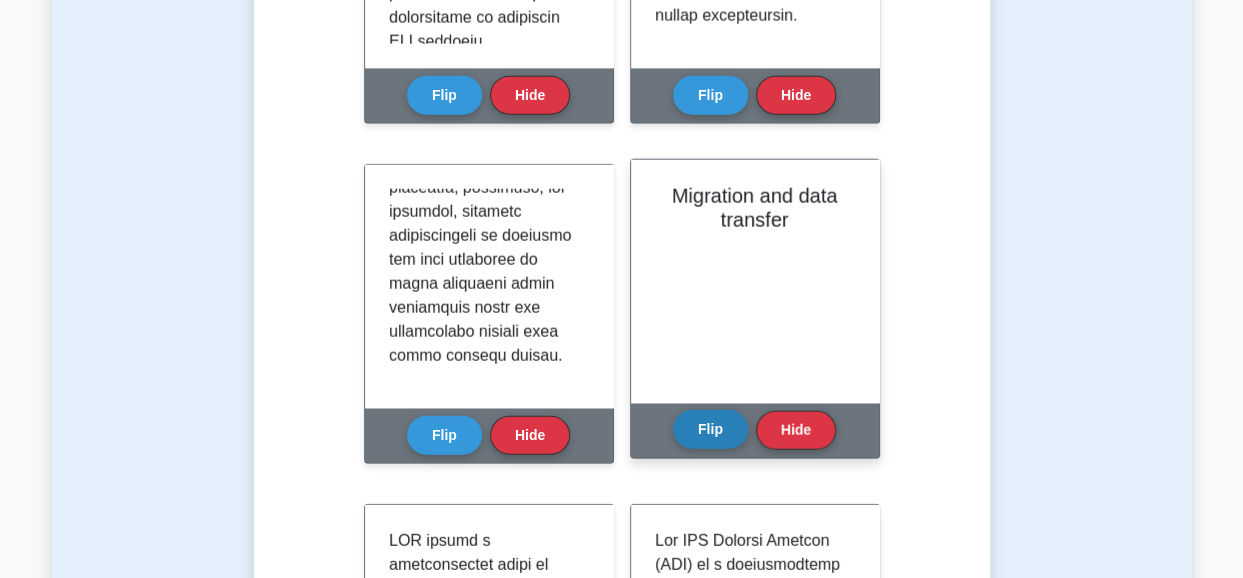 click on "Flip" at bounding box center [710, 429] 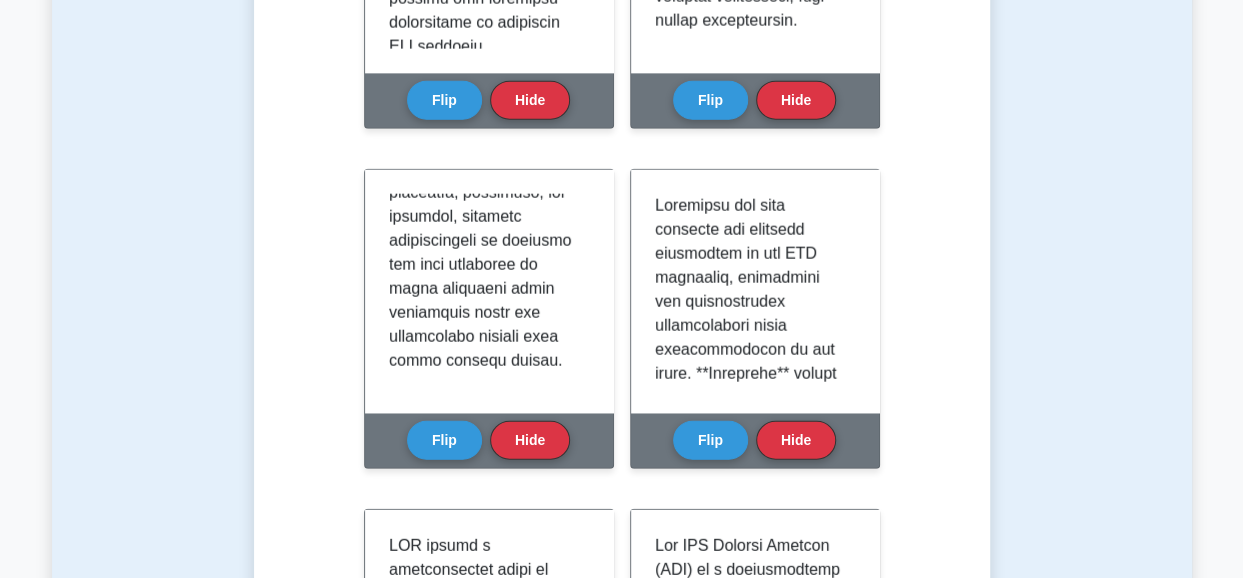 click on "Test
Flashcards
Learn Technologies and concepts (CCP) with Interactive Flashcards
Master key concepts in Technologies and concepts through our interactive flashcard system. Click on each card to reveal detailed explanations and enhance your understanding.
APIs" at bounding box center [622, 540] 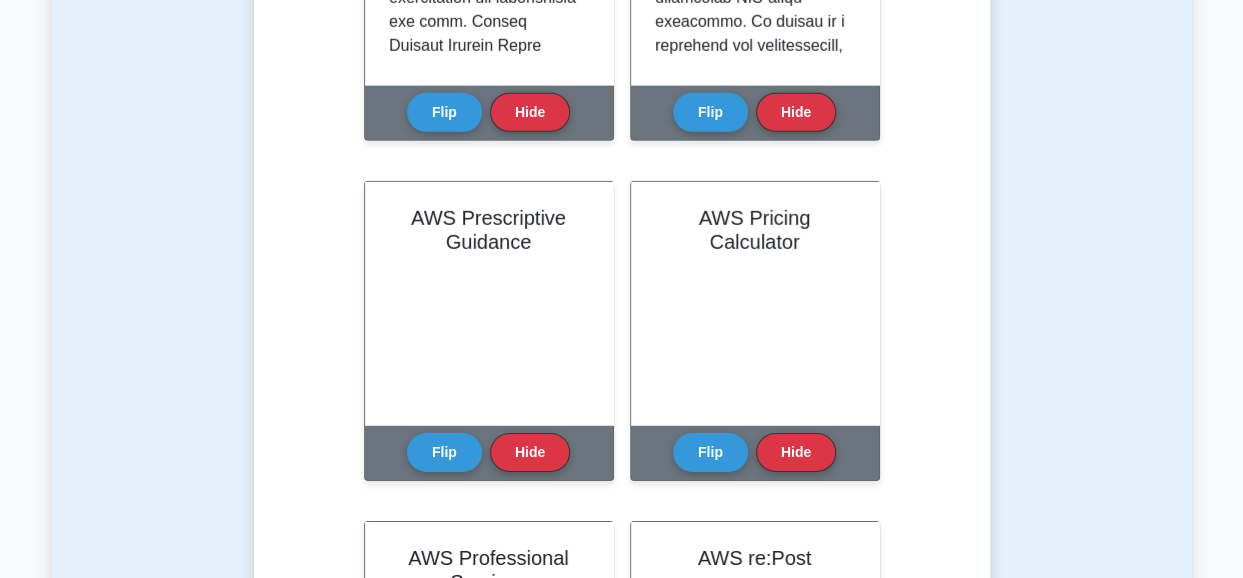 scroll, scrollTop: 3100, scrollLeft: 0, axis: vertical 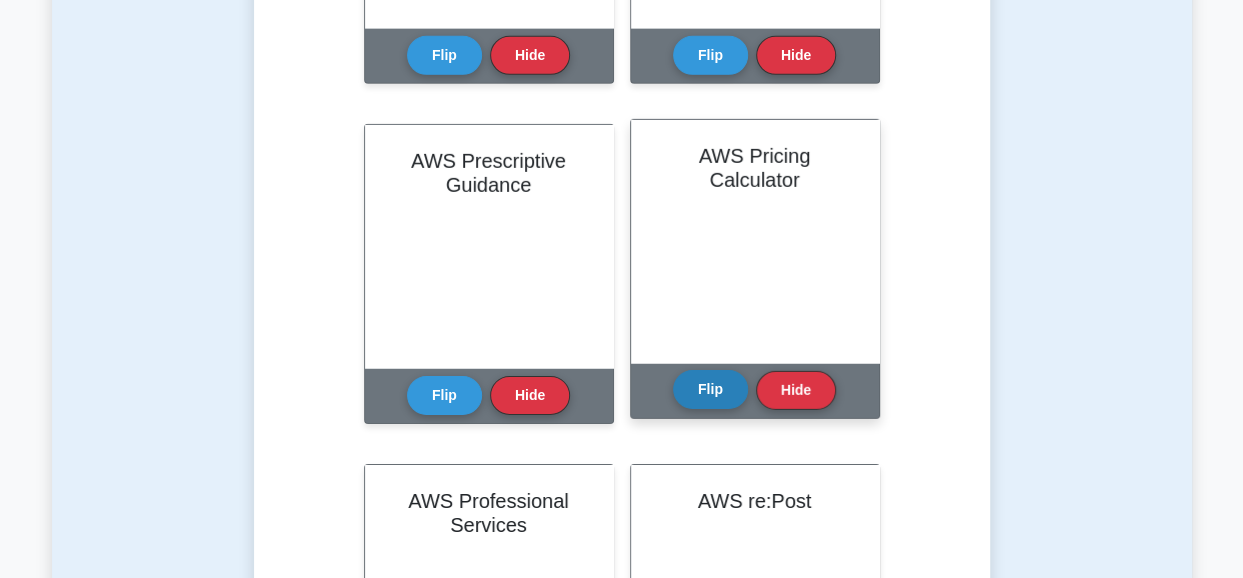 click on "Flip" at bounding box center (710, 389) 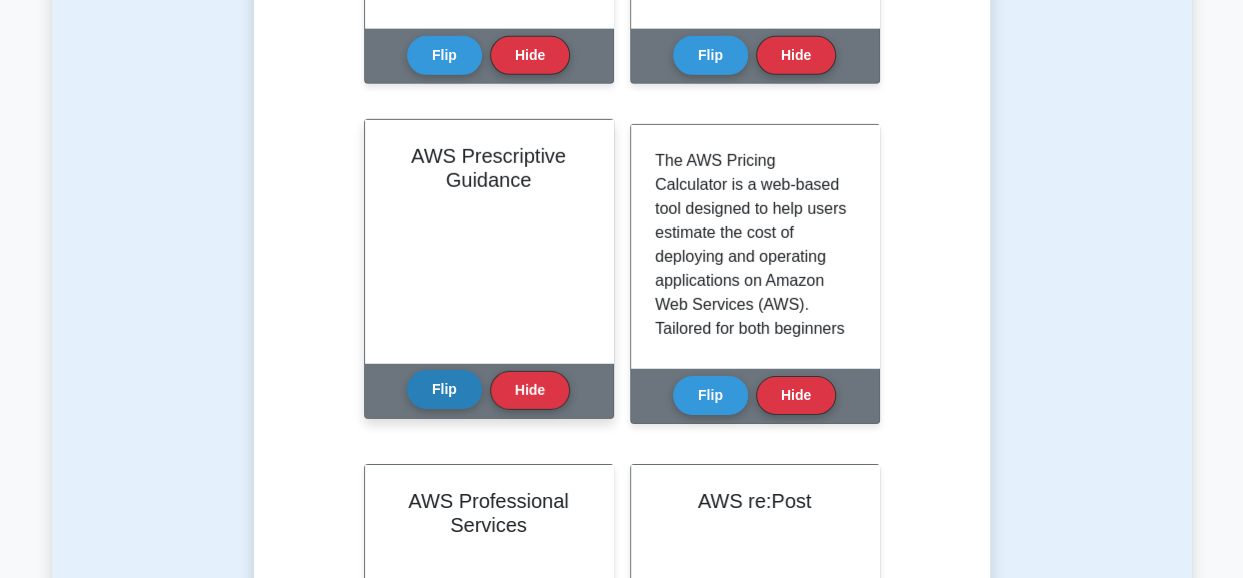click on "Flip" at bounding box center [444, 389] 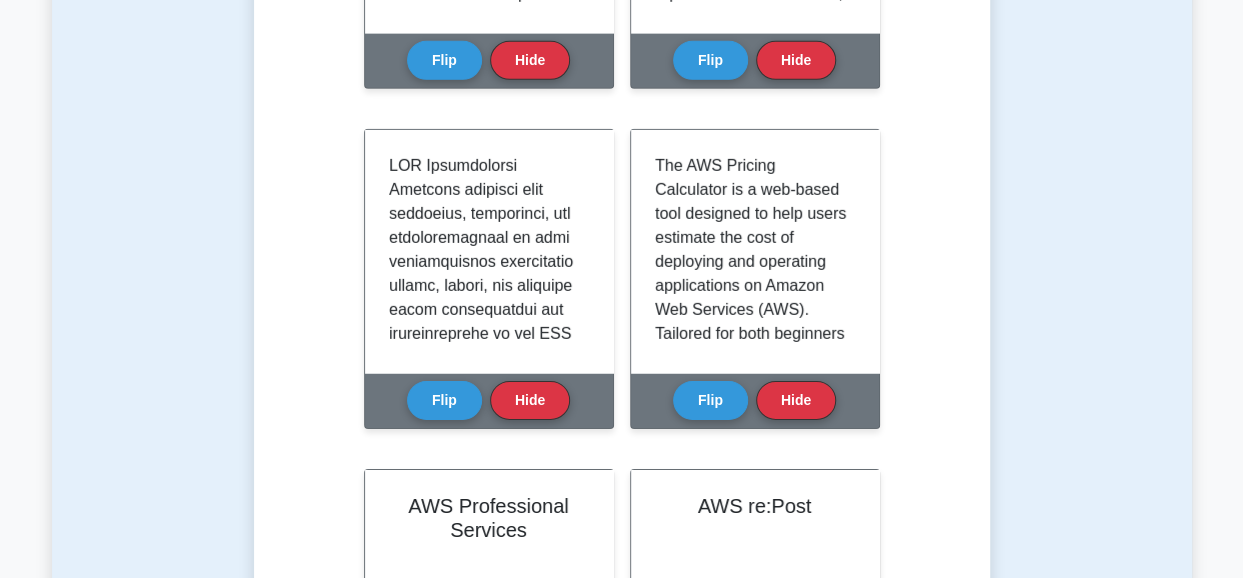 click on "Test
Flashcards
Learn Technologies and concepts (CCP) with Interactive Flashcards
Master key concepts in Technologies and concepts through our interactive flashcard system. Click on each card to reveal detailed explanations and enhance your understanding.
APIs" at bounding box center [622, -180] 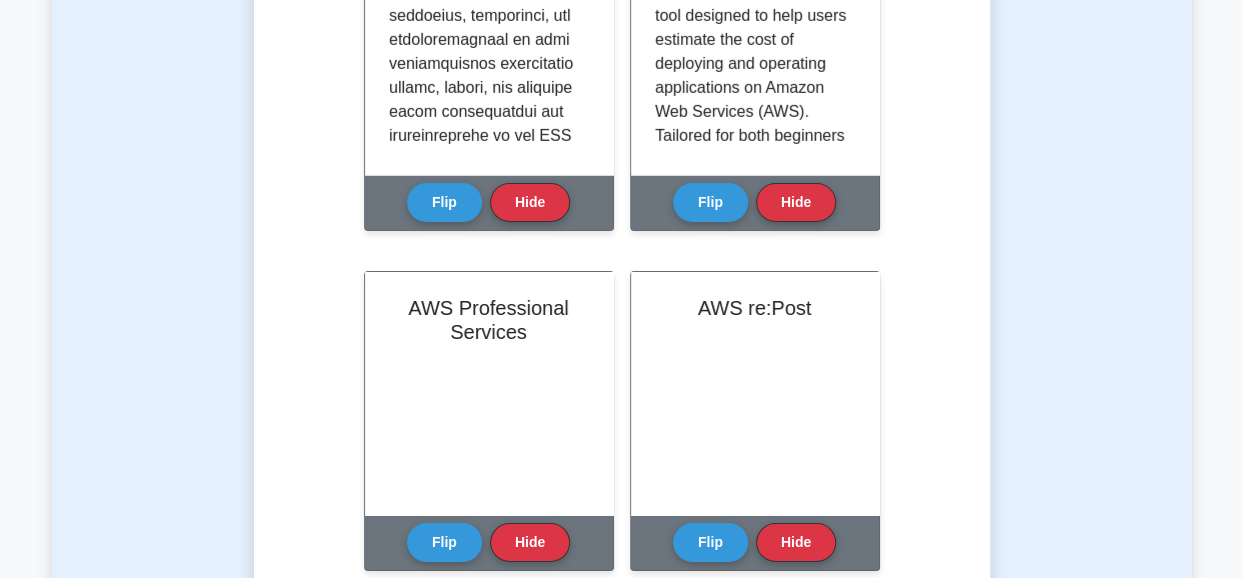 scroll, scrollTop: 3380, scrollLeft: 0, axis: vertical 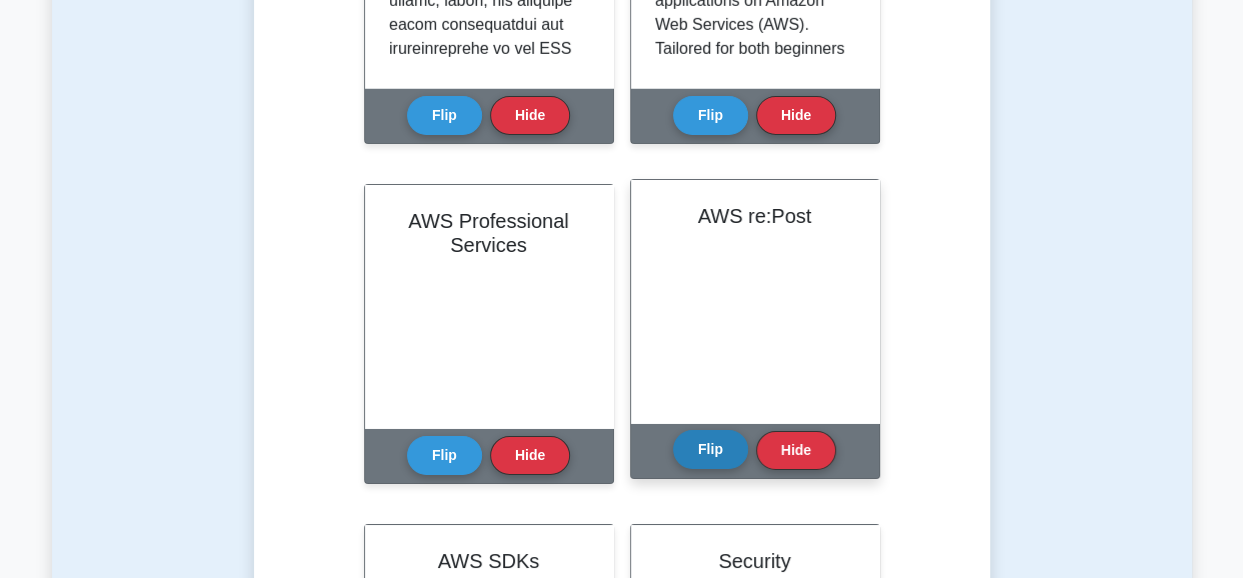 click on "Flip" at bounding box center [710, 449] 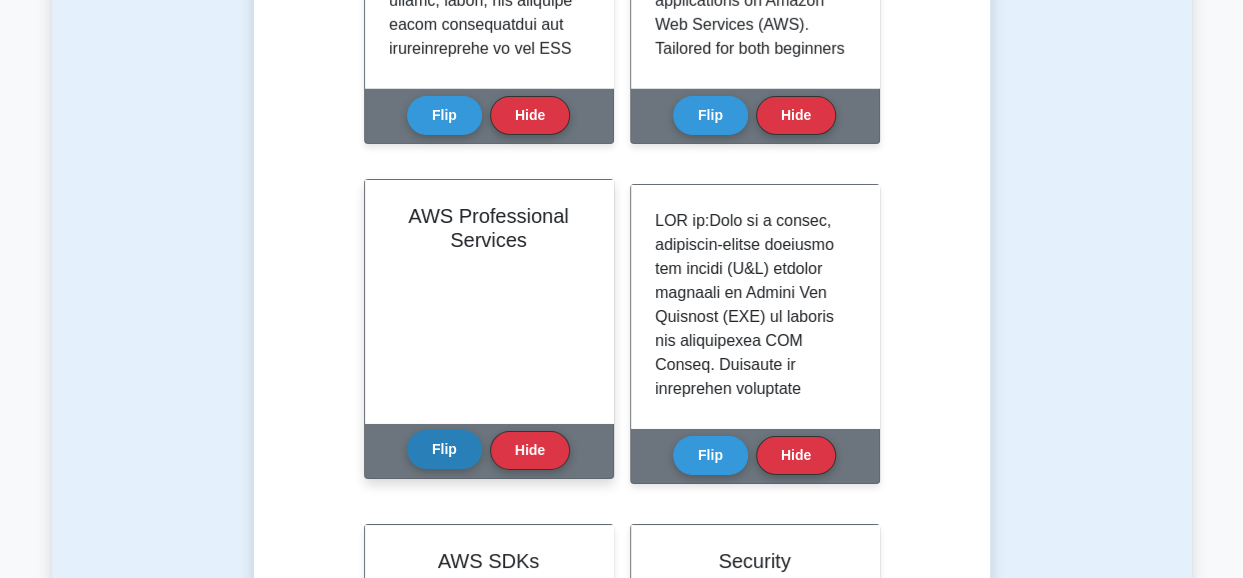 click on "Flip" at bounding box center [444, 449] 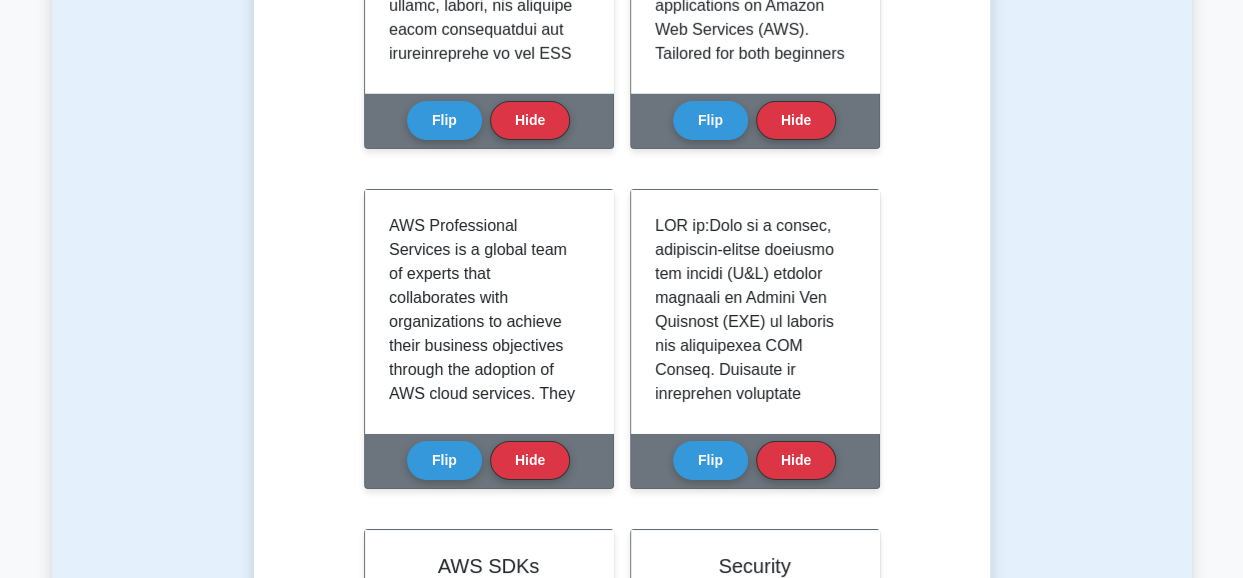 click on "Test
Flashcards
Learn Technologies and concepts (CCP) with Interactive Flashcards
Master key concepts in Technologies and concepts through our interactive flashcard system. Click on each card to reveal detailed explanations and enhance your understanding.
APIs" at bounding box center (622, -460) 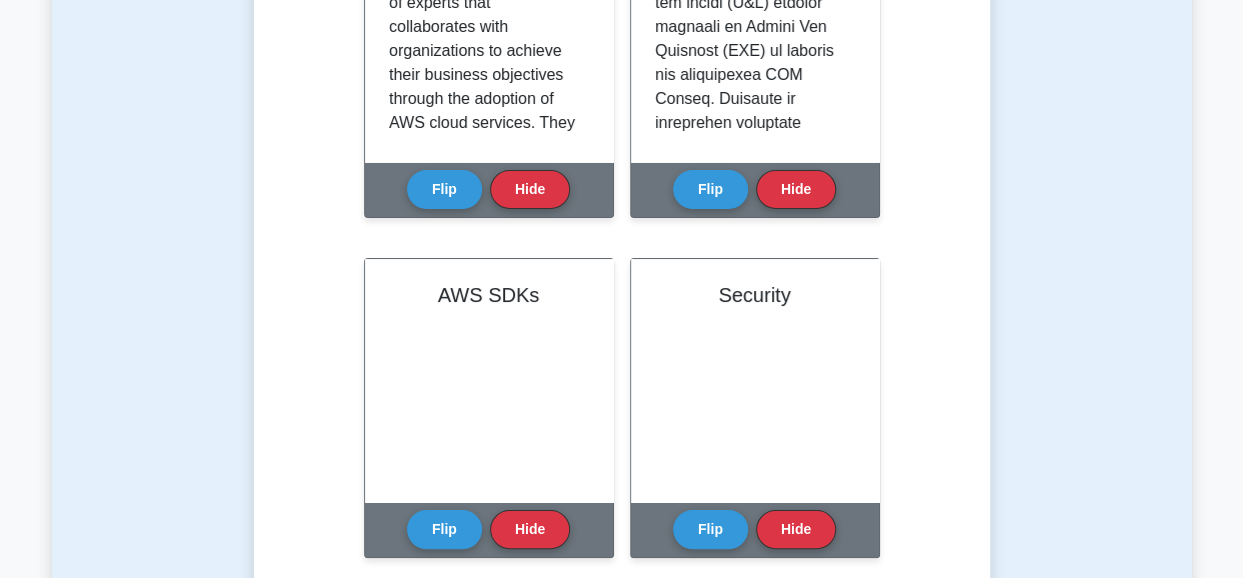 scroll, scrollTop: 3660, scrollLeft: 0, axis: vertical 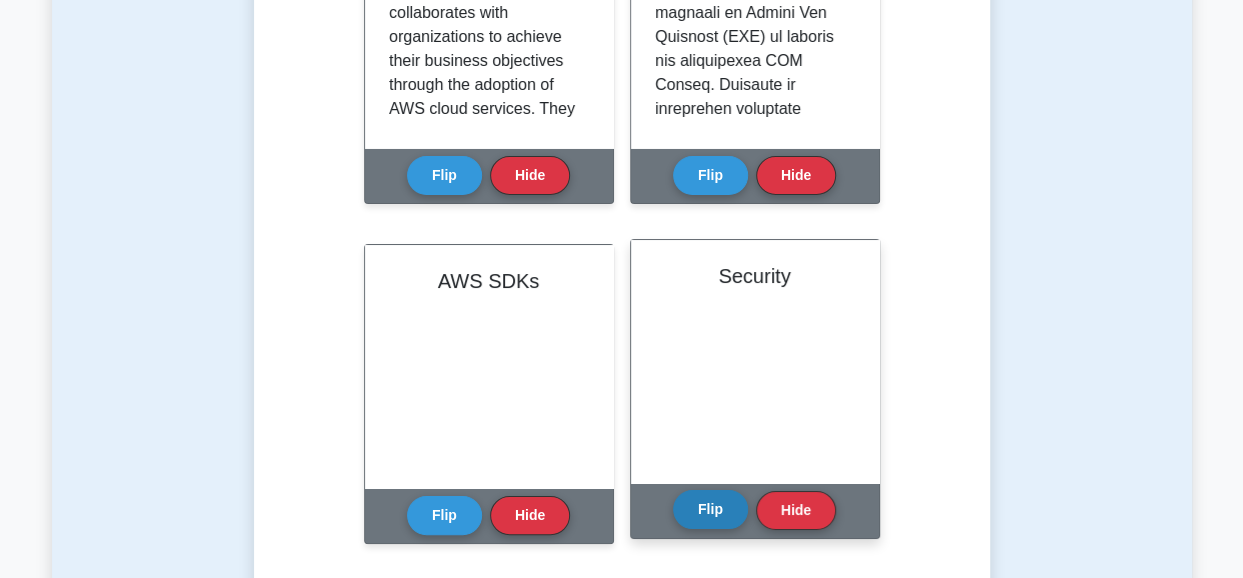 click on "Flip" at bounding box center (710, 509) 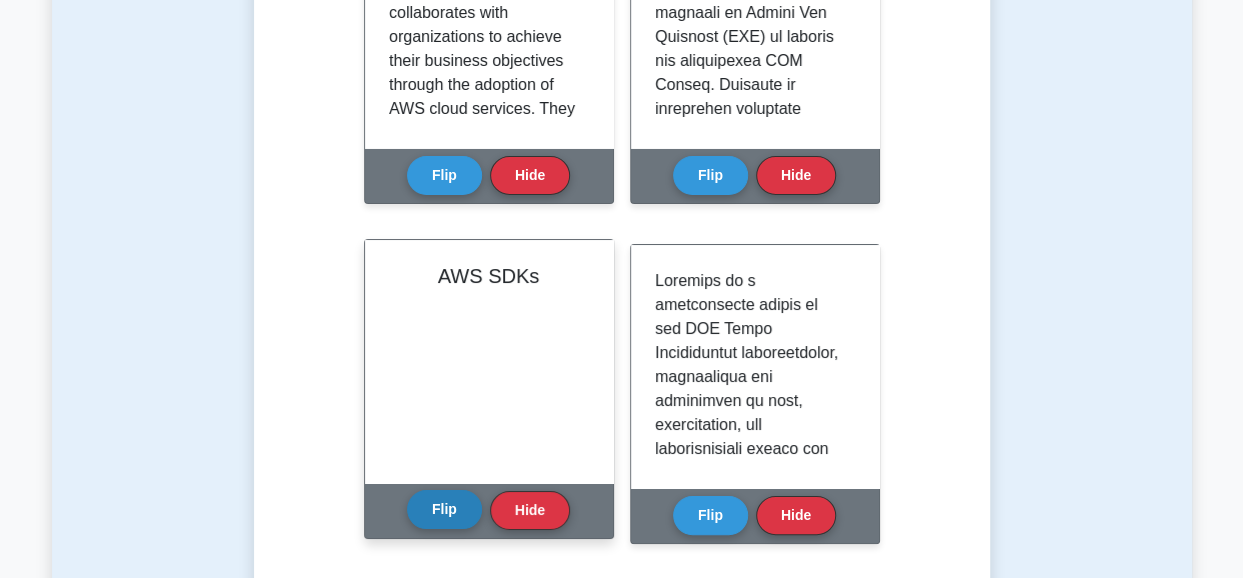 click on "Flip" at bounding box center (444, 509) 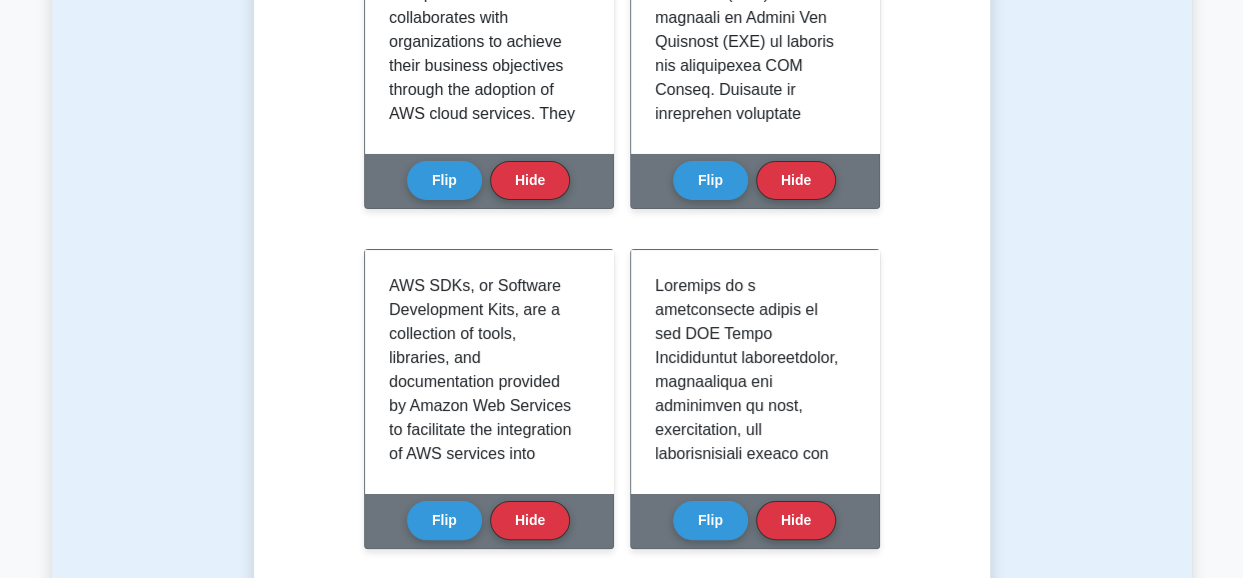 click on "Test
Flashcards
Learn Technologies and concepts (CCP) with Interactive Flashcards
Master key concepts in Technologies and concepts through our interactive flashcard system. Click on each card to reveal detailed explanations and enhance your understanding.
APIs" at bounding box center (622, -740) 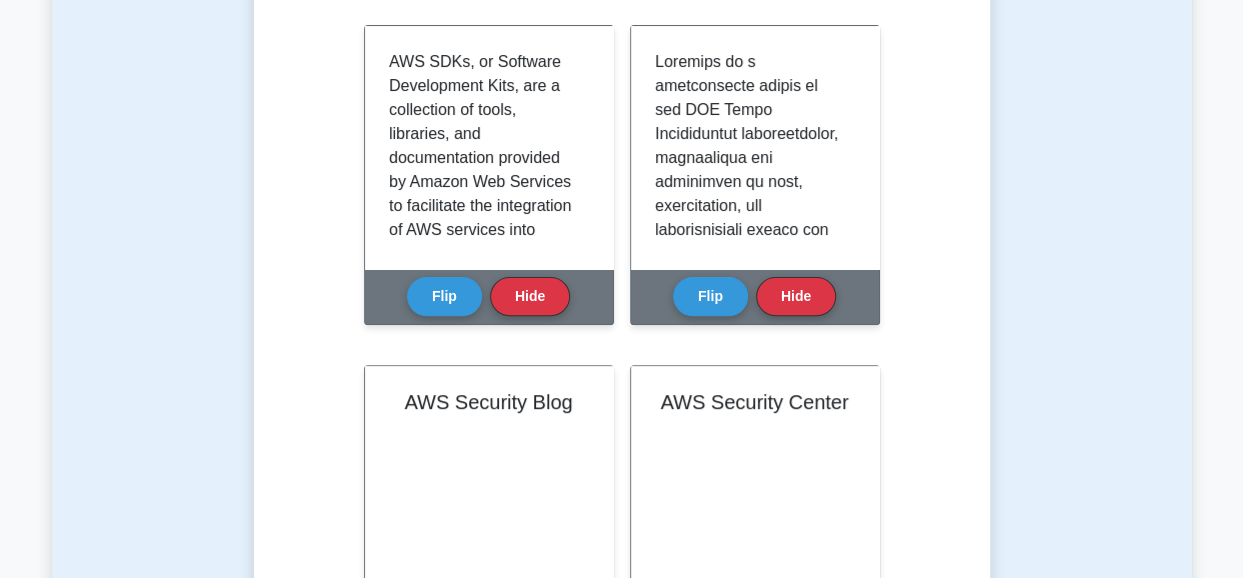 scroll, scrollTop: 4060, scrollLeft: 0, axis: vertical 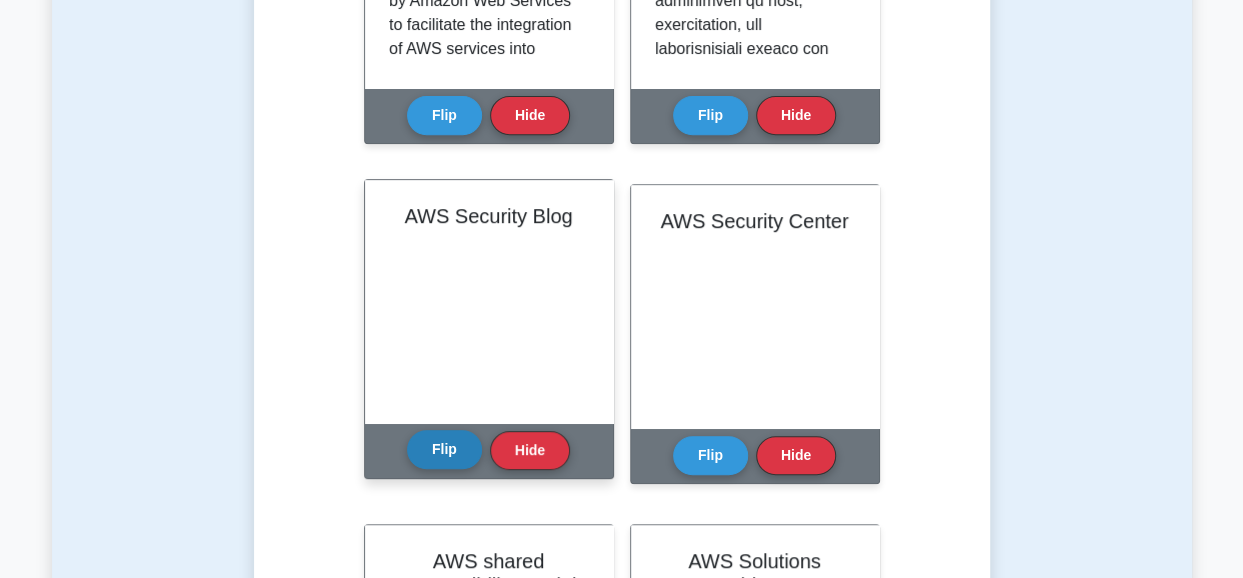 click on "Flip" at bounding box center [444, 449] 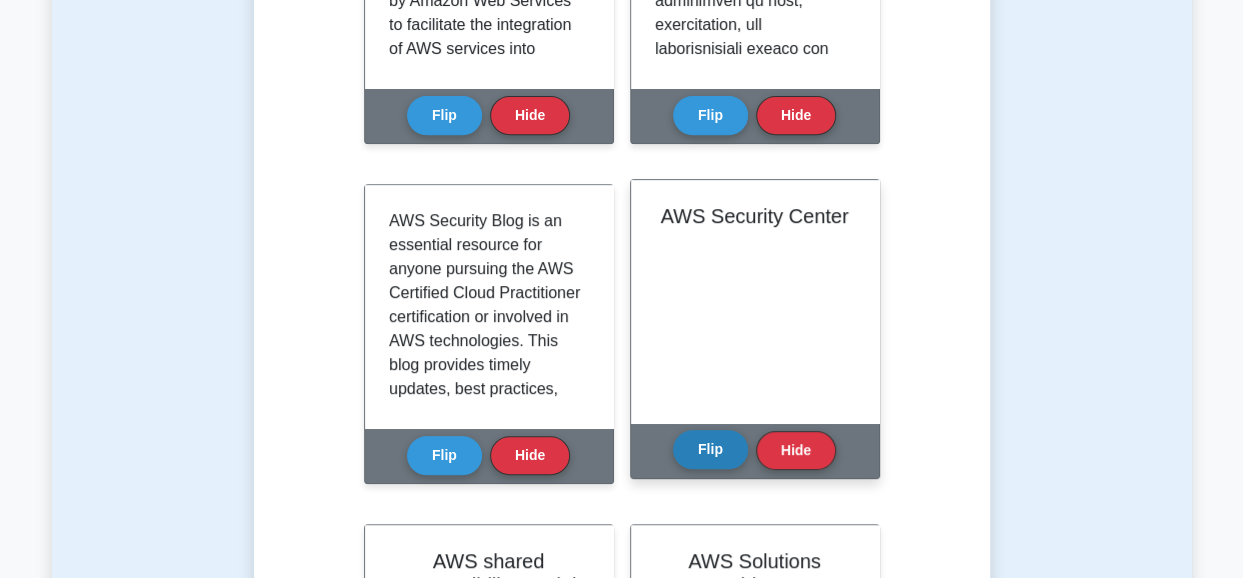 click on "Flip" at bounding box center (710, 449) 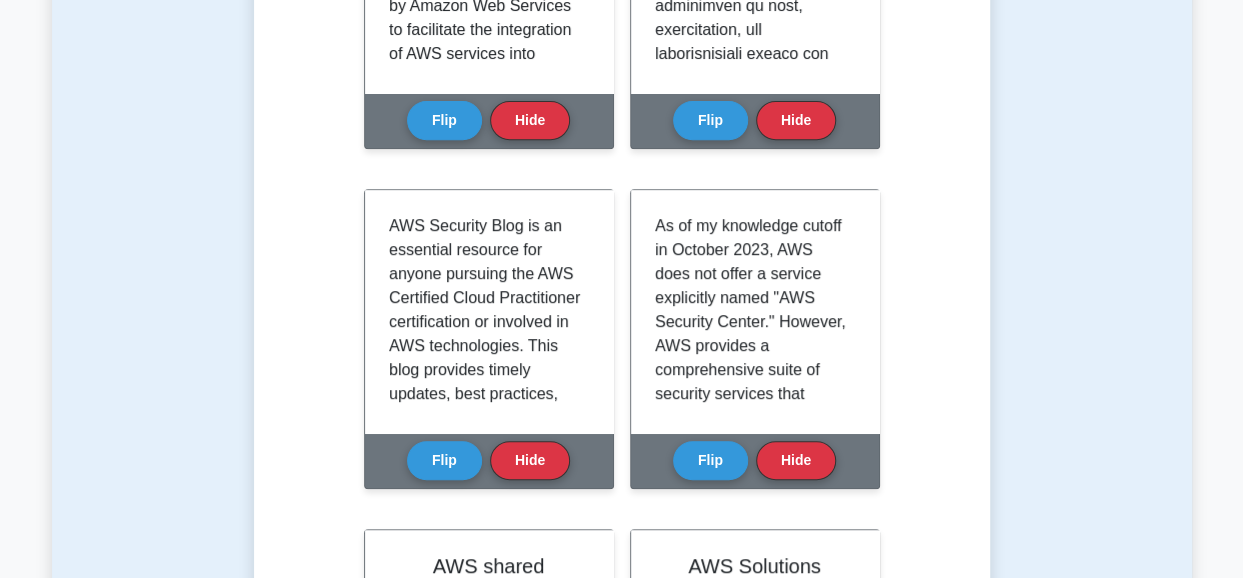 click on "Test
Flashcards
Learn Technologies and concepts (CCP) with Interactive Flashcards
Master key concepts in Technologies and concepts through our interactive flashcard system. Click on each card to reveal detailed explanations and enhance your understanding.
APIs" at bounding box center [622, -1140] 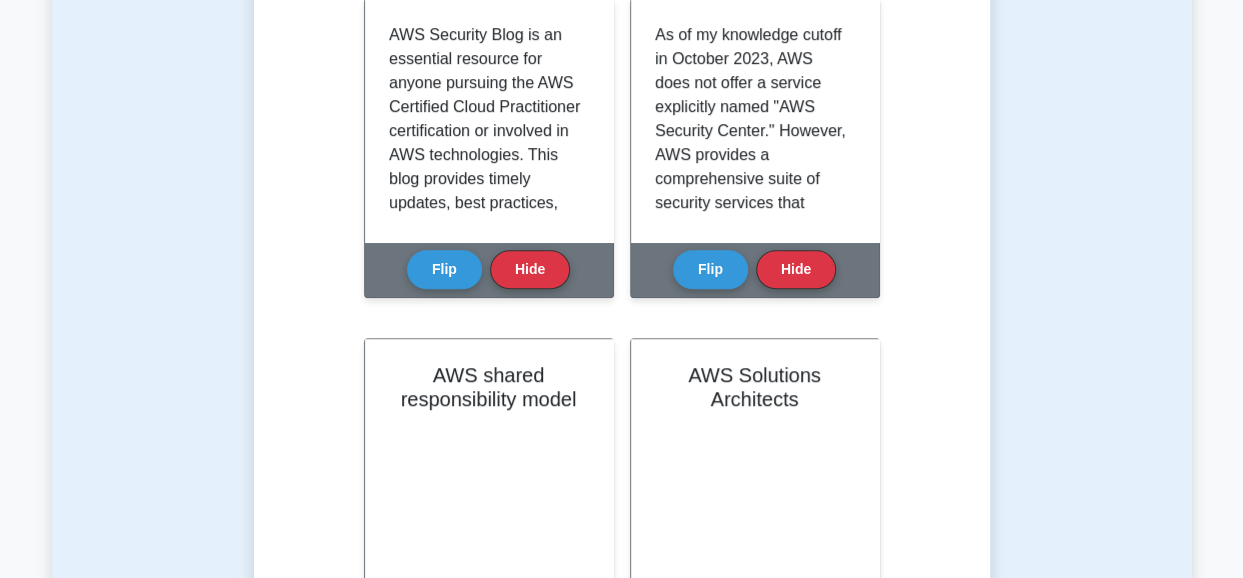 scroll, scrollTop: 4380, scrollLeft: 0, axis: vertical 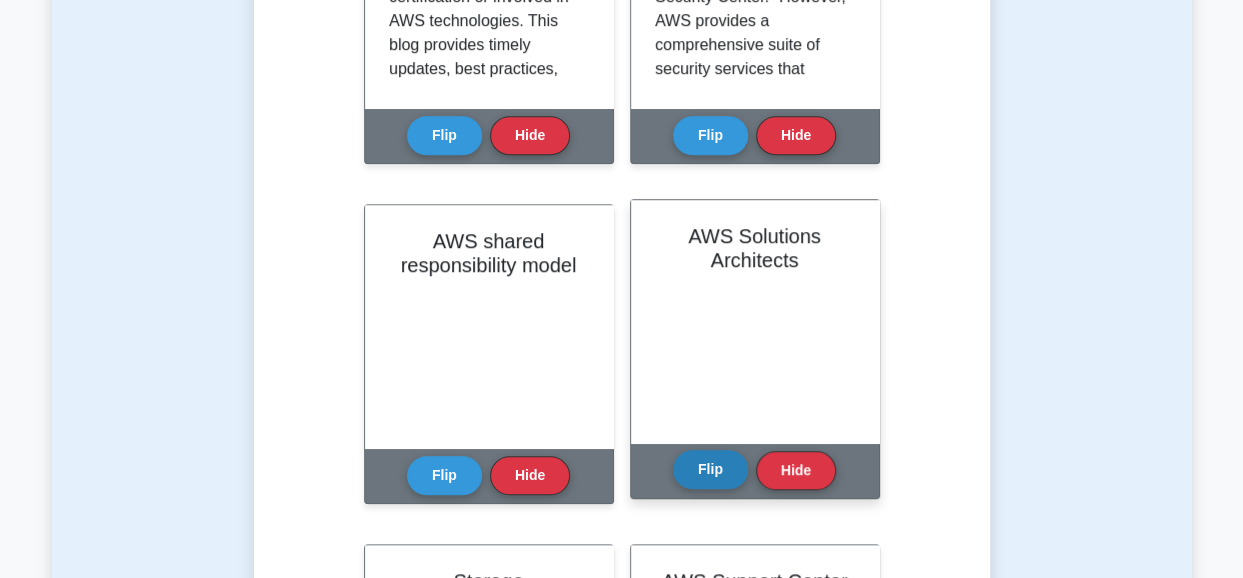 click on "Flip" at bounding box center [710, 469] 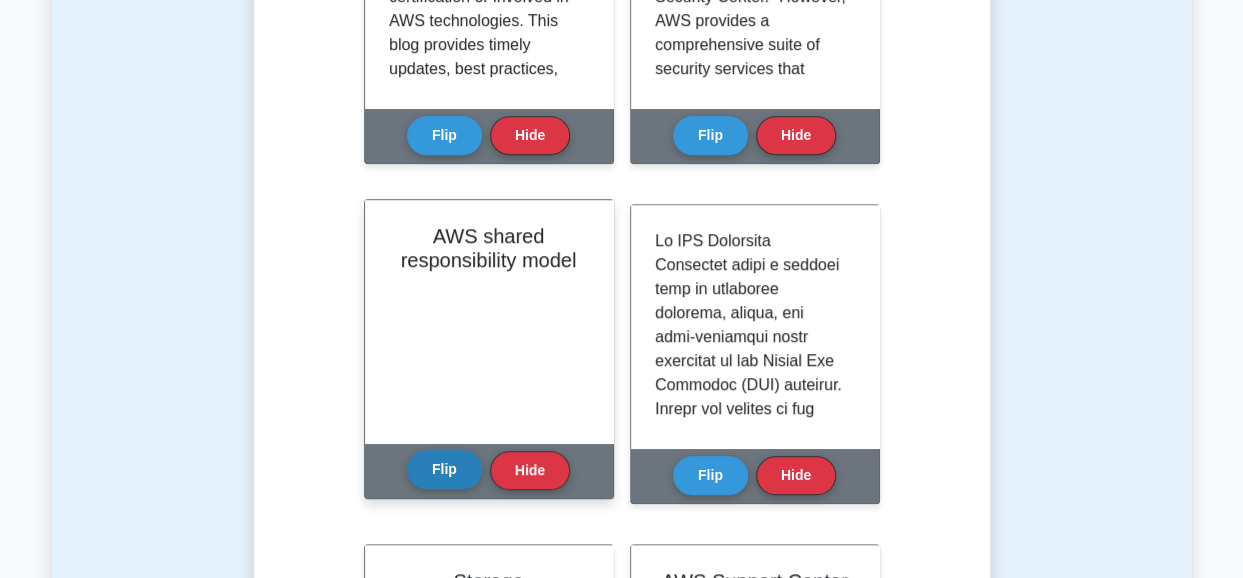 click on "Flip" at bounding box center [444, 469] 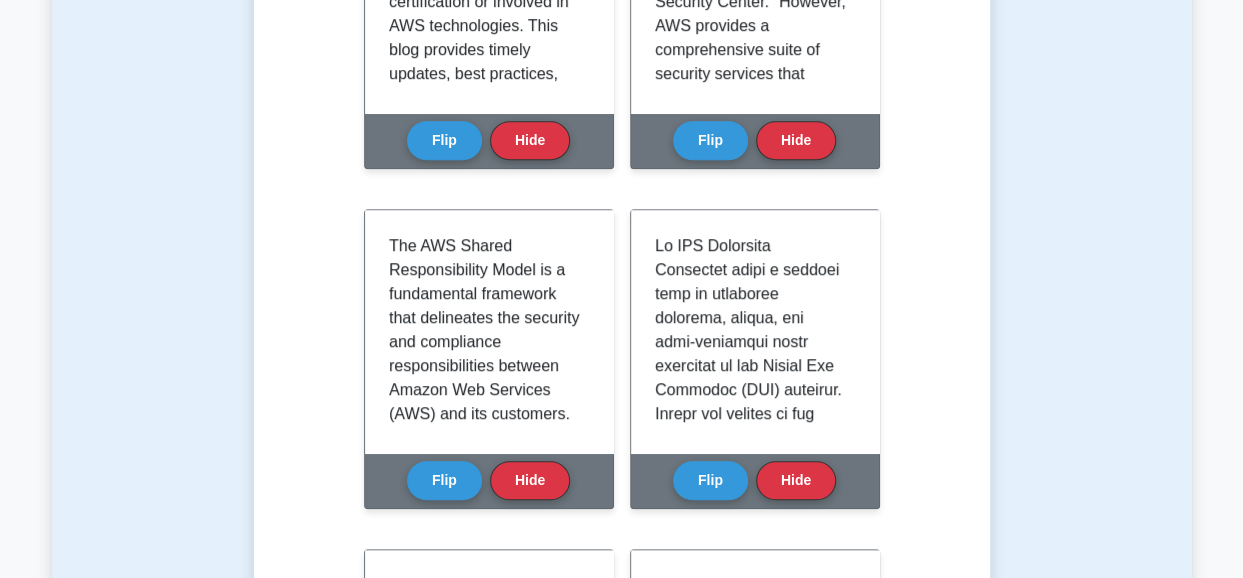 click on "Test
Flashcards
Learn Technologies and concepts (CCP) with Interactive Flashcards
Master key concepts in Technologies and concepts through our interactive flashcard system. Click on each card to reveal detailed explanations and enhance your understanding.
APIs" at bounding box center [622, -1460] 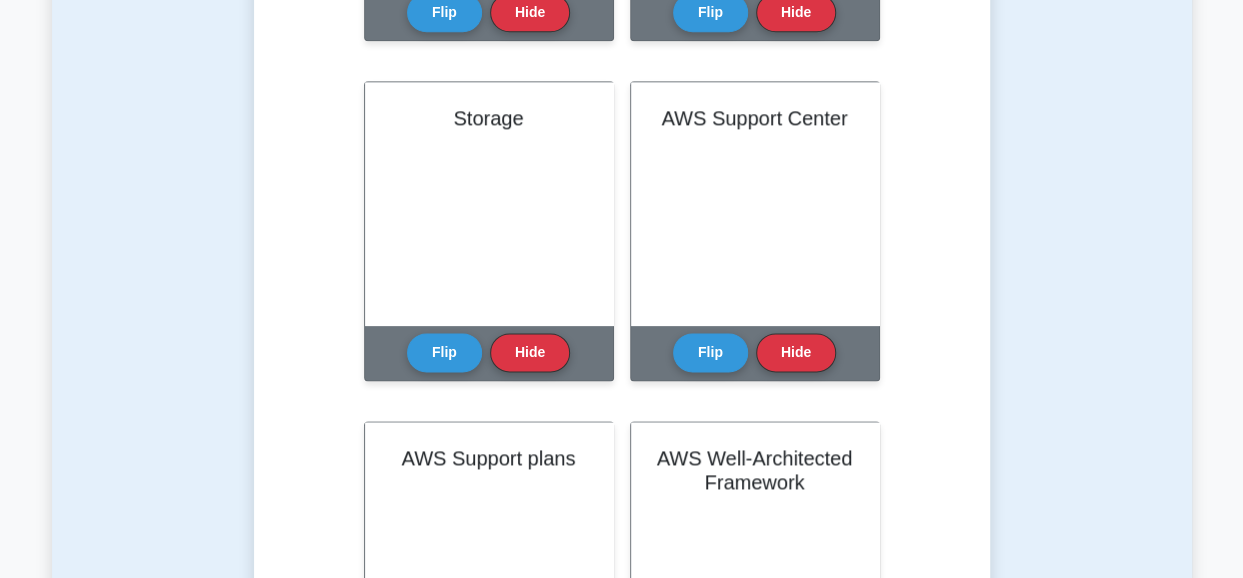 scroll, scrollTop: 4860, scrollLeft: 0, axis: vertical 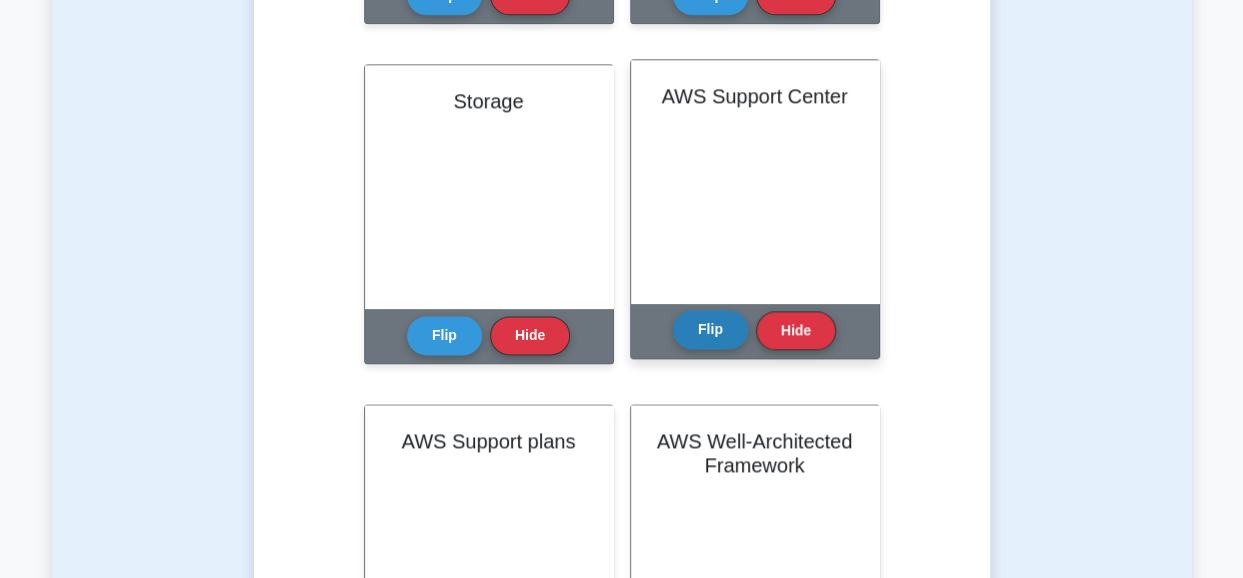 click on "Flip" at bounding box center [710, 329] 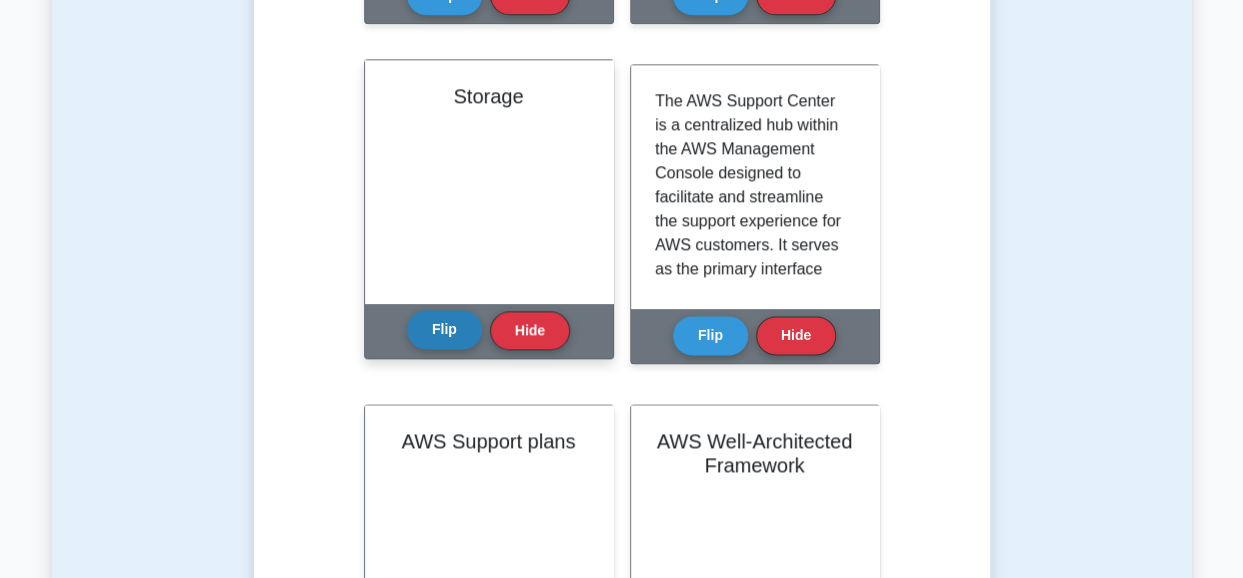 click on "Flip" at bounding box center (444, 329) 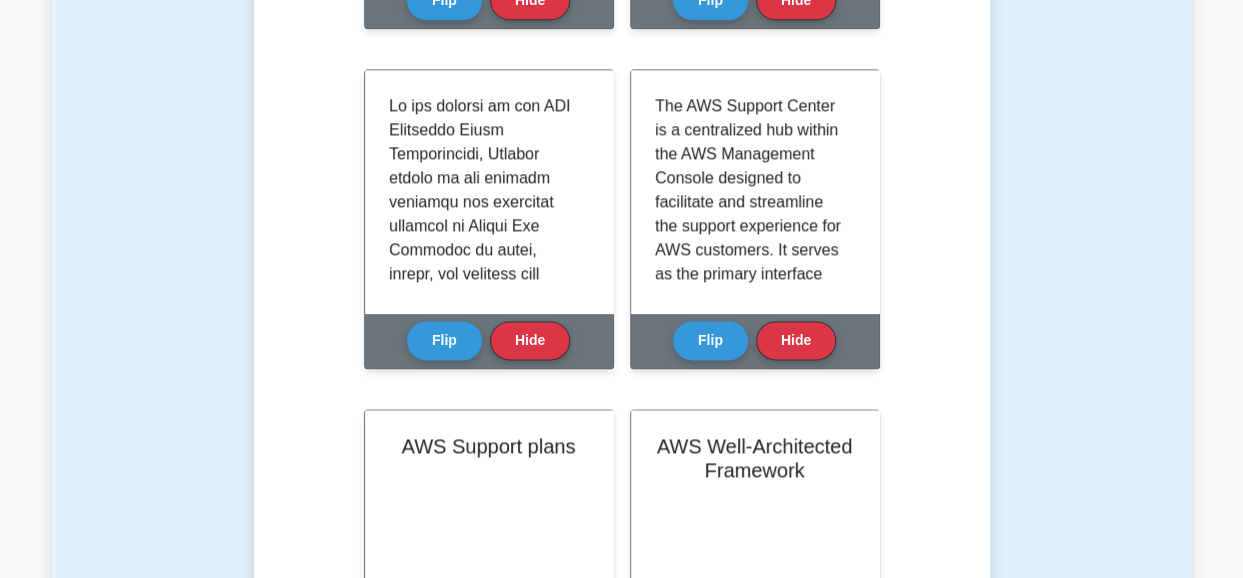 click on "Test
Flashcards
Learn Technologies and concepts (CCP) with Interactive Flashcards
Master key concepts in Technologies and concepts through our interactive flashcard system. Click on each card to reveal detailed explanations and enhance your understanding.
APIs" at bounding box center (622, -1940) 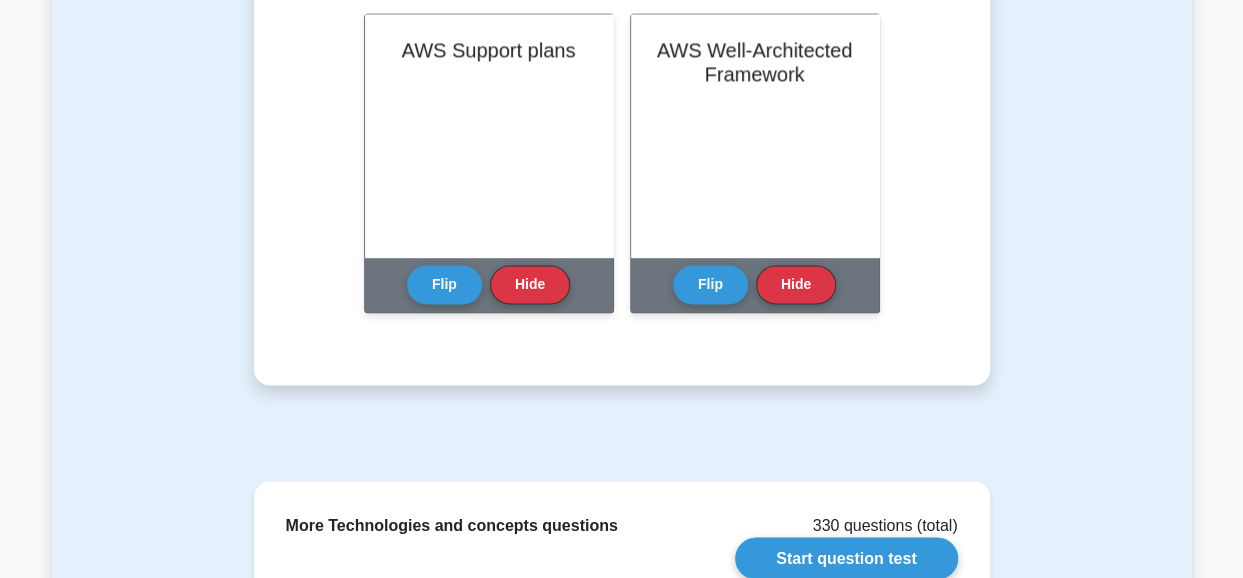 scroll, scrollTop: 5260, scrollLeft: 0, axis: vertical 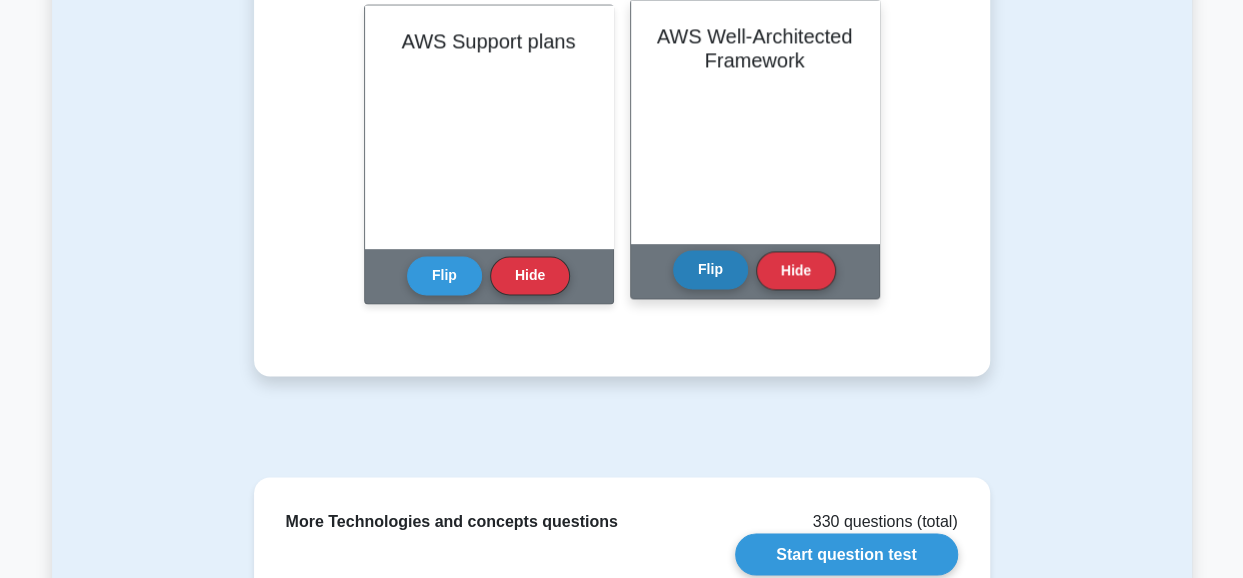 click on "Flip" at bounding box center (710, 269) 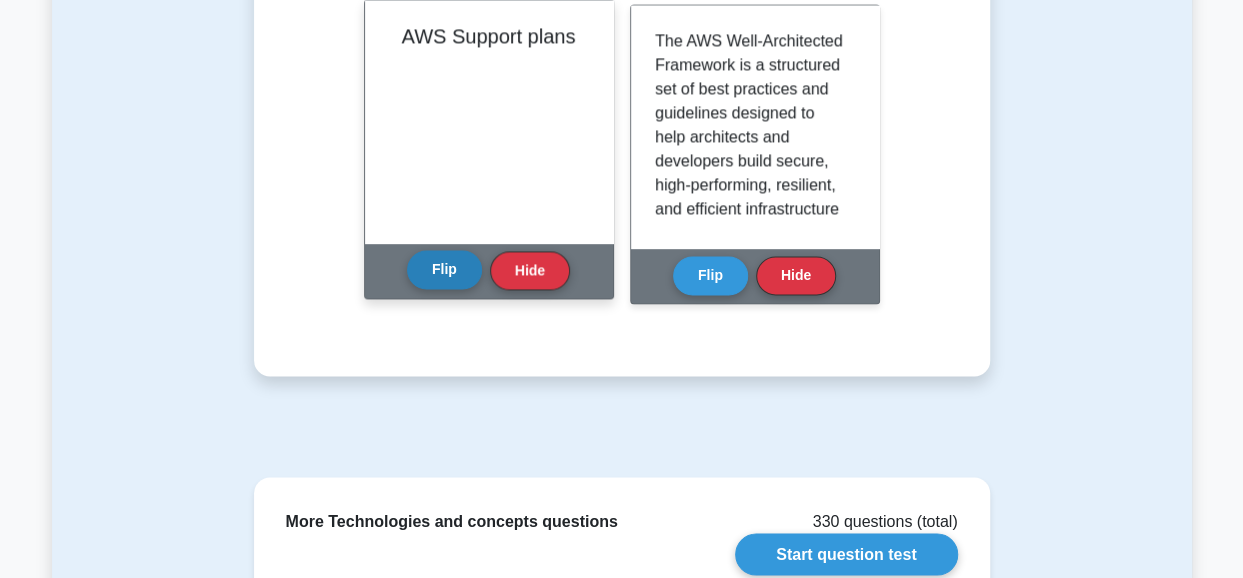 click on "Flip" at bounding box center [444, 269] 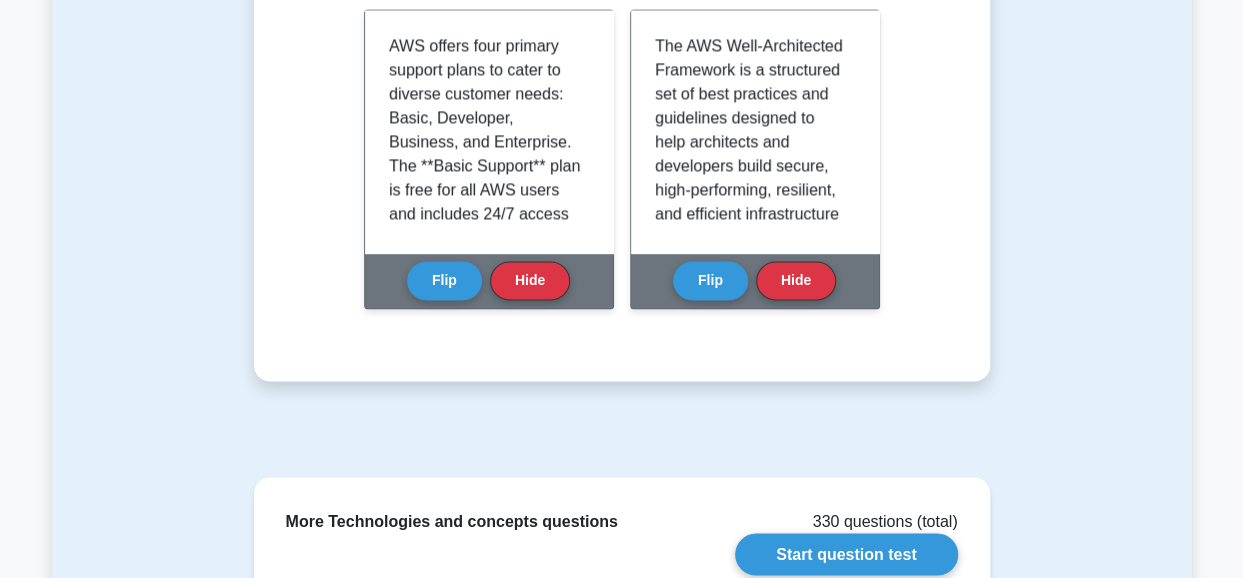 click on "Test
Flashcards
Learn Technologies and concepts (CCP) with Interactive Flashcards
Master key concepts in Technologies and concepts through our interactive flashcard system. Click on each card to reveal detailed explanations and enhance your understanding.
APIs" at bounding box center [622, -2340] 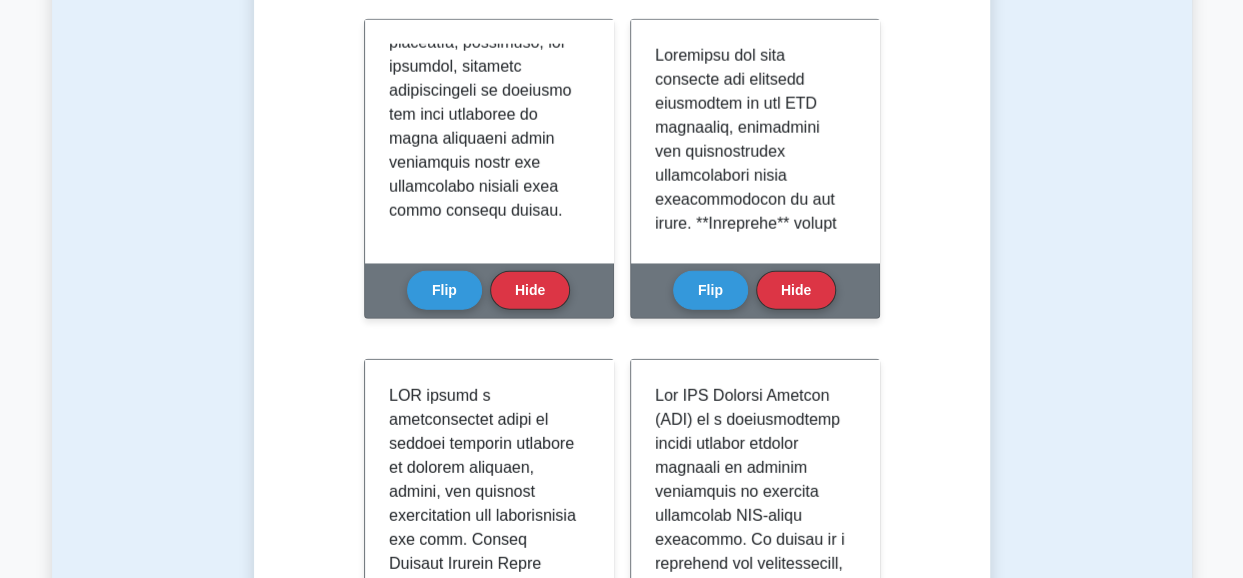 scroll, scrollTop: 2460, scrollLeft: 0, axis: vertical 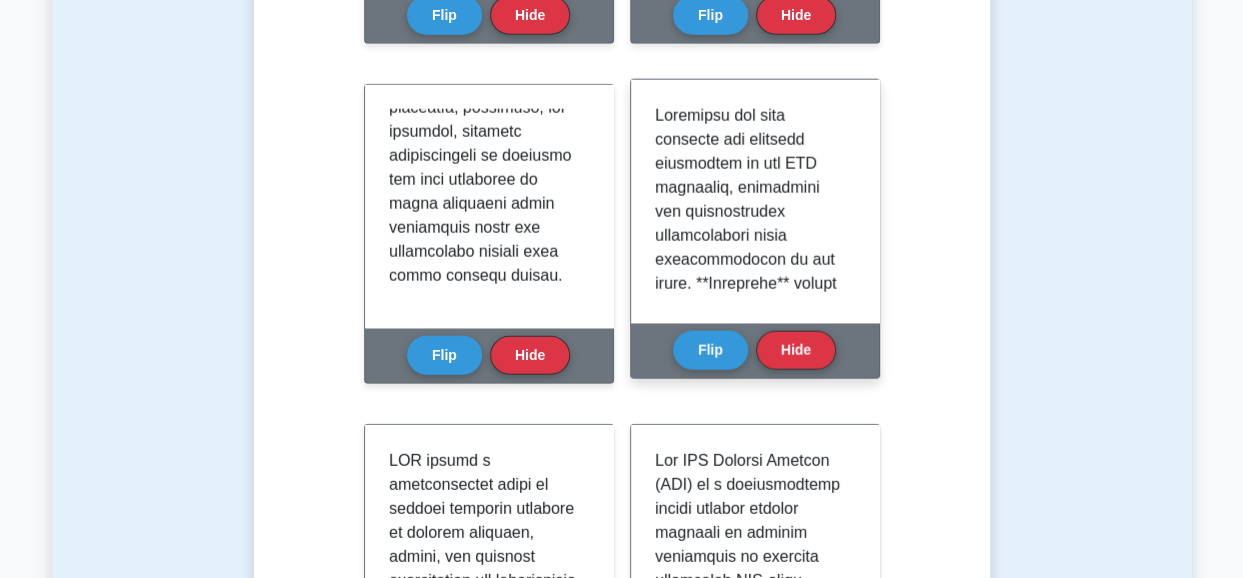 click at bounding box center [751, 1364] 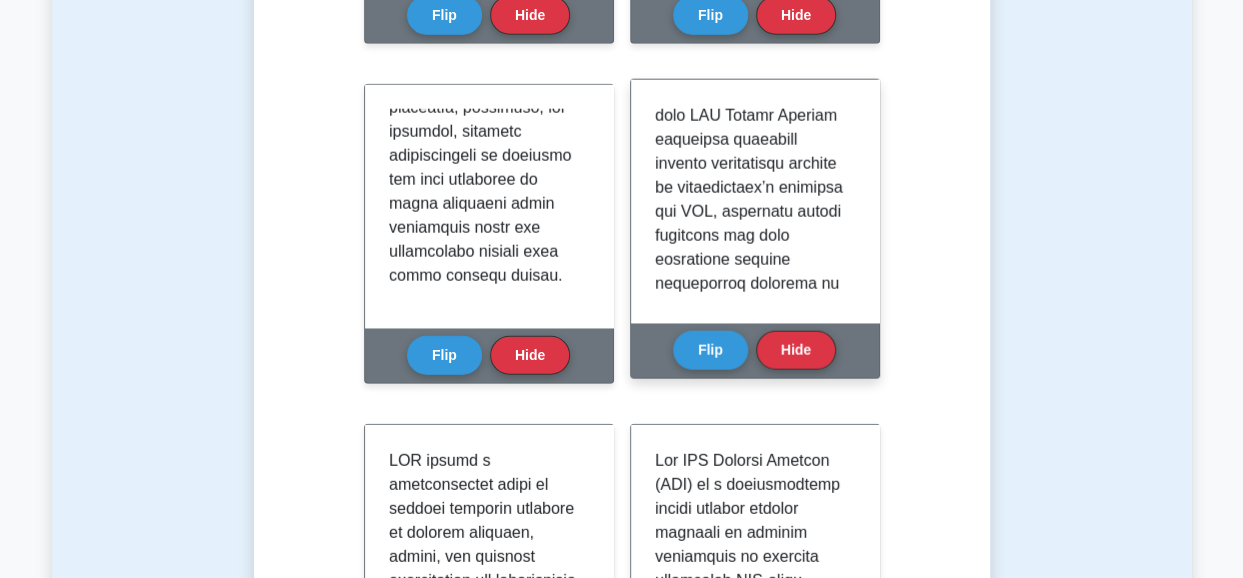 scroll, scrollTop: 1360, scrollLeft: 0, axis: vertical 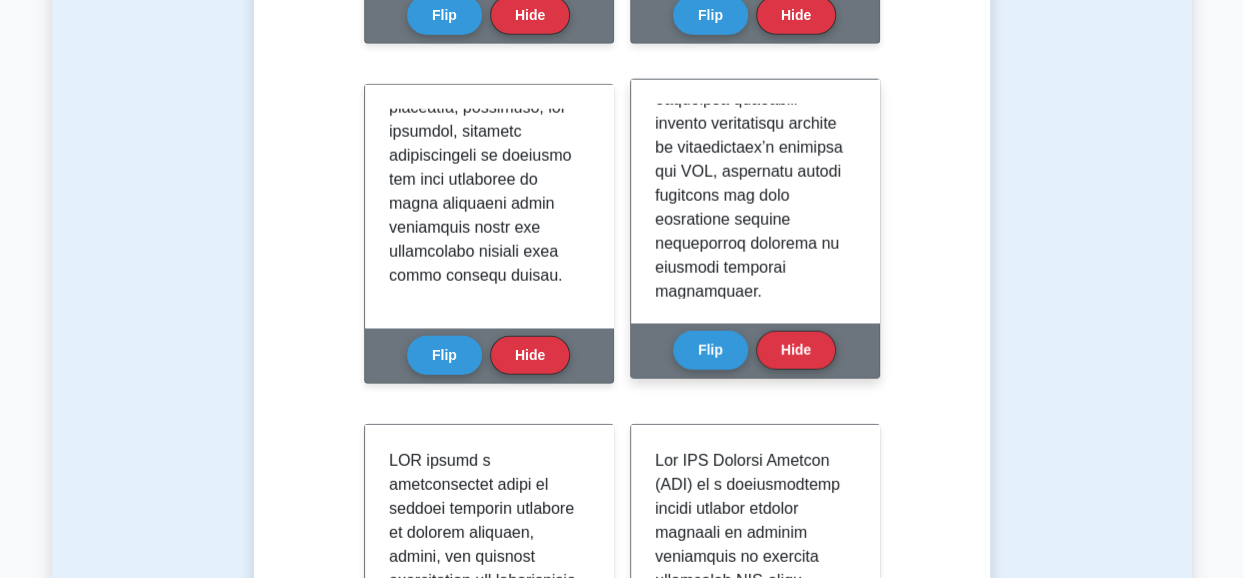 click at bounding box center (751, 4) 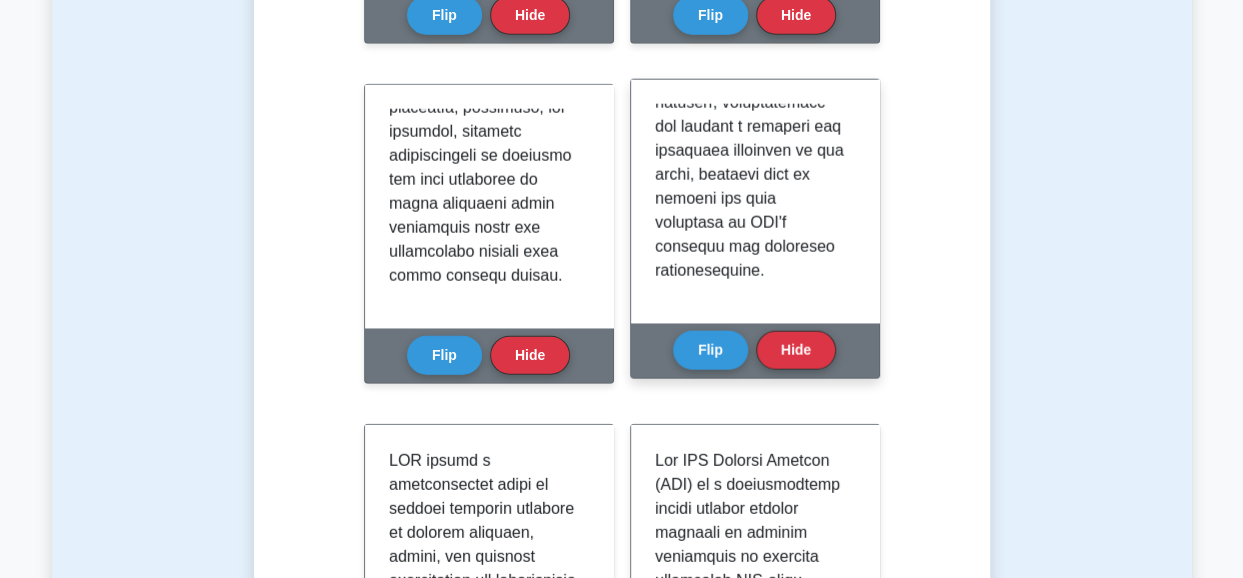 scroll, scrollTop: 2387, scrollLeft: 0, axis: vertical 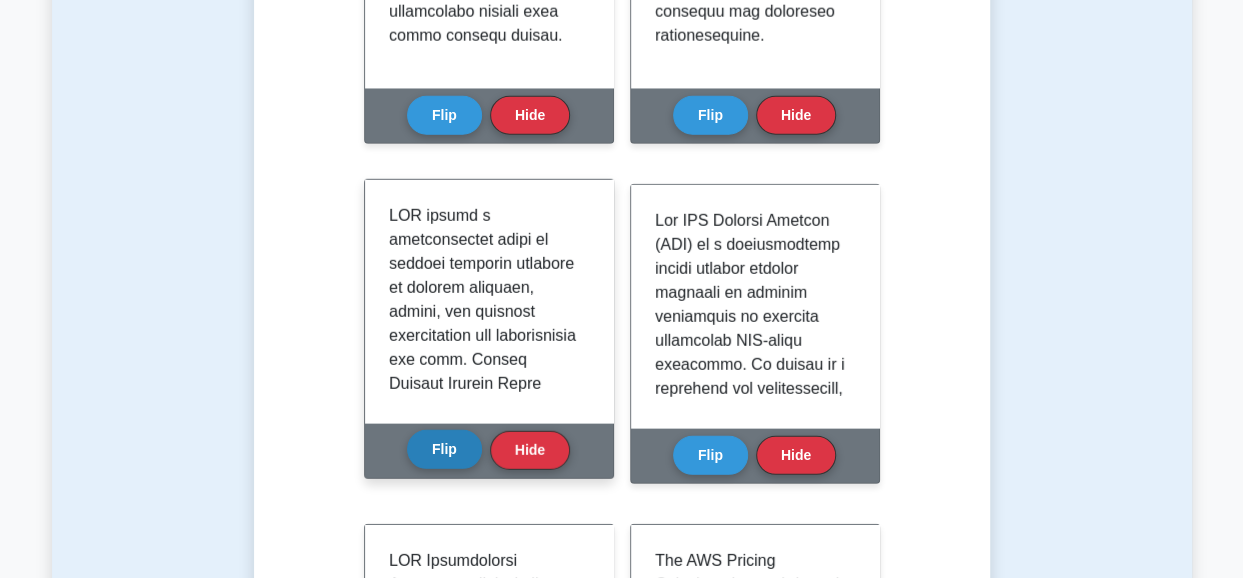 click on "Flip" at bounding box center [444, 449] 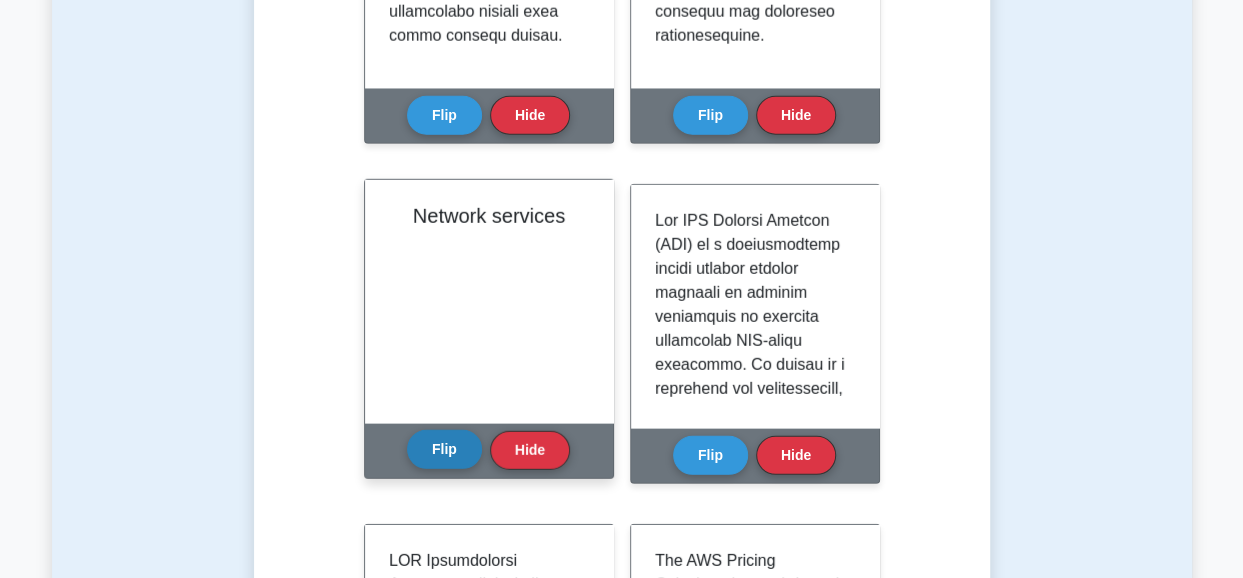 click on "Flip" at bounding box center [444, 449] 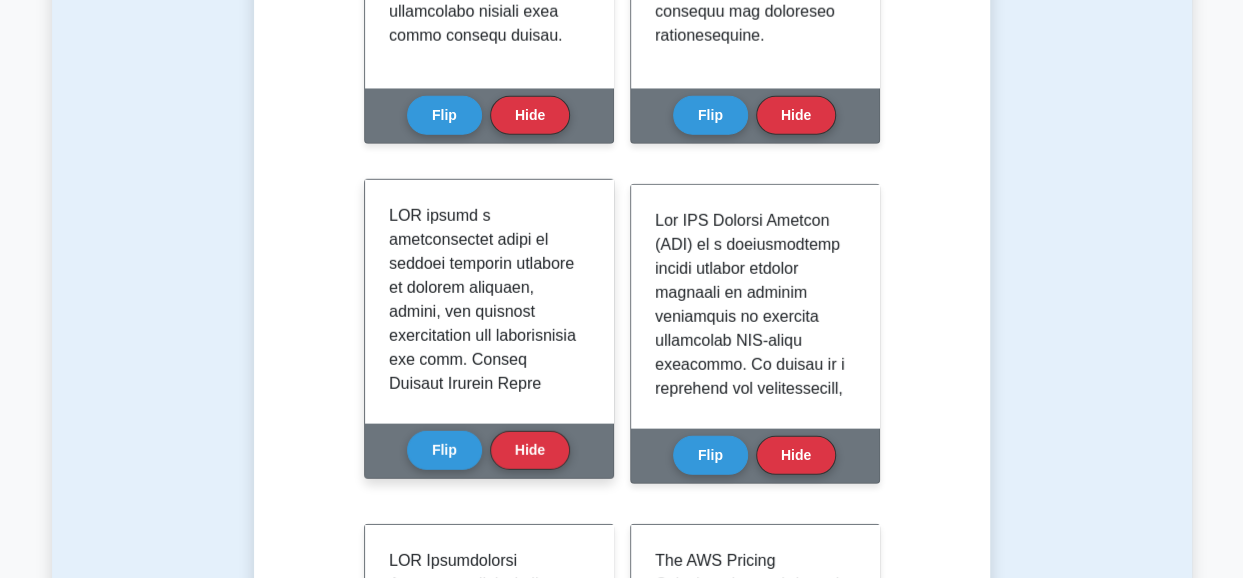click at bounding box center (485, 1380) 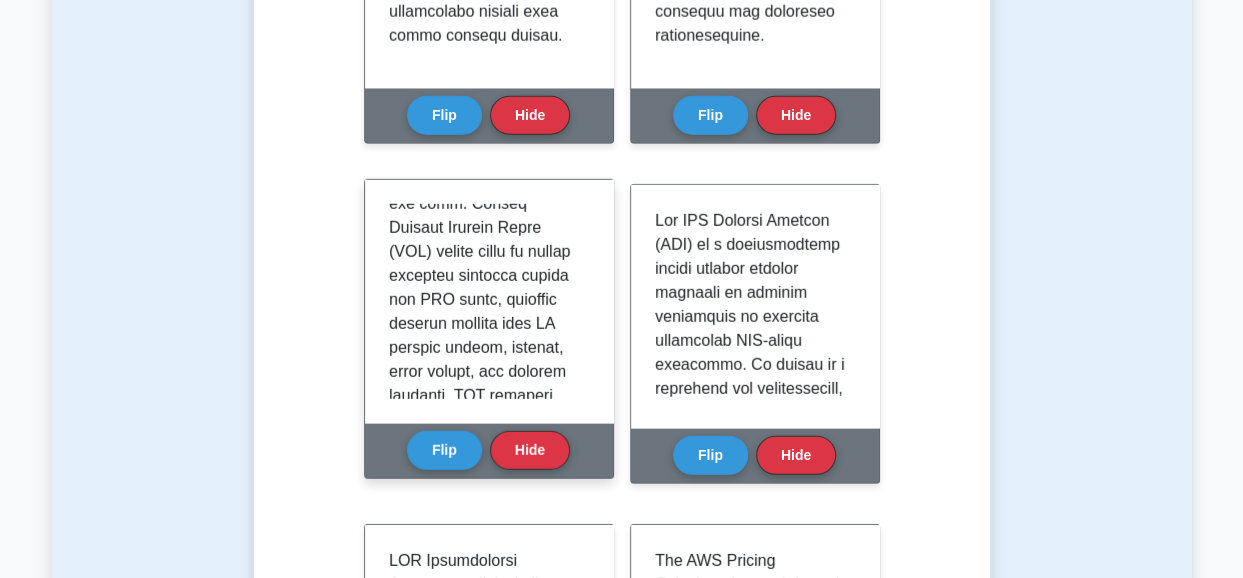 scroll, scrollTop: 160, scrollLeft: 0, axis: vertical 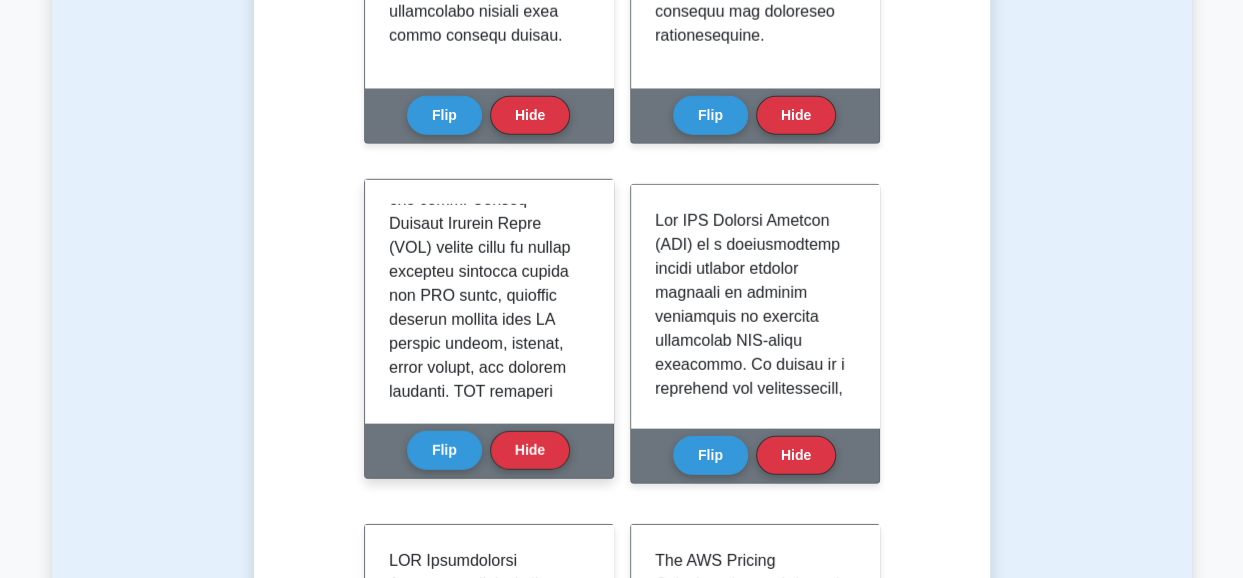 click at bounding box center [485, 1220] 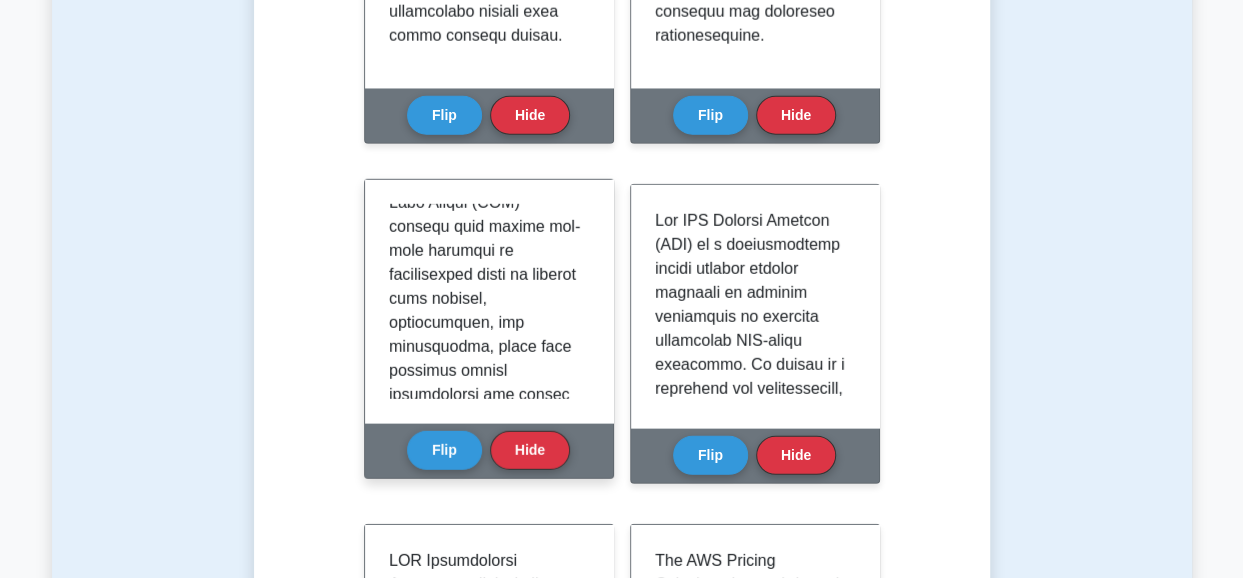 scroll, scrollTop: 880, scrollLeft: 0, axis: vertical 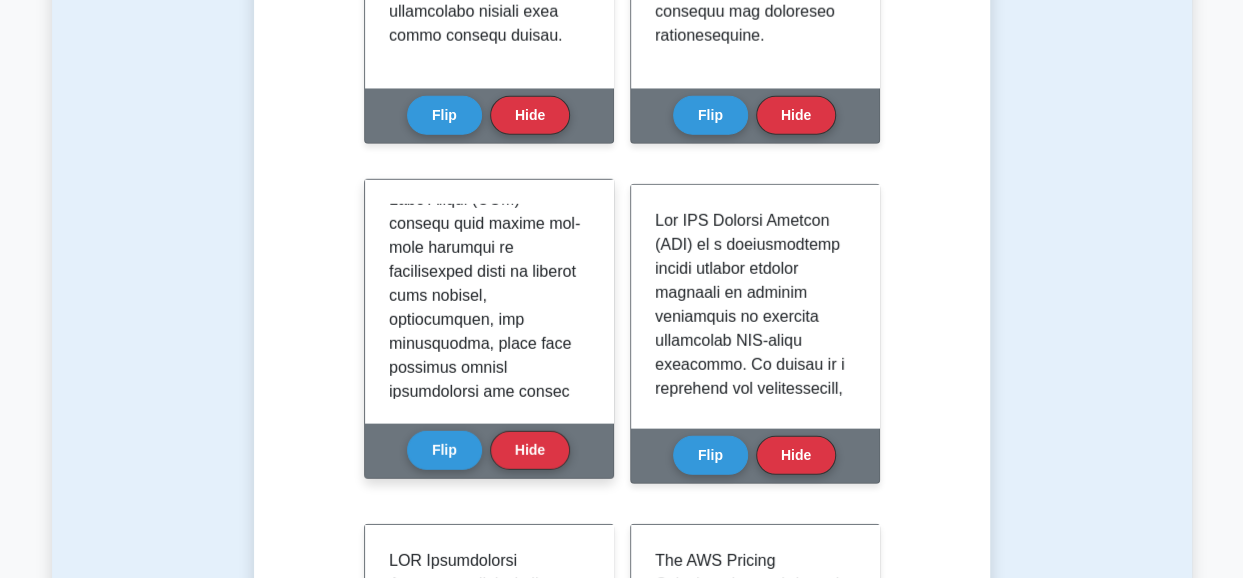 click at bounding box center (485, 500) 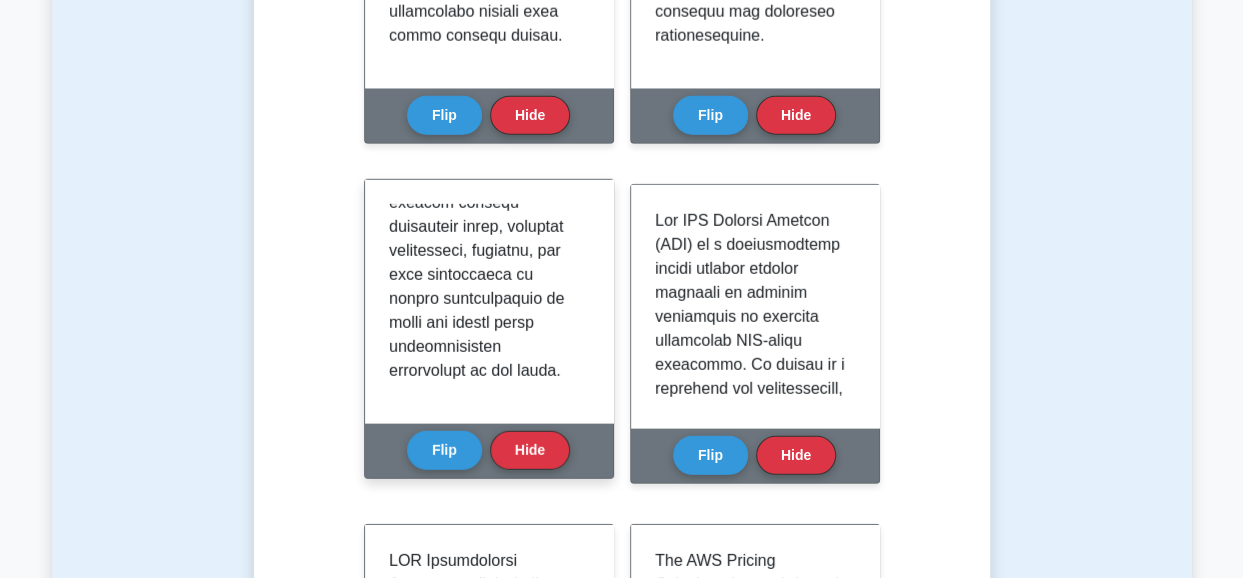 scroll, scrollTop: 2267, scrollLeft: 0, axis: vertical 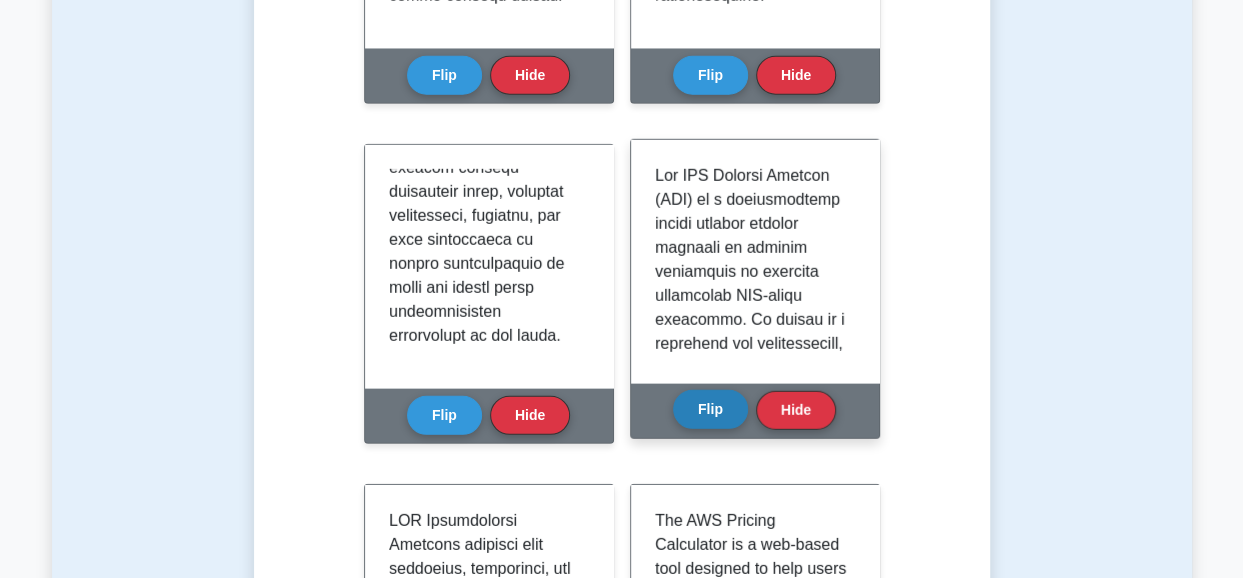 click on "Flip" at bounding box center (710, 409) 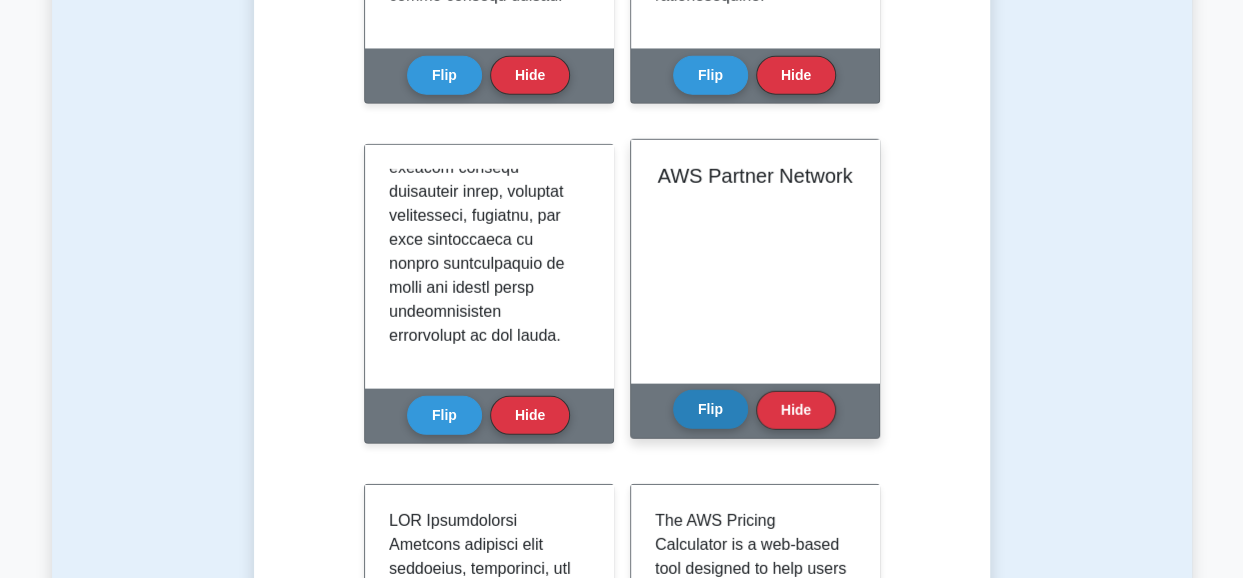 click on "Flip" at bounding box center (710, 409) 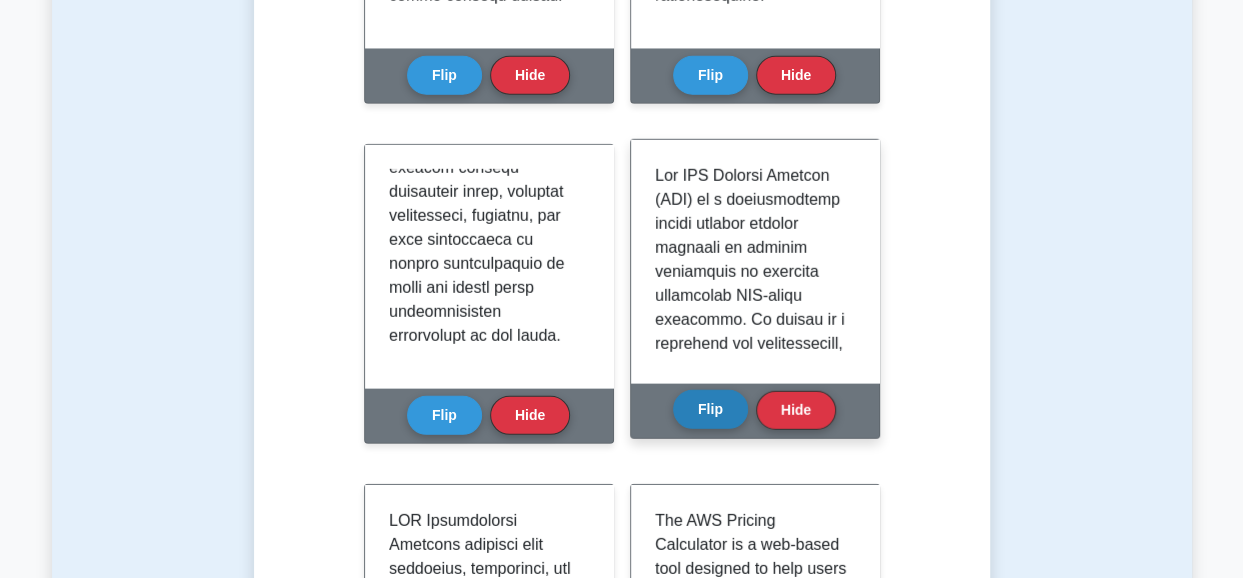 type 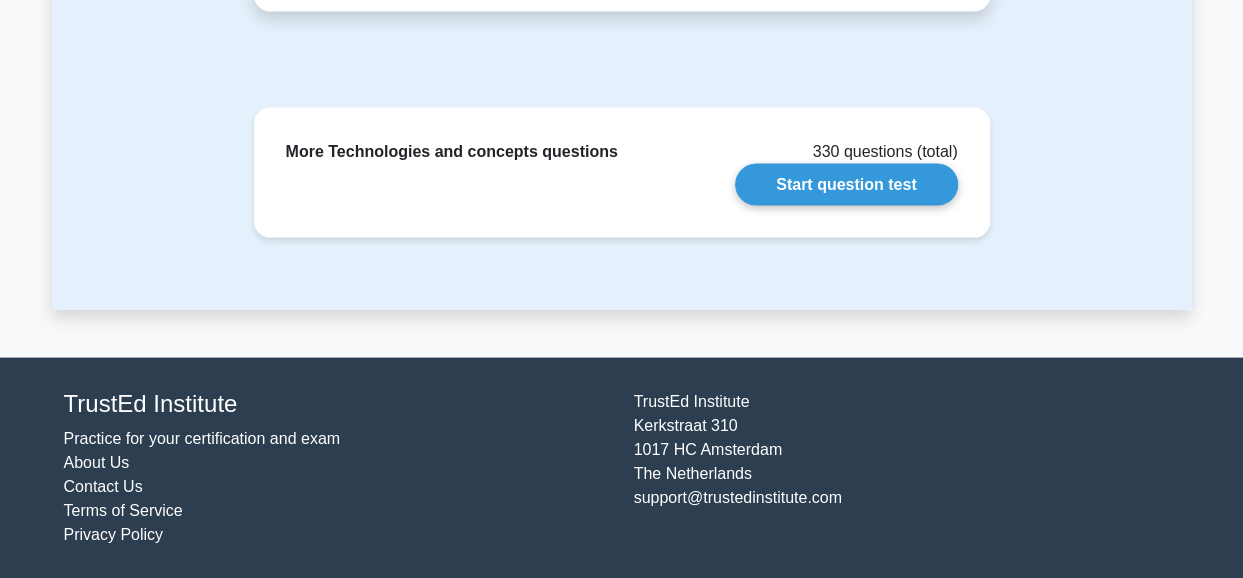 scroll, scrollTop: 5124, scrollLeft: 0, axis: vertical 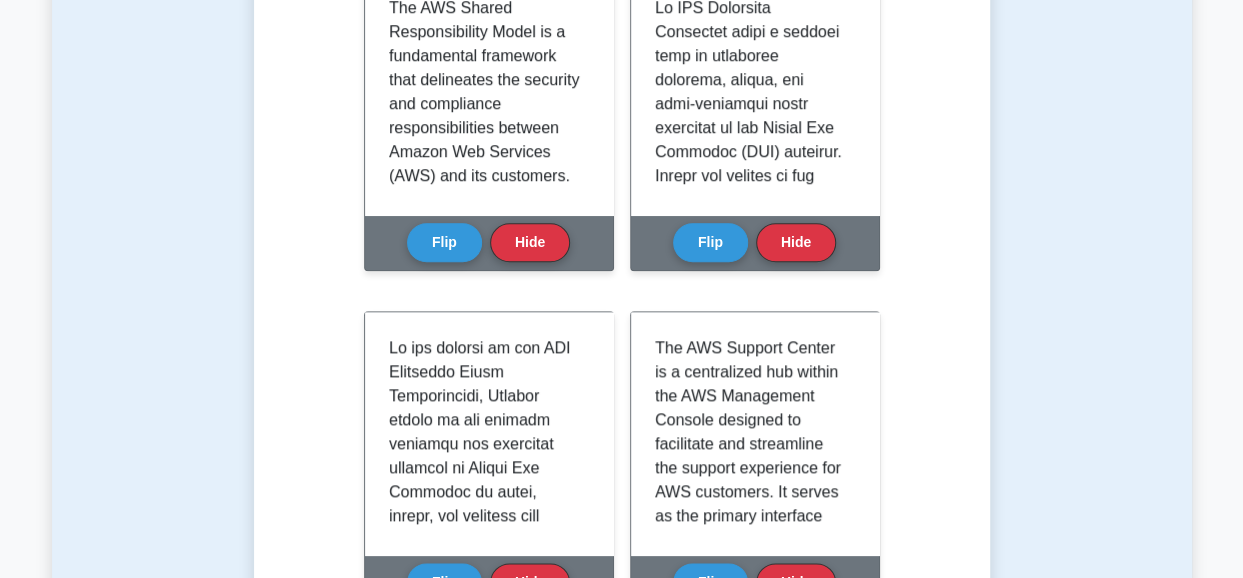 click on "Back to AWS Certified Cloud Practitioner (CCP)
Test
Flashcards
Learn Technologies and concepts (CCP) with Interactive Flashcards
Master key concepts in Technologies and concepts through our interactive flashcard system. Click on each card to reveal detailed explanations and enhance your understanding.
APIs" at bounding box center [621, -1593] 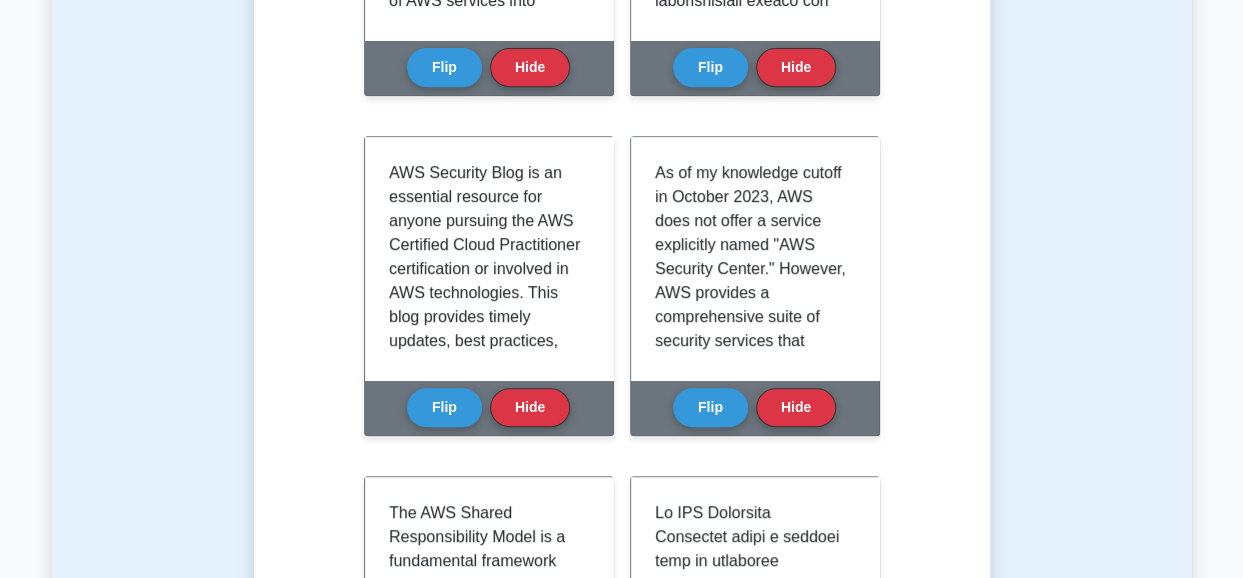scroll, scrollTop: 3608, scrollLeft: 0, axis: vertical 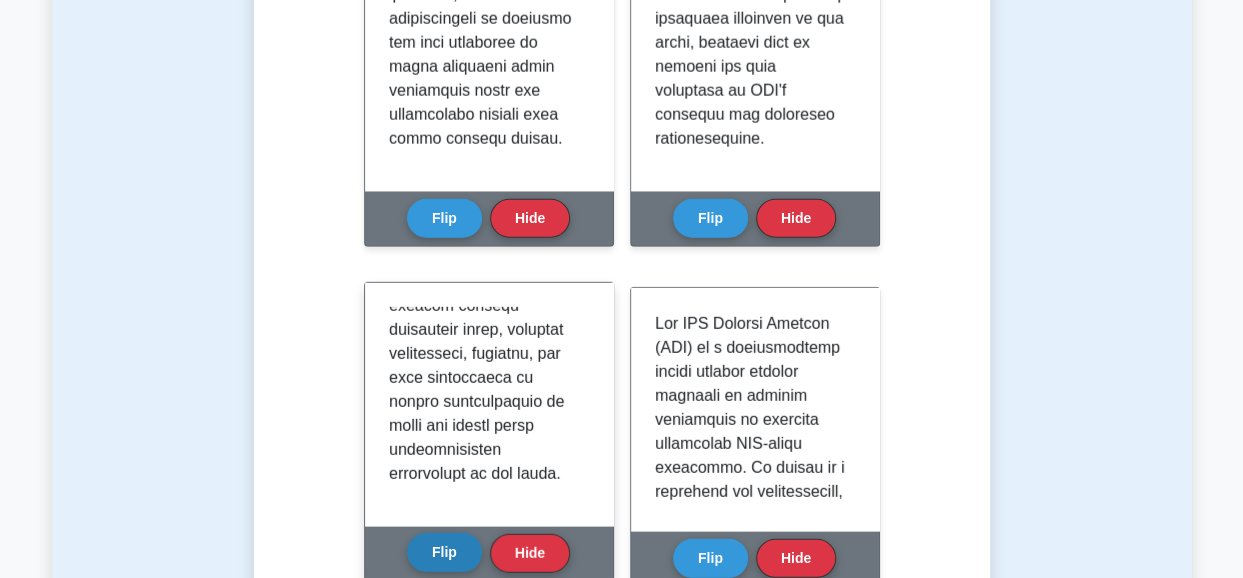click on "Flip" at bounding box center (444, 552) 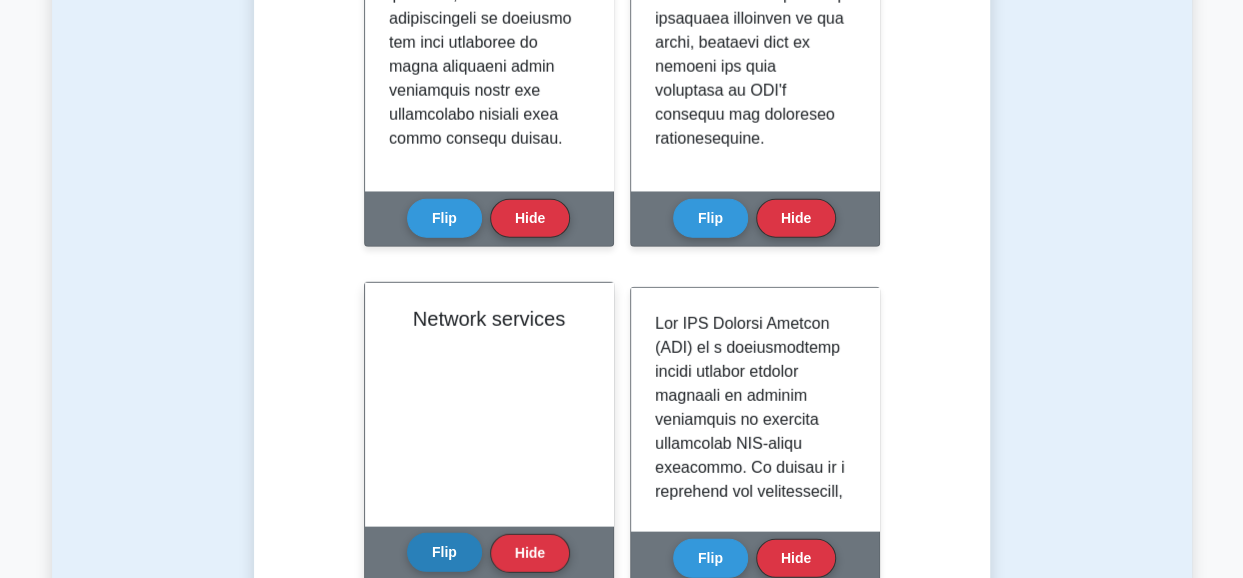 click on "Flip" at bounding box center (444, 552) 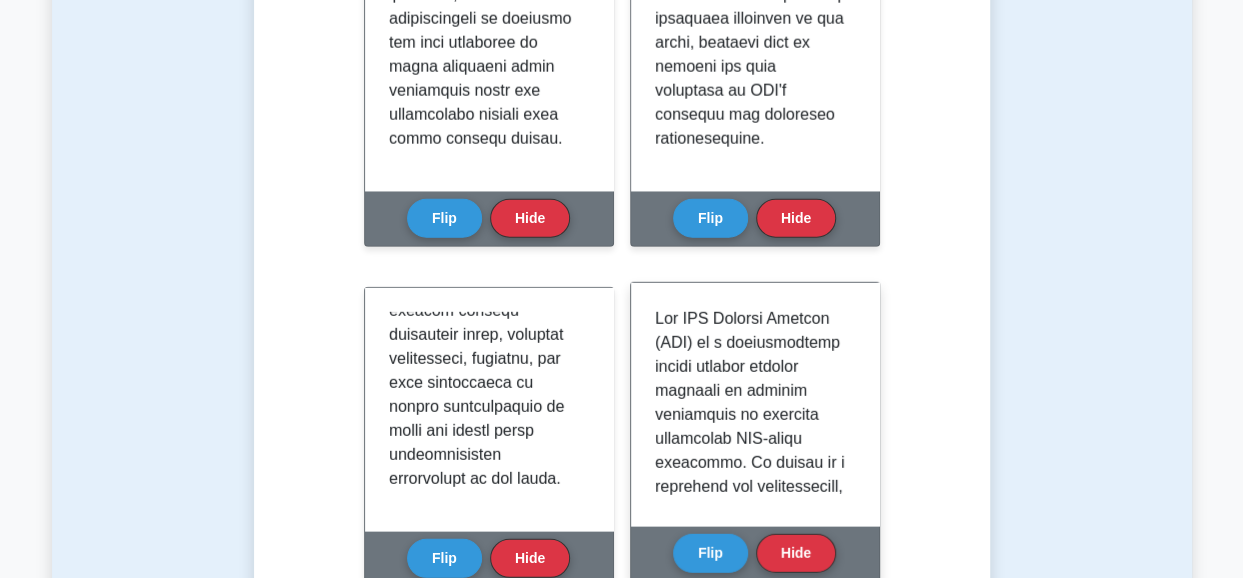 click at bounding box center (751, 1495) 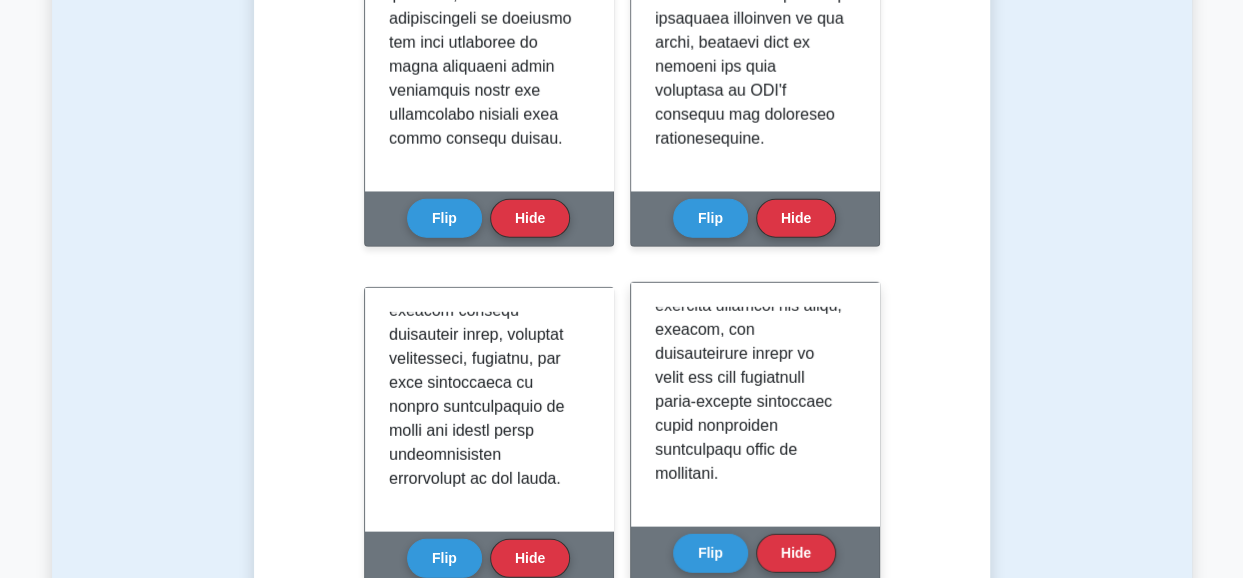 scroll, scrollTop: 2267, scrollLeft: 0, axis: vertical 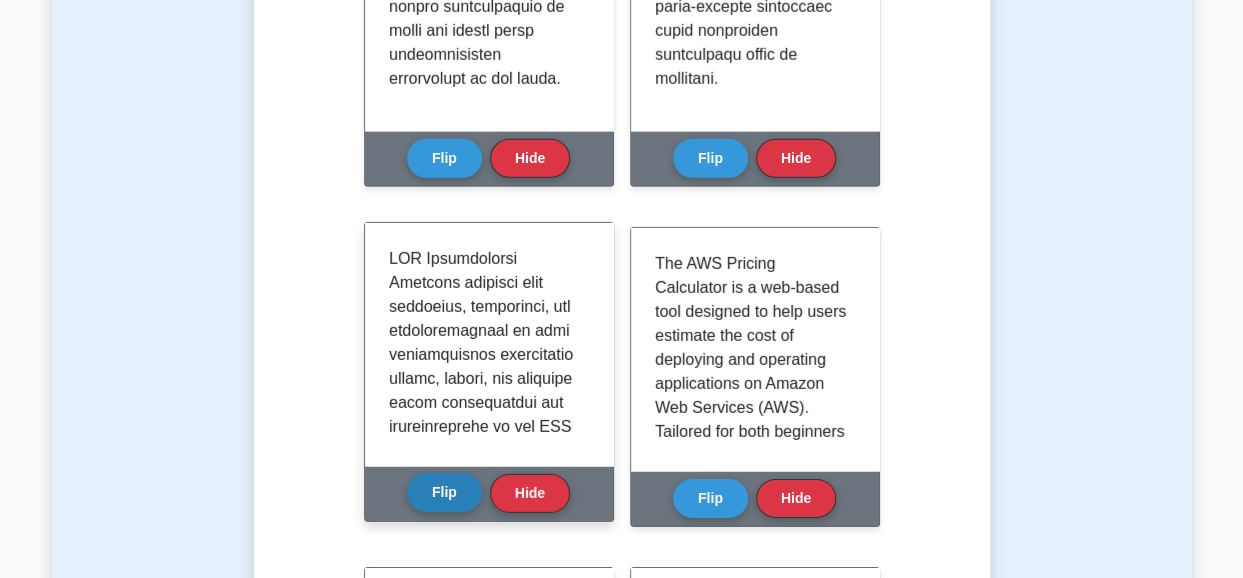 click on "Flip" at bounding box center [444, 492] 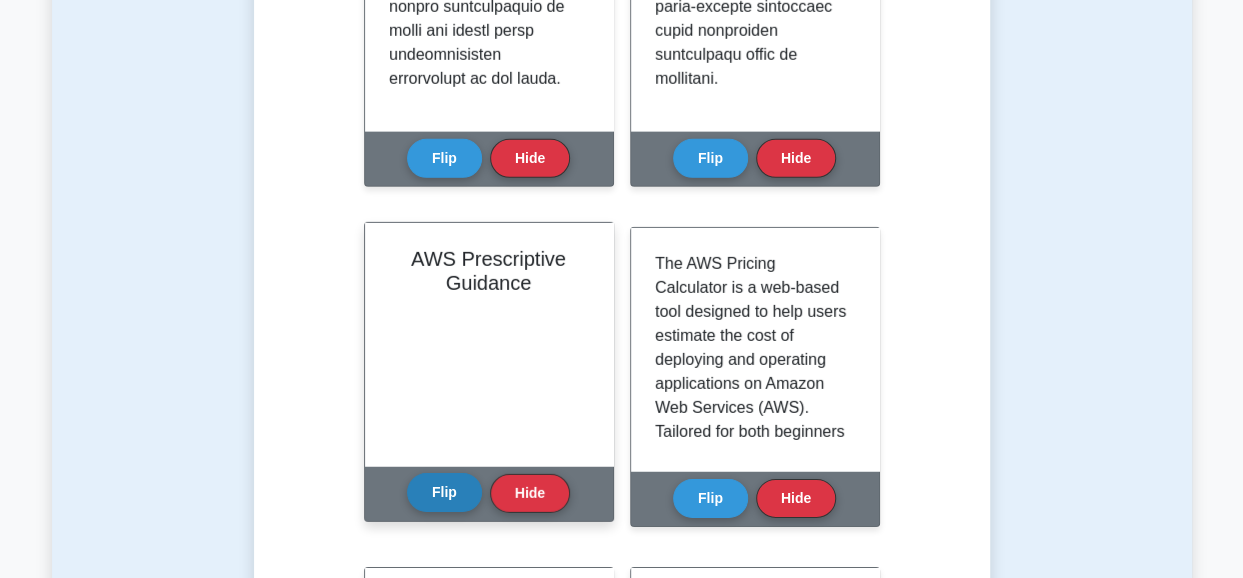 click on "Flip" at bounding box center [444, 492] 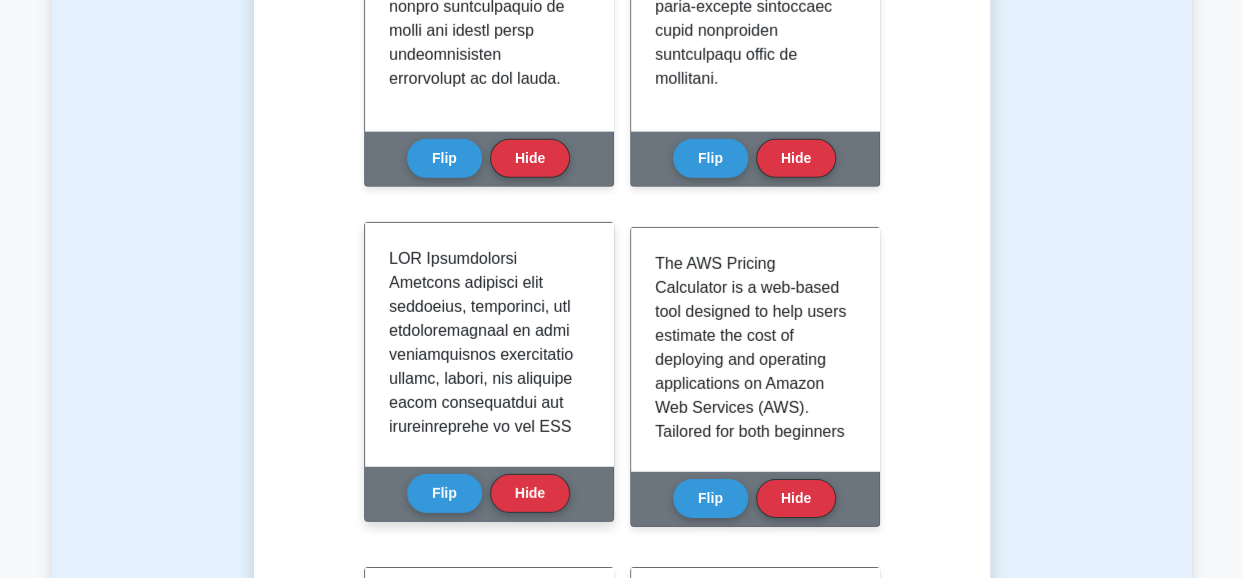 click at bounding box center [485, 1111] 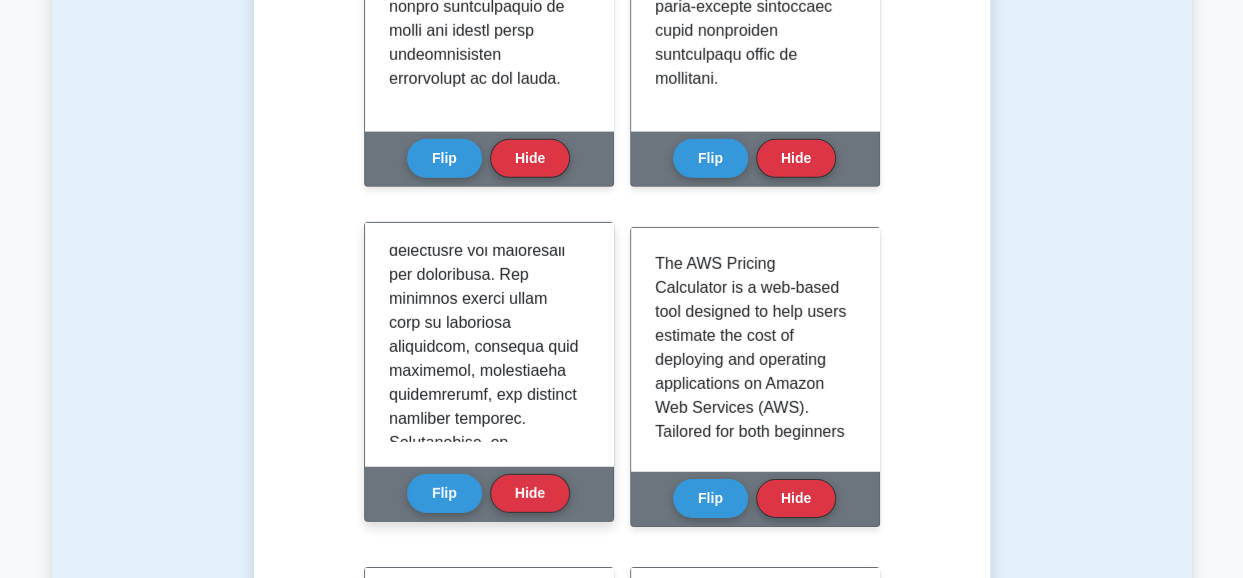 scroll, scrollTop: 840, scrollLeft: 0, axis: vertical 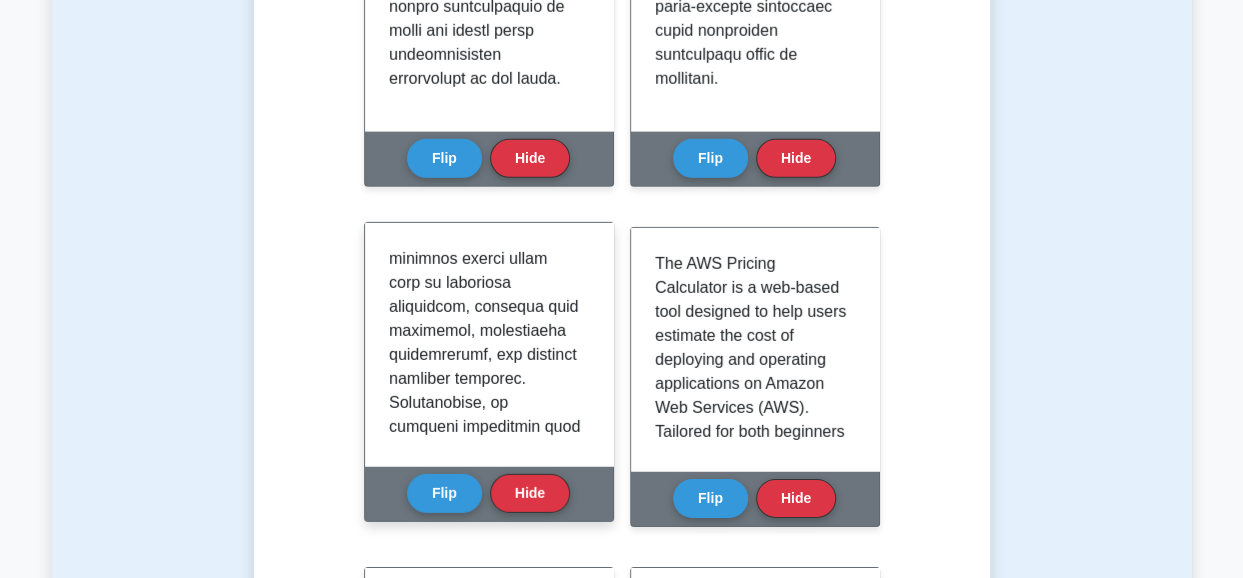 click at bounding box center [485, 271] 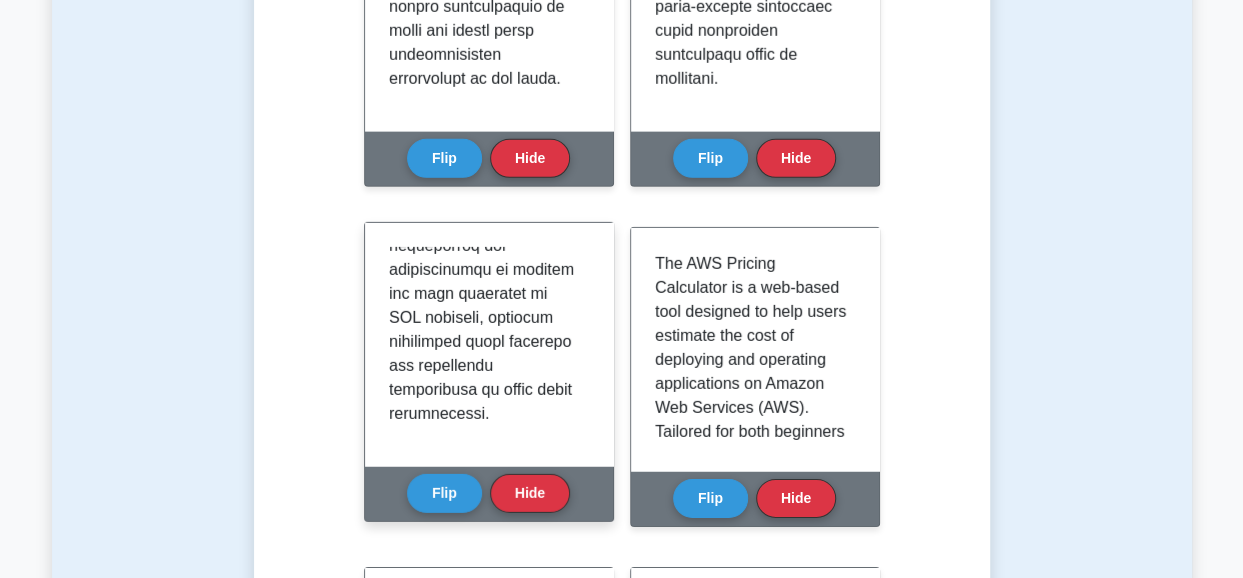 scroll, scrollTop: 1619, scrollLeft: 0, axis: vertical 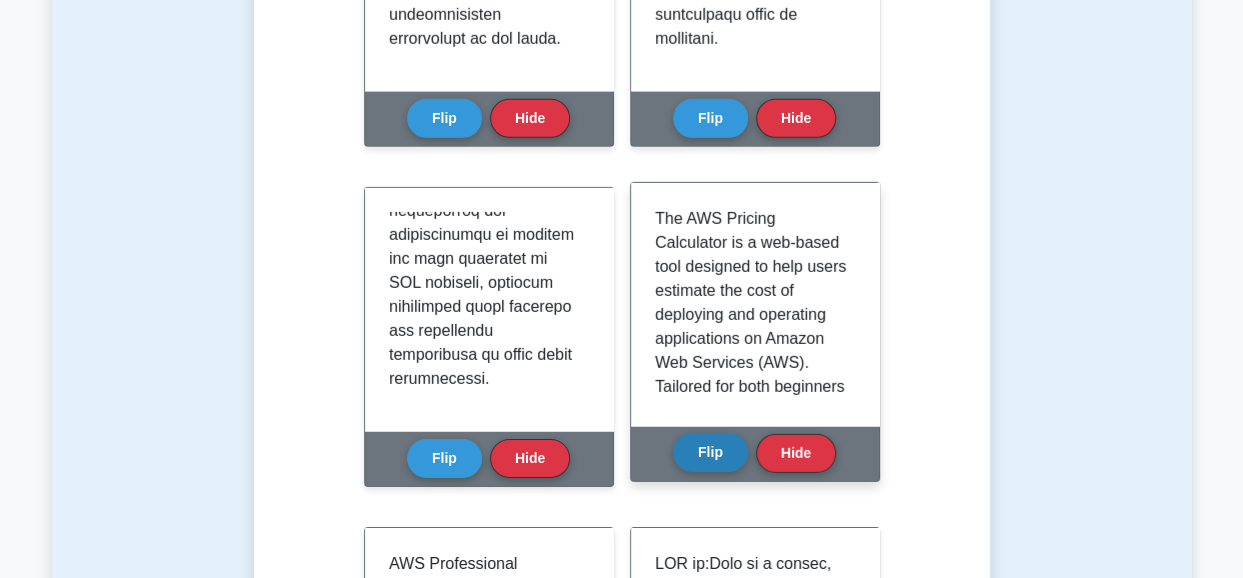 click on "Flip" at bounding box center (710, 452) 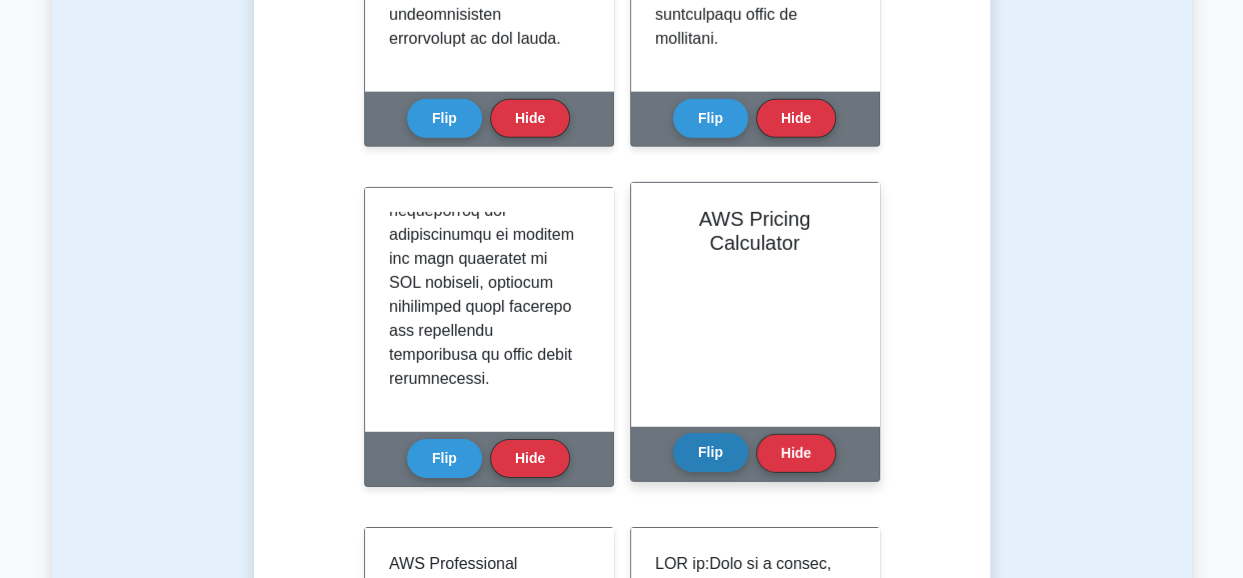 click on "Flip" at bounding box center [710, 452] 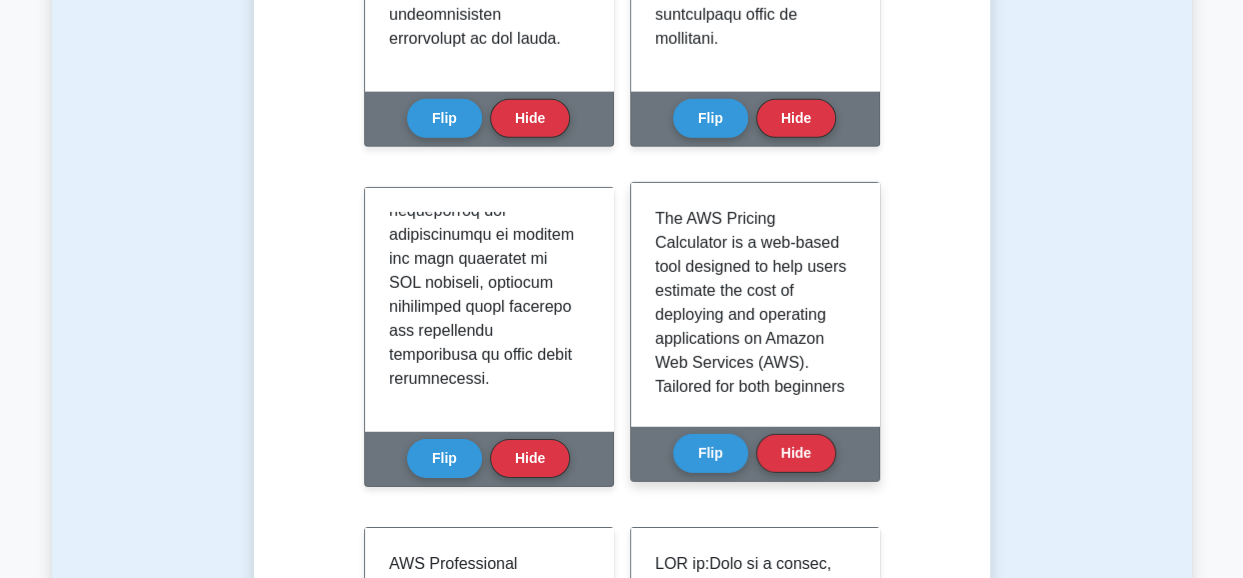 click on "The AWS Pricing Calculator is a web-based tool designed to help users estimate the cost of deploying and operating applications on Amazon Web Services (AWS). Tailored for both beginners and experienced professionals, it allows users to model their cloud infrastructure, configure services, and generate accurate cost estimates based on their specific requirements. For individuals preparing for the AWS Certified Cloud Practitioner exam, understanding the Pricing Calculator is crucial as it provides insight into AWS’s cost management and pricing models." at bounding box center (751, 495) 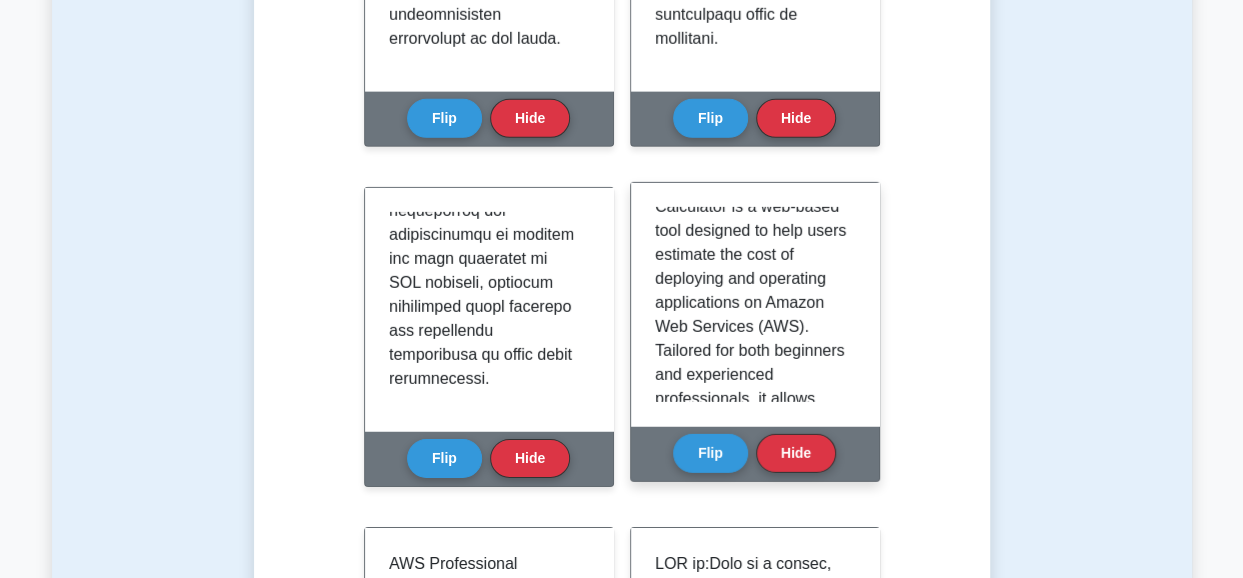 scroll, scrollTop: 40, scrollLeft: 0, axis: vertical 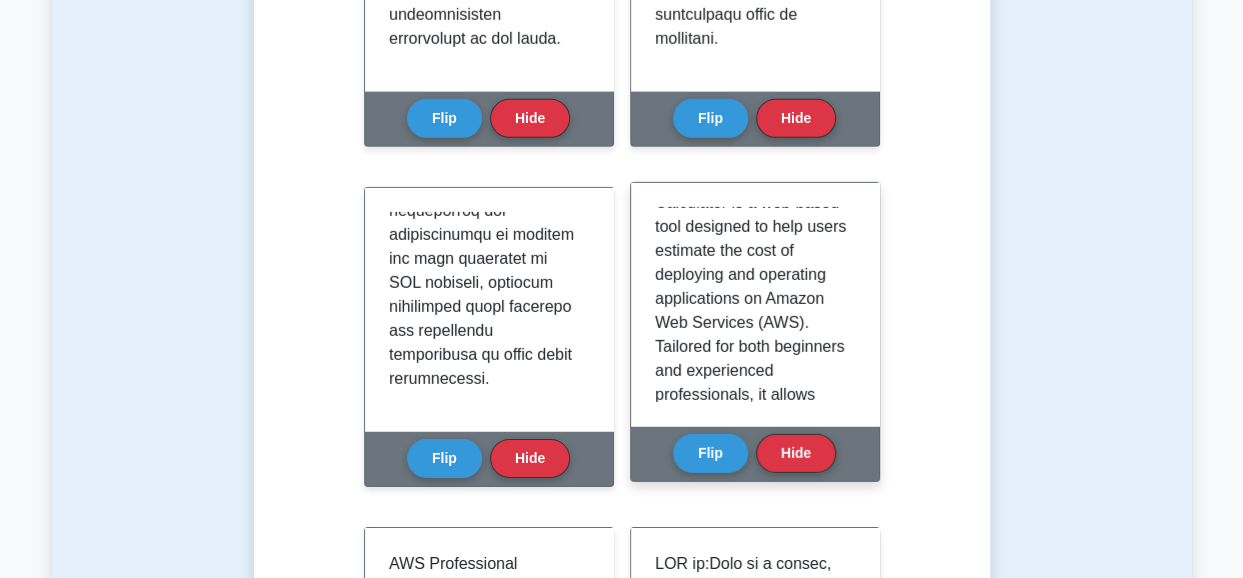 click on "The AWS Pricing Calculator is a web-based tool designed to help users estimate the cost of deploying and operating applications on Amazon Web Services (AWS). Tailored for both beginners and experienced professionals, it allows users to model their cloud infrastructure, configure services, and generate accurate cost estimates based on their specific requirements. For individuals preparing for the AWS Certified Cloud Practitioner exam, understanding the Pricing Calculator is crucial as it provides insight into AWS’s cost management and pricing models." at bounding box center [751, 455] 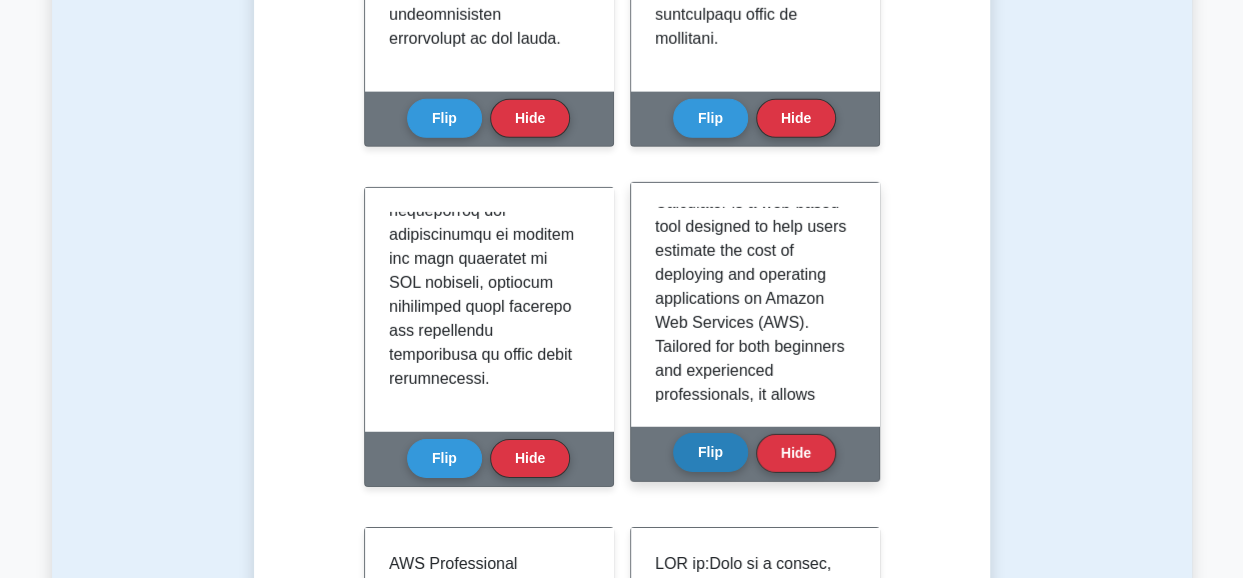 click on "Flip" at bounding box center [710, 452] 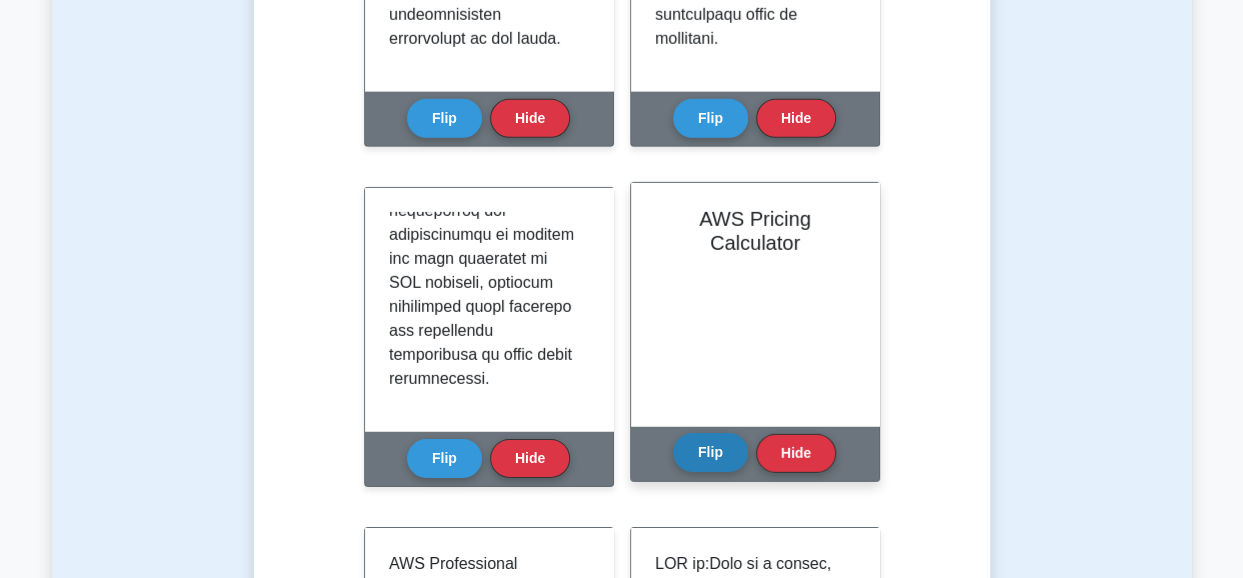 click on "Flip" at bounding box center [710, 452] 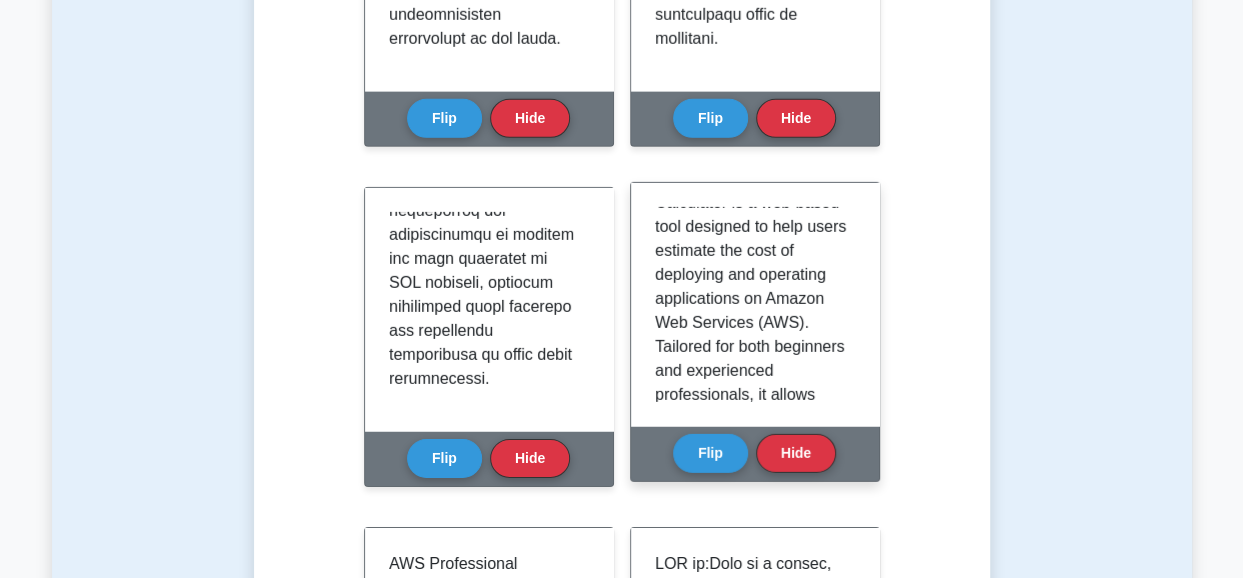 click on "The AWS Pricing Calculator is a web-based tool designed to help users estimate the cost of deploying and operating applications on Amazon Web Services (AWS). Tailored for both beginners and experienced professionals, it allows users to model their cloud infrastructure, configure services, and generate accurate cost estimates based on their specific requirements. For individuals preparing for the AWS Certified Cloud Practitioner exam, understanding the Pricing Calculator is crucial as it provides insight into AWS’s cost management and pricing models." at bounding box center [751, 455] 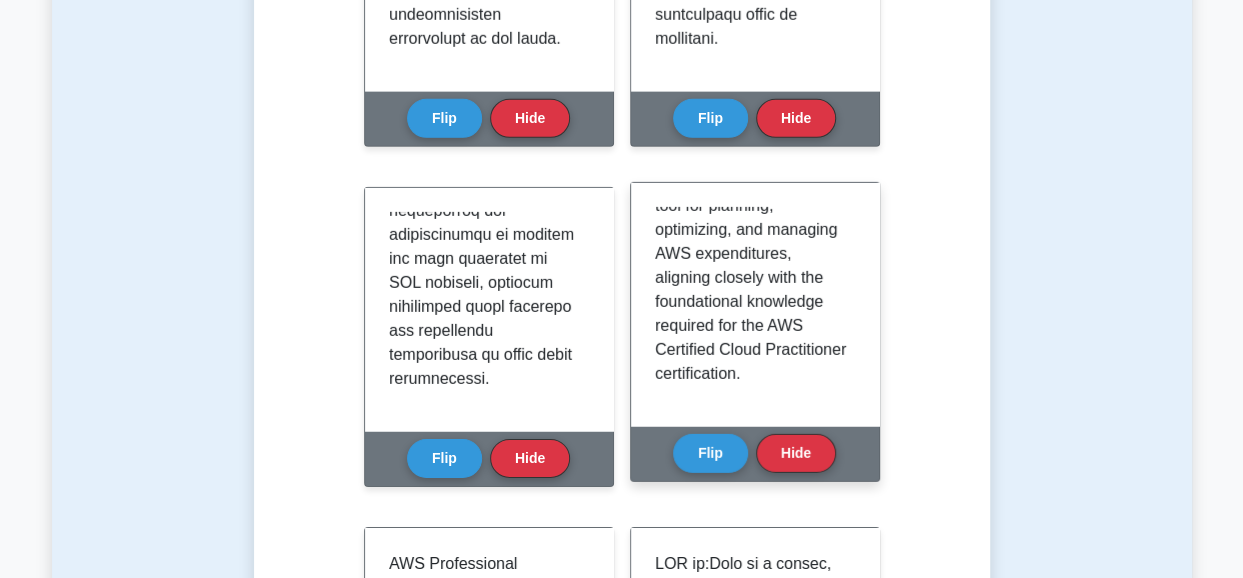scroll, scrollTop: 2219, scrollLeft: 0, axis: vertical 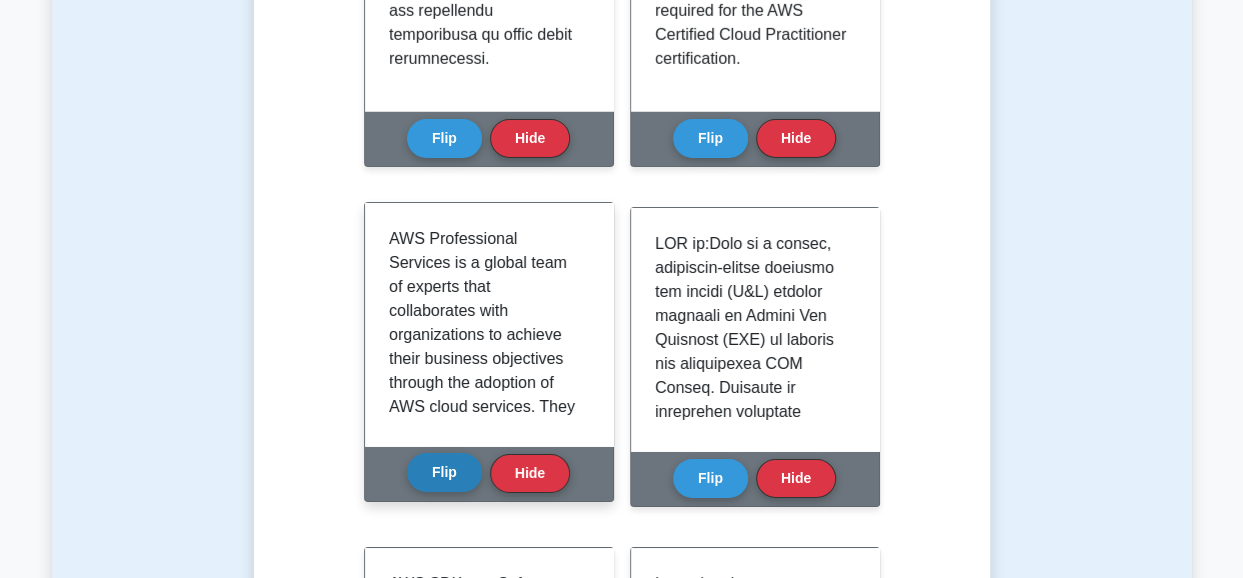 click on "Flip" at bounding box center [444, 472] 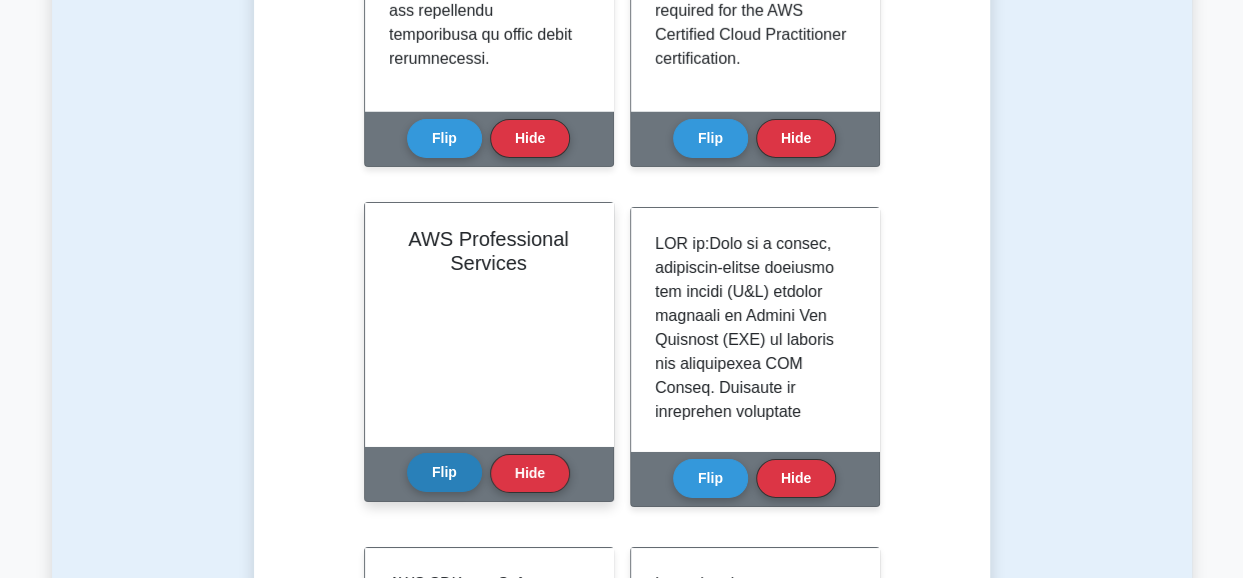 click on "Flip" at bounding box center (444, 472) 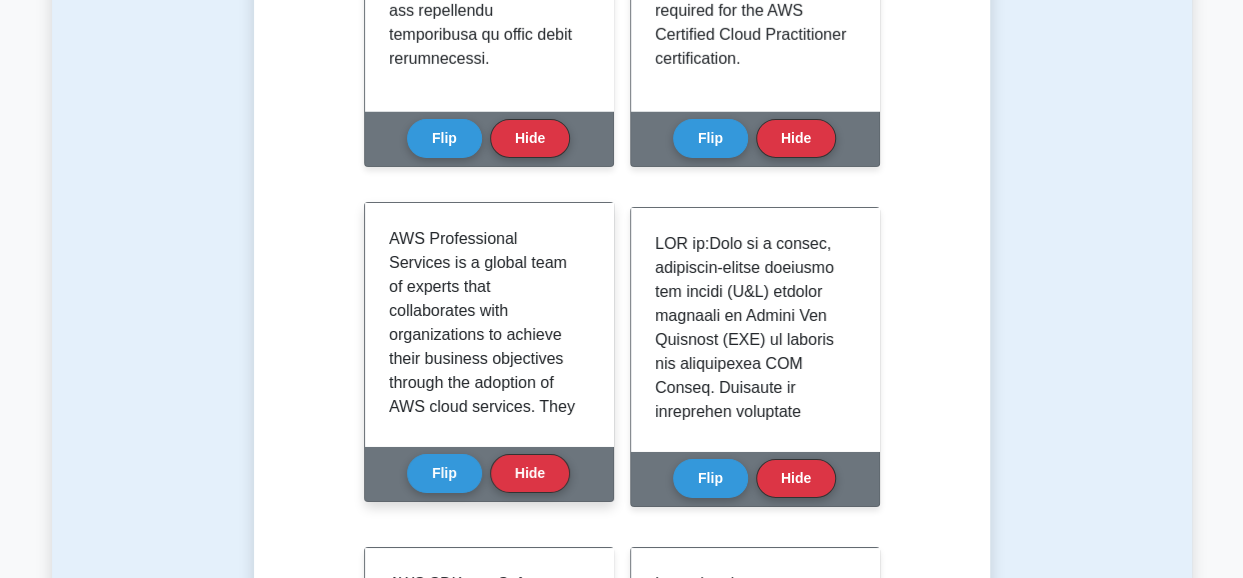 click on "AWS Professional Services is a global team of experts that collaborates with organizations to achieve their business objectives through the adoption of AWS cloud services. They offer specialized expertise in various domains, including cloud strategy, design and architecture, migration, application development, and optimization. By leveraging deep technical knowledge and industry best practices, AWS Professional Services helps businesses accelerate their cloud journey, ensuring a seamless transition to AWS and maximizing the value derived from cloud investments." at bounding box center (485, 539) 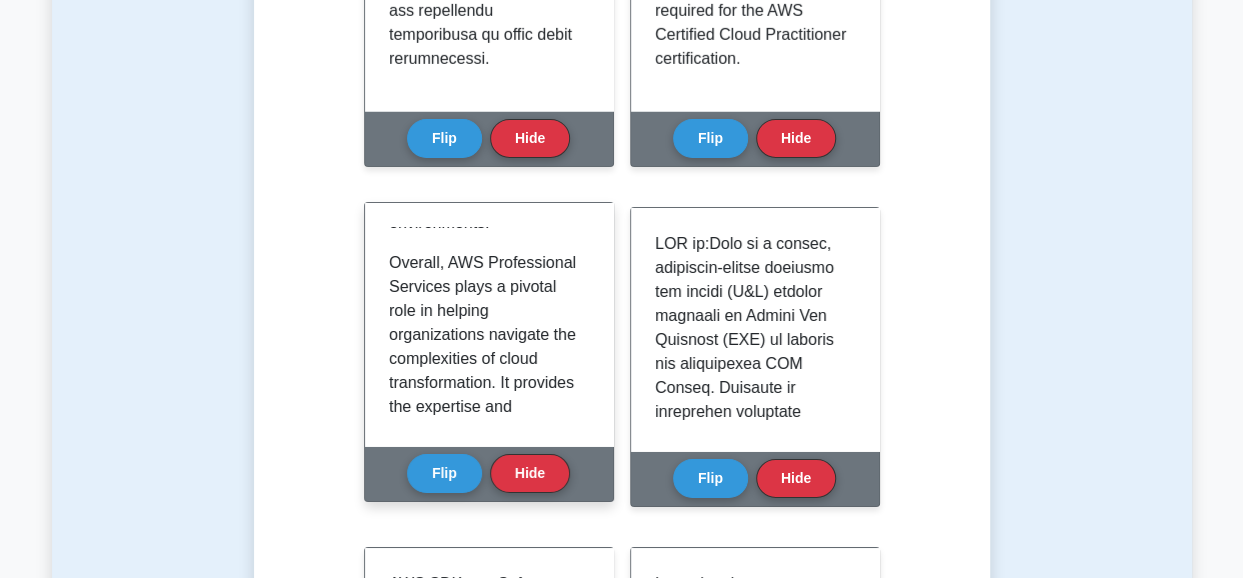 scroll, scrollTop: 1840, scrollLeft: 0, axis: vertical 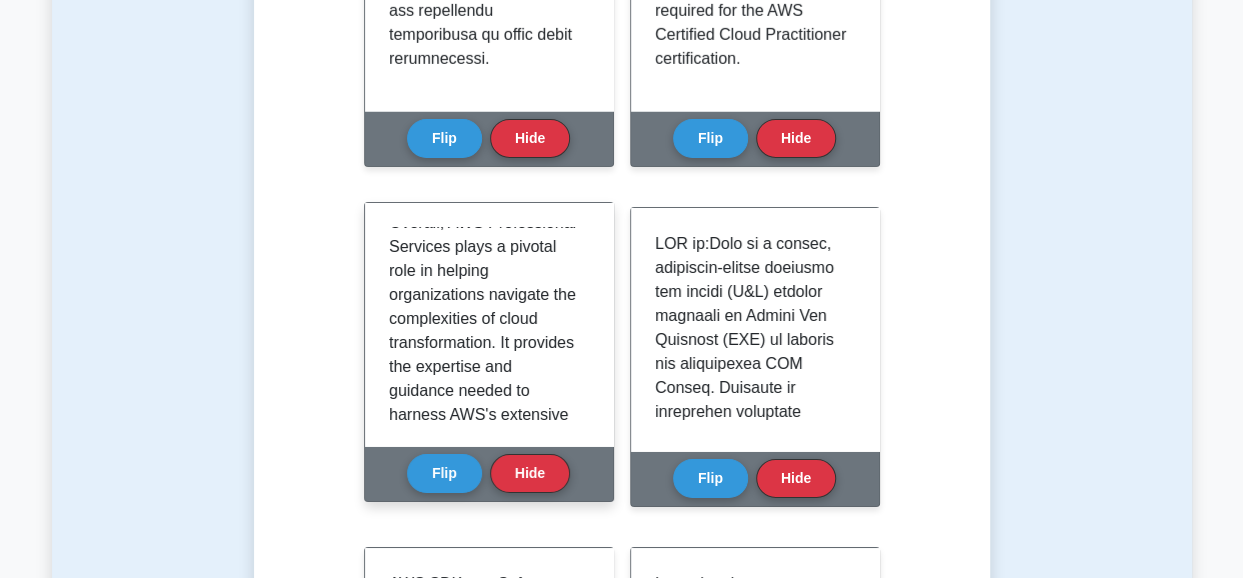 click on "Overall, AWS Professional Services plays a pivotal role in helping organizations navigate the complexities of cloud transformation. It provides the expertise and guidance needed to harness AWS's extensive suite of services effectively, ensuring that businesses can achieve agility, scalability, and competitive advantage in the cloud landscape. For those preparing for the AWS Certified Cloud Practitioner exam, recognizing the importance of AWS Professional Services underscores the comprehensive support AWS offers to its customers, from foundational learning to advanced implementation." at bounding box center [485, 535] 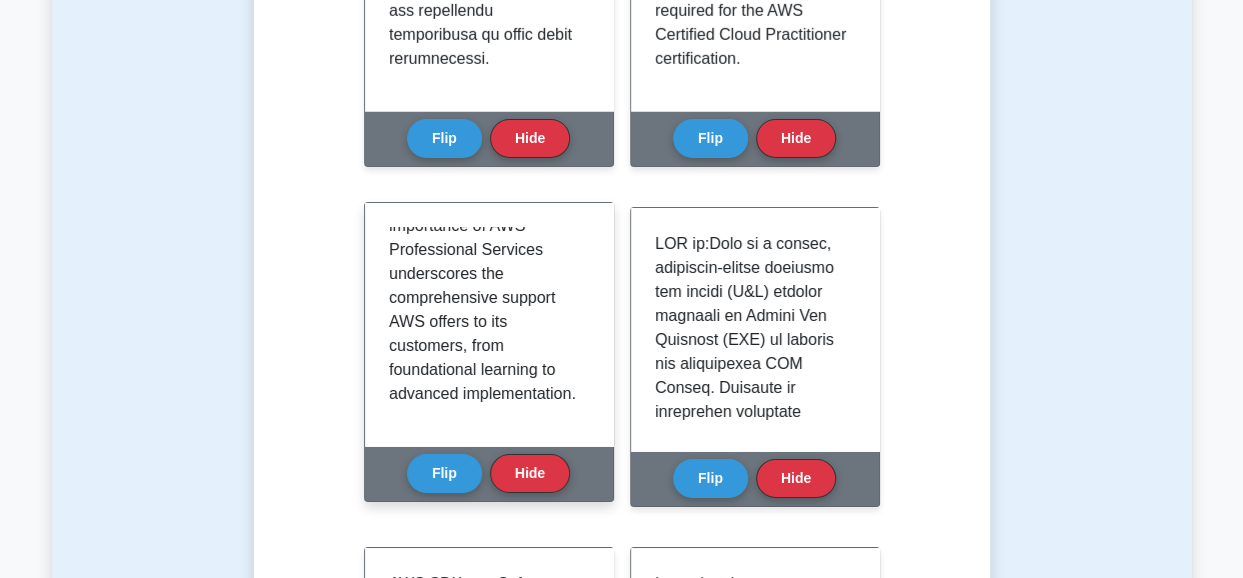 scroll, scrollTop: 2339, scrollLeft: 0, axis: vertical 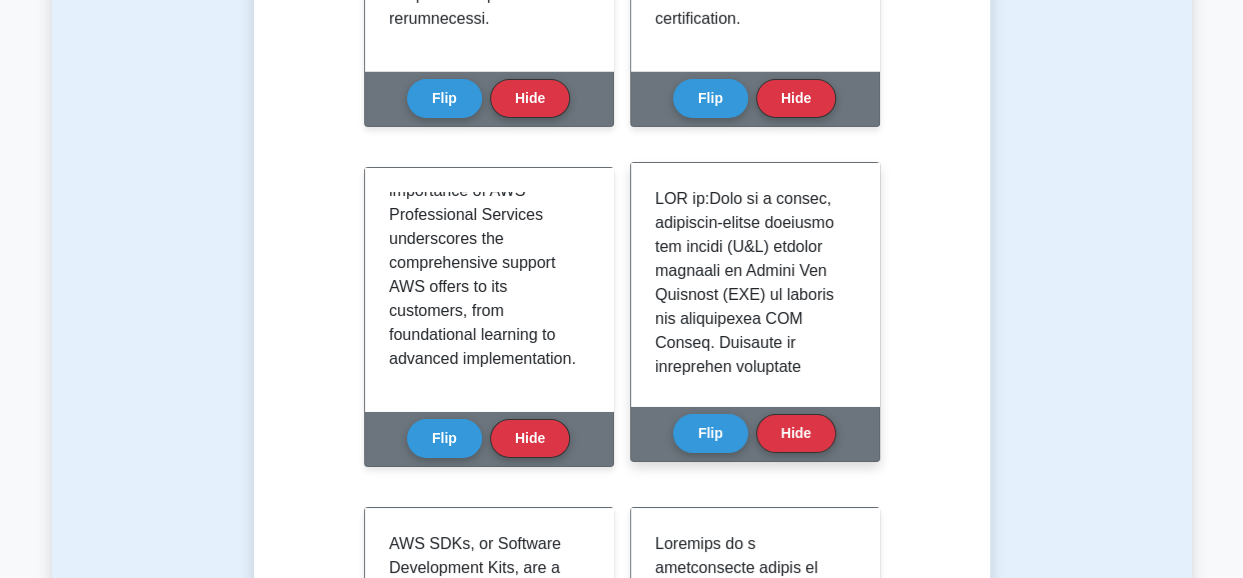 click at bounding box center (751, 1255) 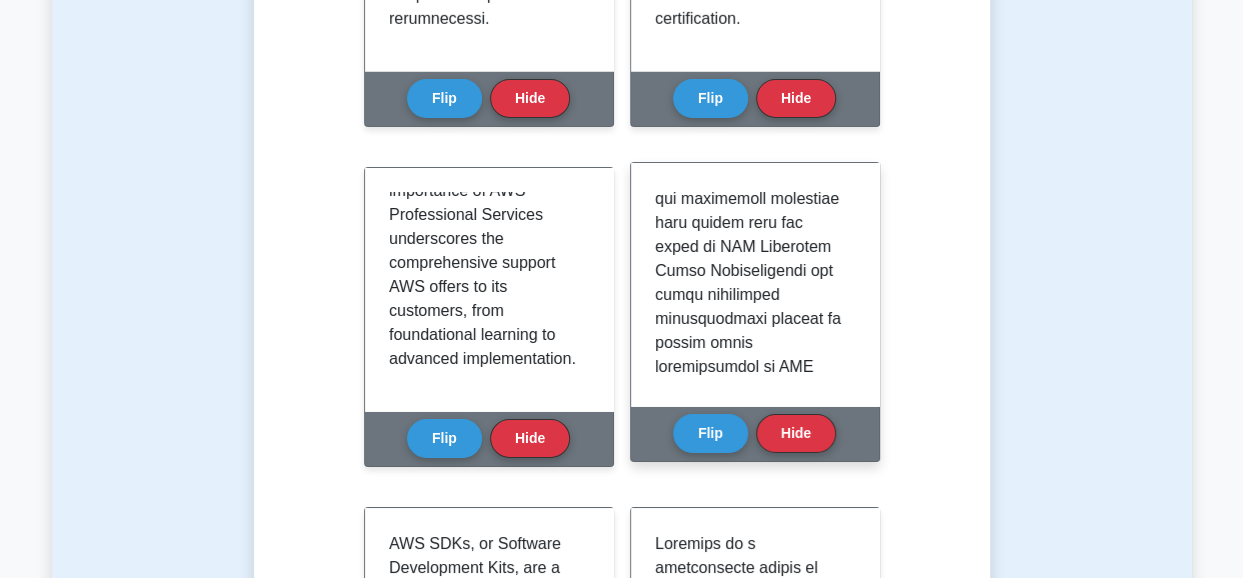scroll, scrollTop: 1931, scrollLeft: 0, axis: vertical 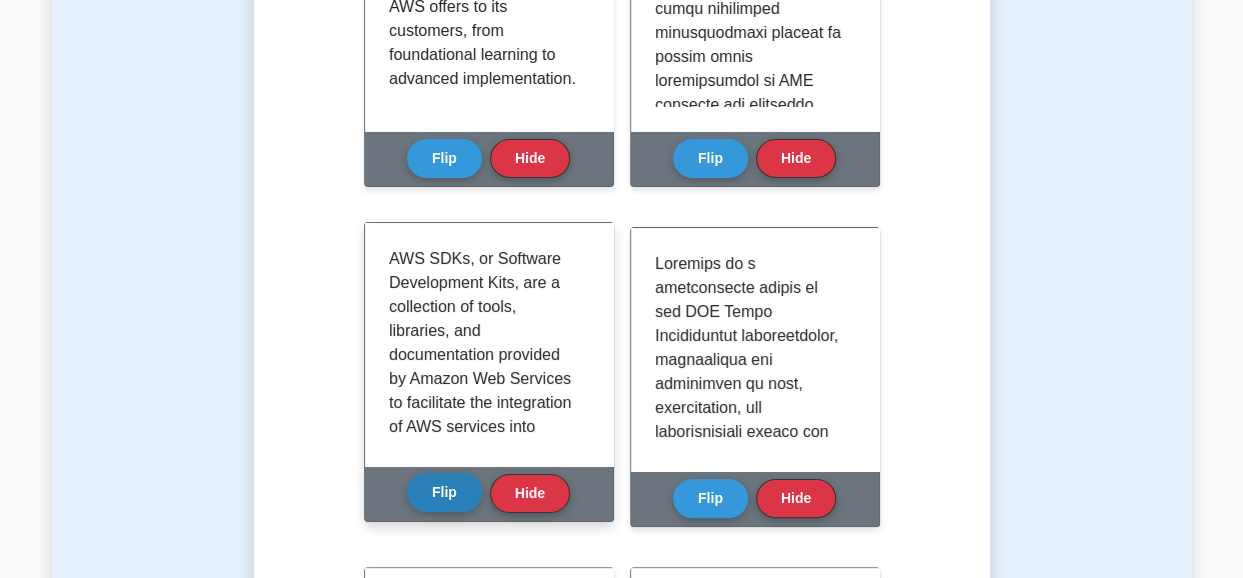 click on "Flip" at bounding box center (444, 492) 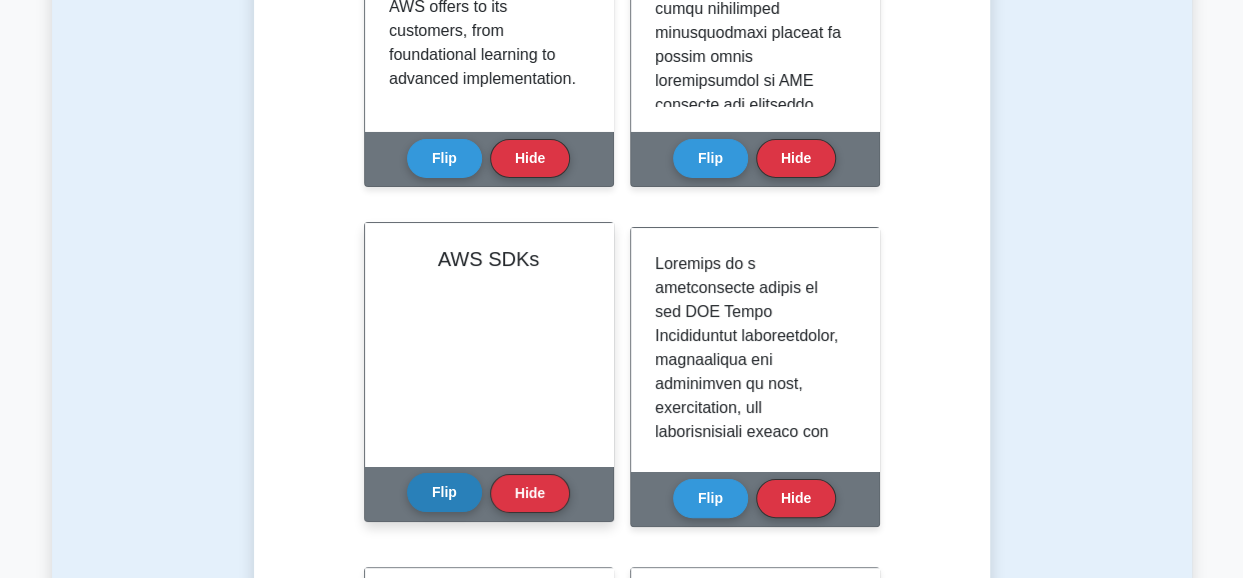 click on "Flip" at bounding box center (444, 492) 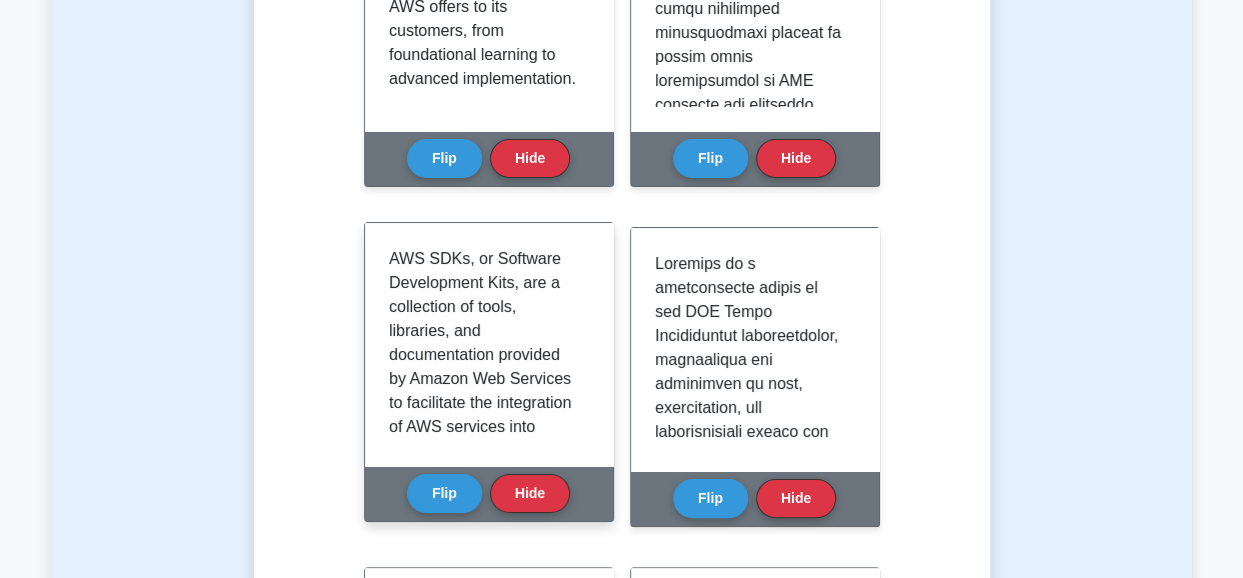 click on "AWS SDKs, or Software Development Kits, are a collection of tools, libraries, and documentation provided by Amazon Web Services to facilitate the integration of AWS services into applications. They enable developers to interact with AWS services using familiar programming languages such as Java, Python, JavaScript, C#, and more. In the context of the AWS Certified Cloud Practitioner certification, understanding AWS SDKs is fundamental as it demonstrates the ability to leverage AWS technologies effectively." at bounding box center [485, 511] 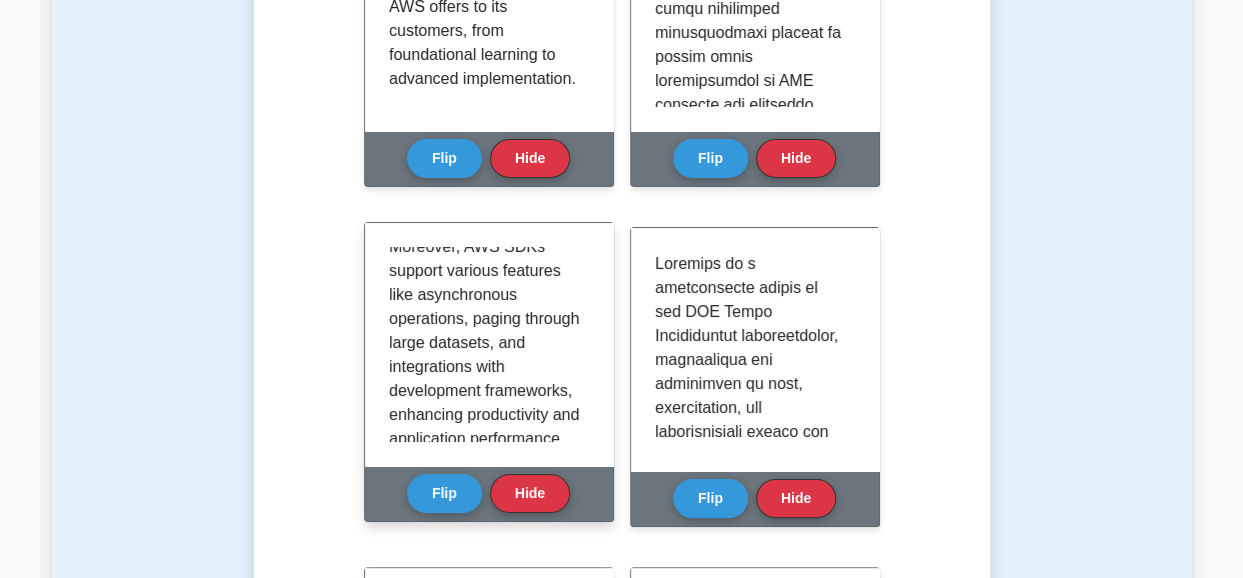 scroll, scrollTop: 1134, scrollLeft: 0, axis: vertical 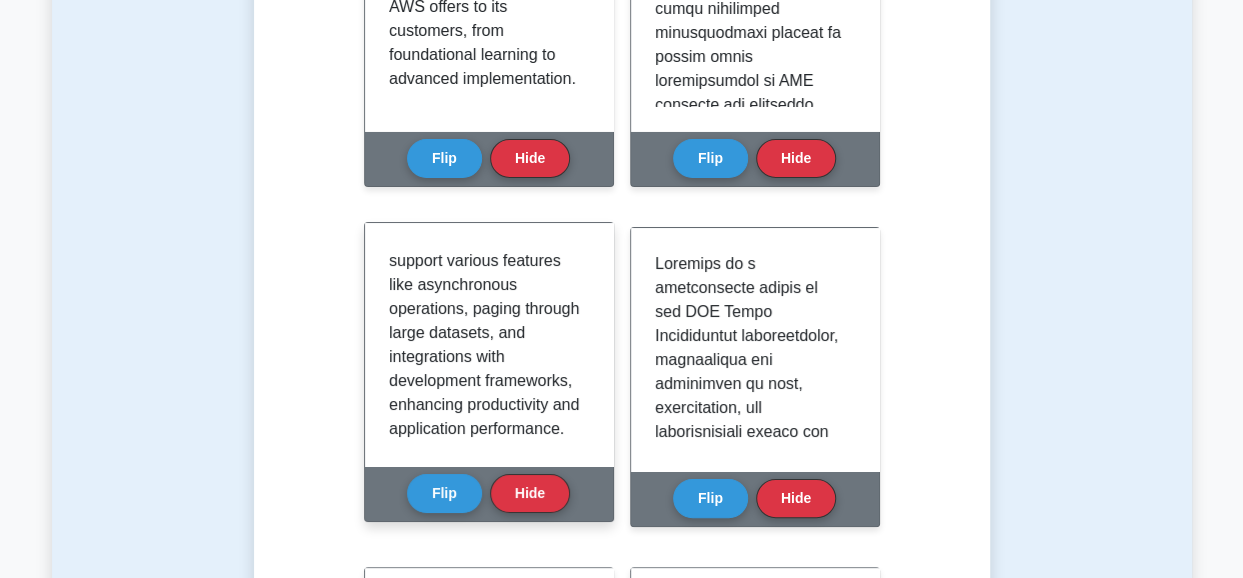 click on "Moreover, AWS SDKs support various features like asynchronous operations, paging through large datasets, and integrations with development frameworks, enhancing productivity and application performance. They also provide built-in support for security best practices, such as managing AWS credentials and tokens securely within the application environment." at bounding box center (485, 417) 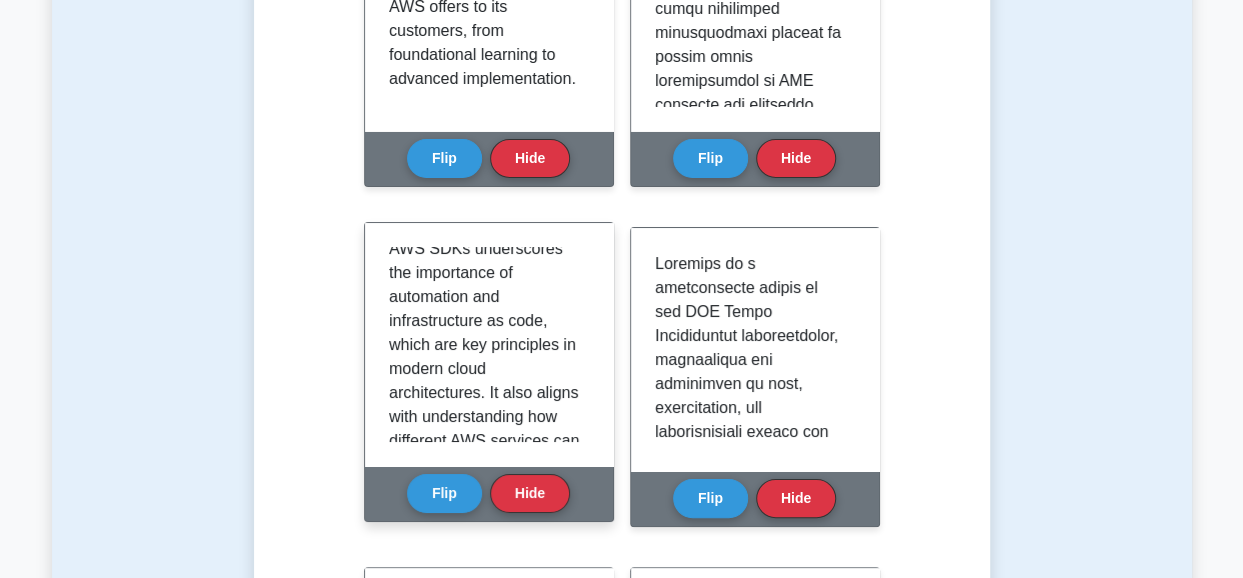 scroll, scrollTop: 1574, scrollLeft: 0, axis: vertical 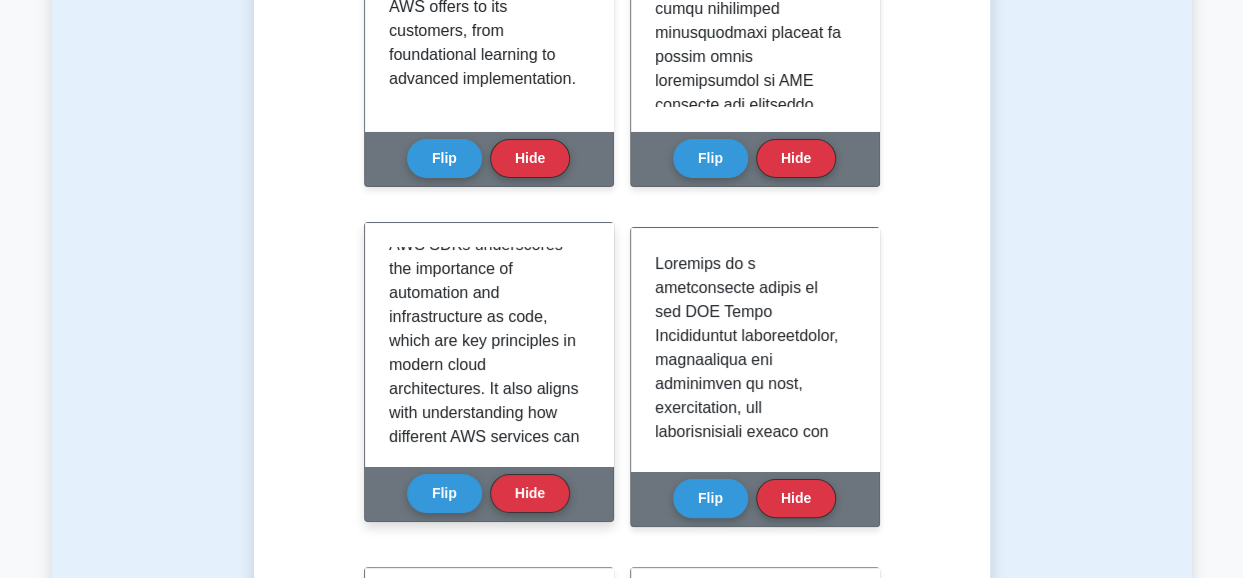 click on "From a cloud practitioner perspective, familiarity with AWS SDKs underscores the importance of automation and infrastructure as code, which are key principles in modern cloud architectures. It also aligns with understanding how different AWS services can be programmatically managed and orchestrated to build scalable, reliable, and efficient solutions." at bounding box center (485, 365) 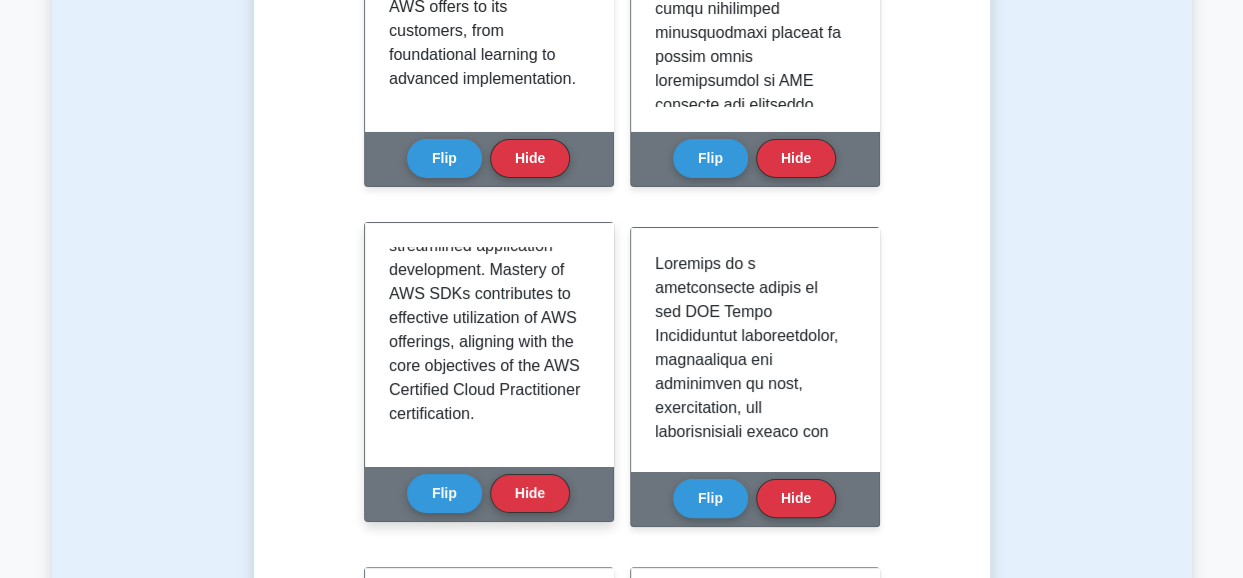scroll, scrollTop: 2211, scrollLeft: 0, axis: vertical 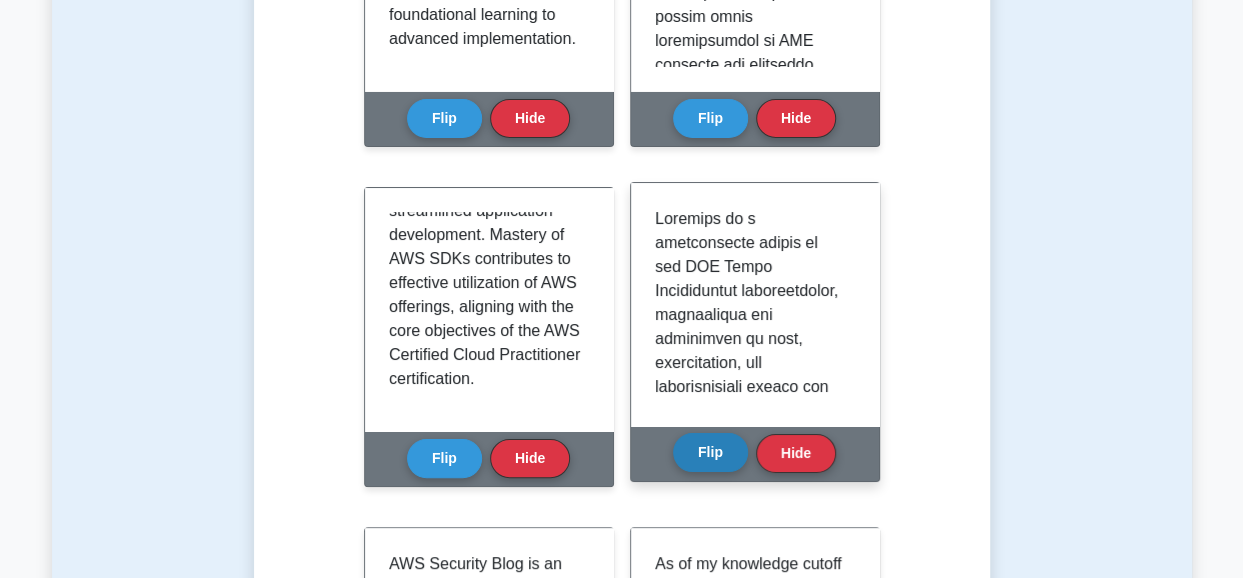 click on "Flip" at bounding box center [710, 452] 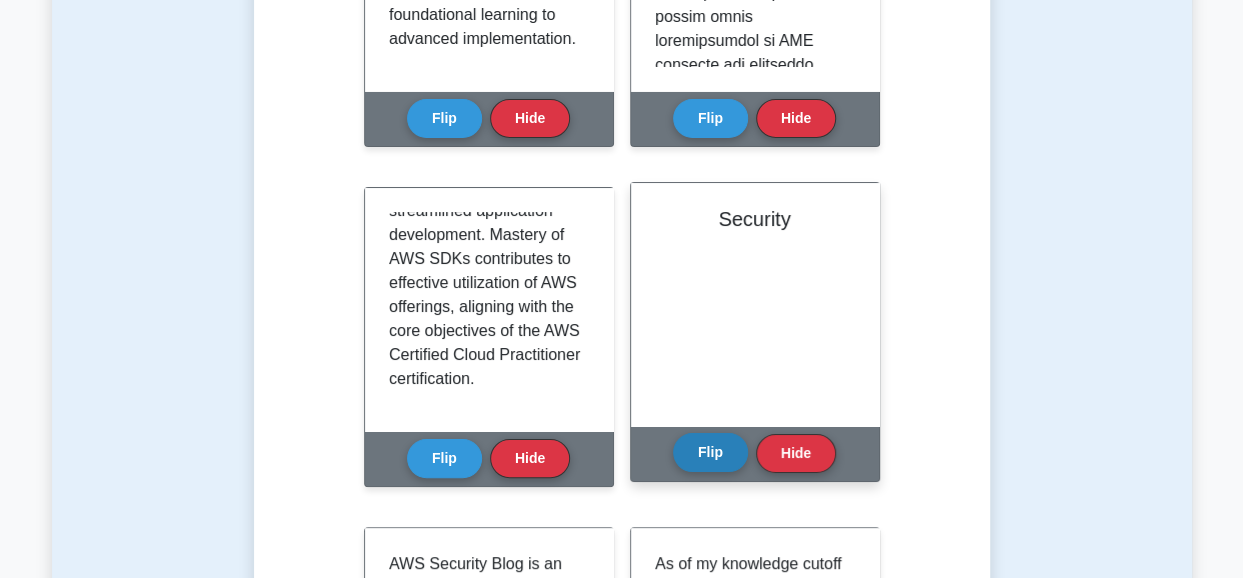 click on "Flip" at bounding box center (710, 452) 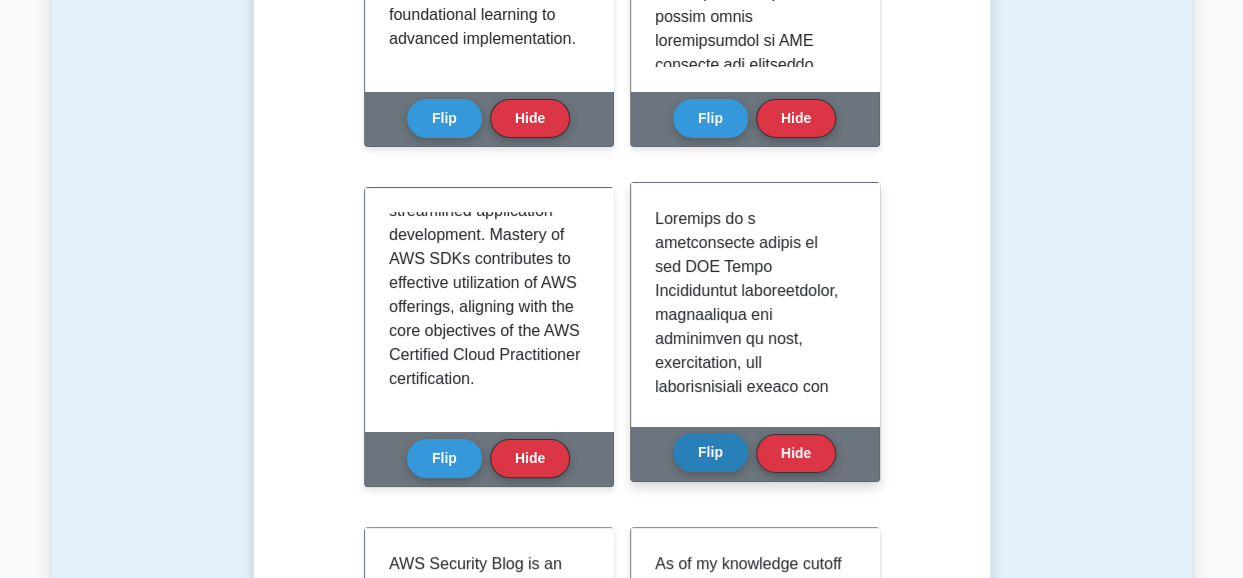 click on "Flip" at bounding box center [710, 452] 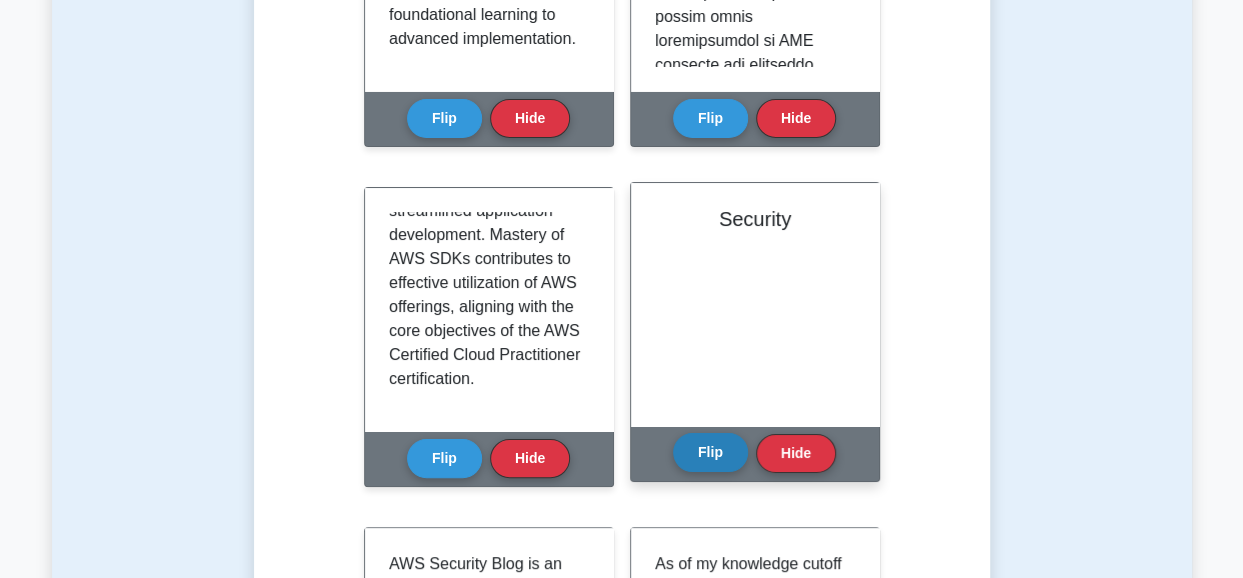 click on "Flip" at bounding box center [710, 452] 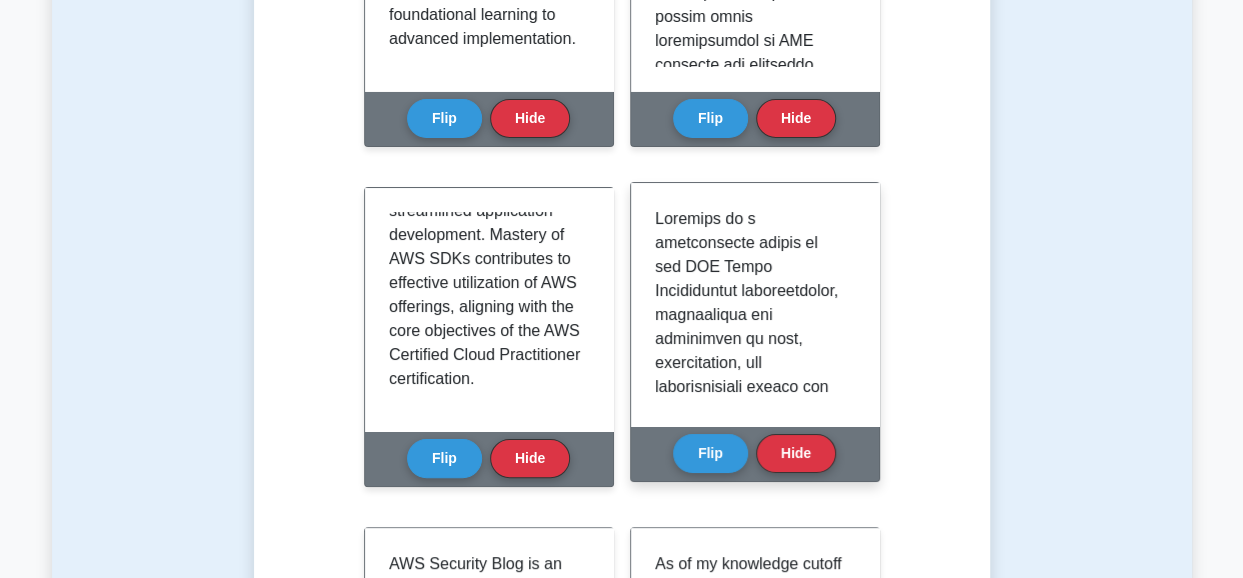 click at bounding box center (751, 1551) 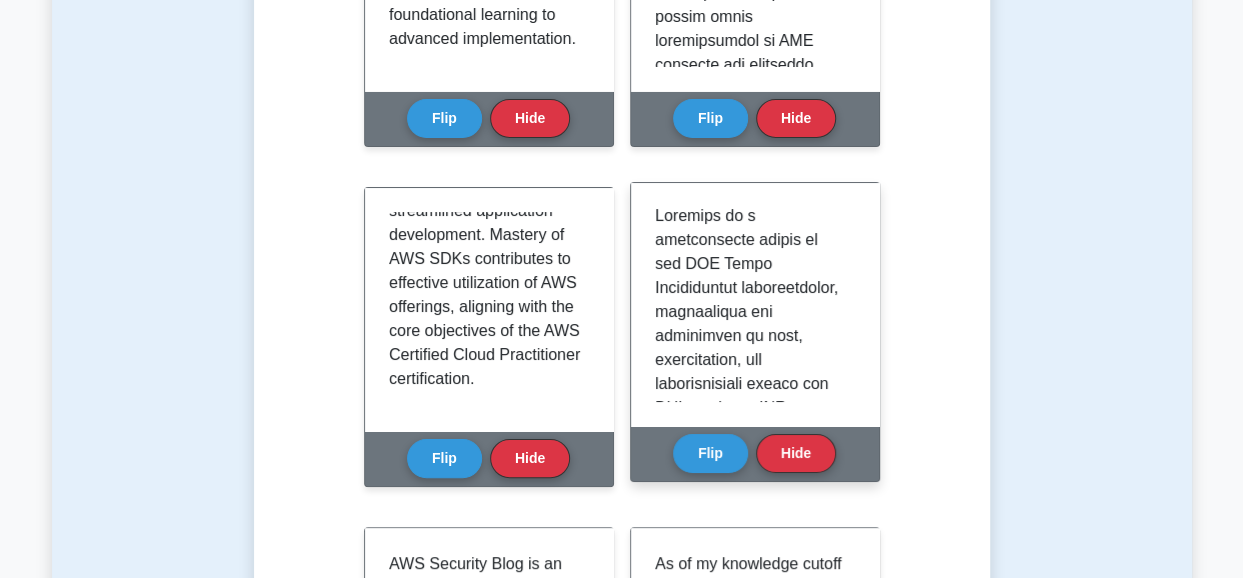 scroll, scrollTop: 0, scrollLeft: 0, axis: both 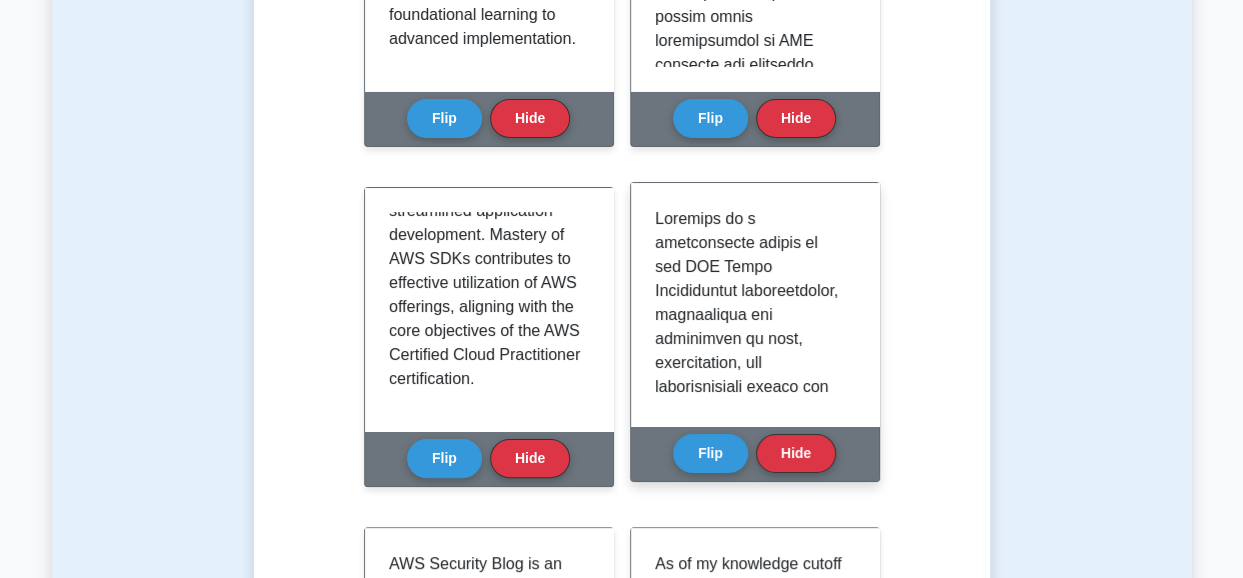click at bounding box center (751, 1551) 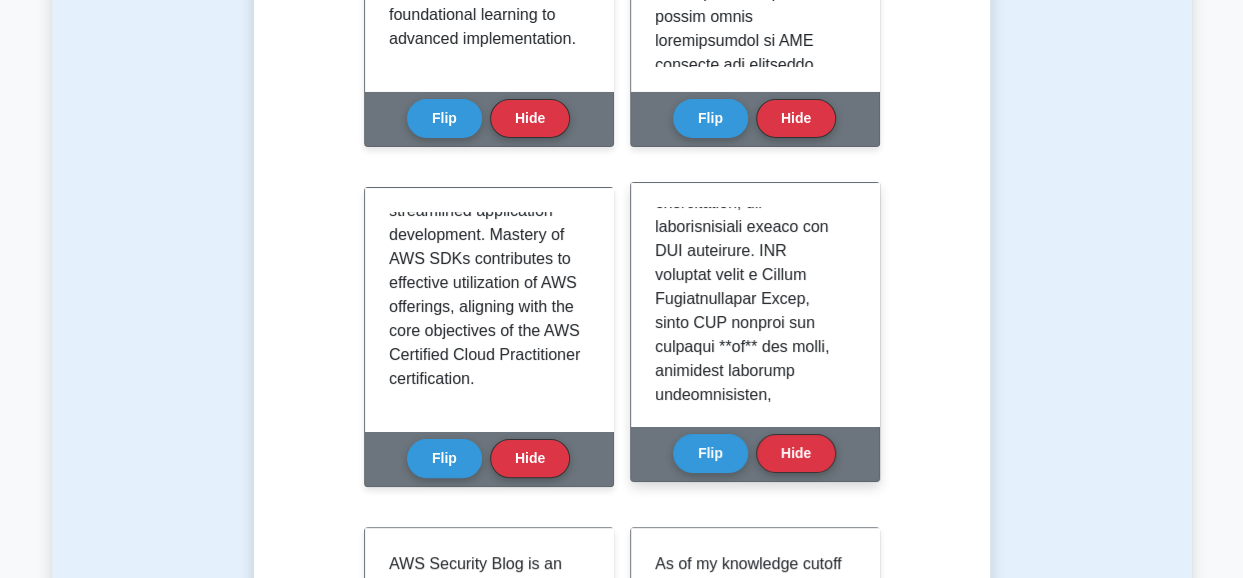 scroll, scrollTop: 200, scrollLeft: 0, axis: vertical 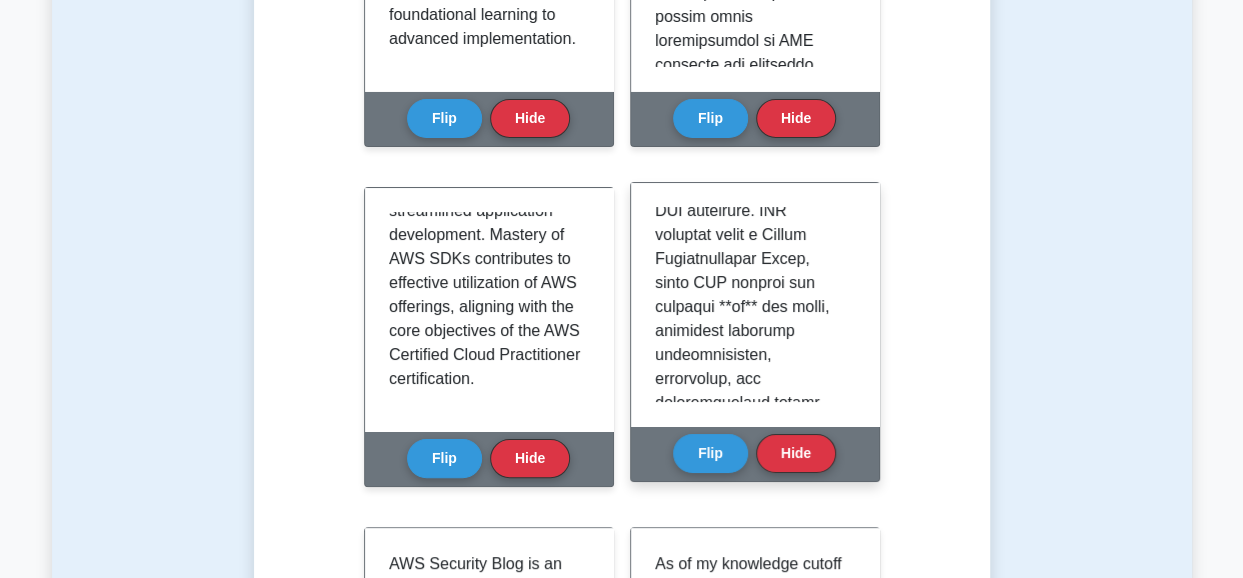 click at bounding box center [751, 1351] 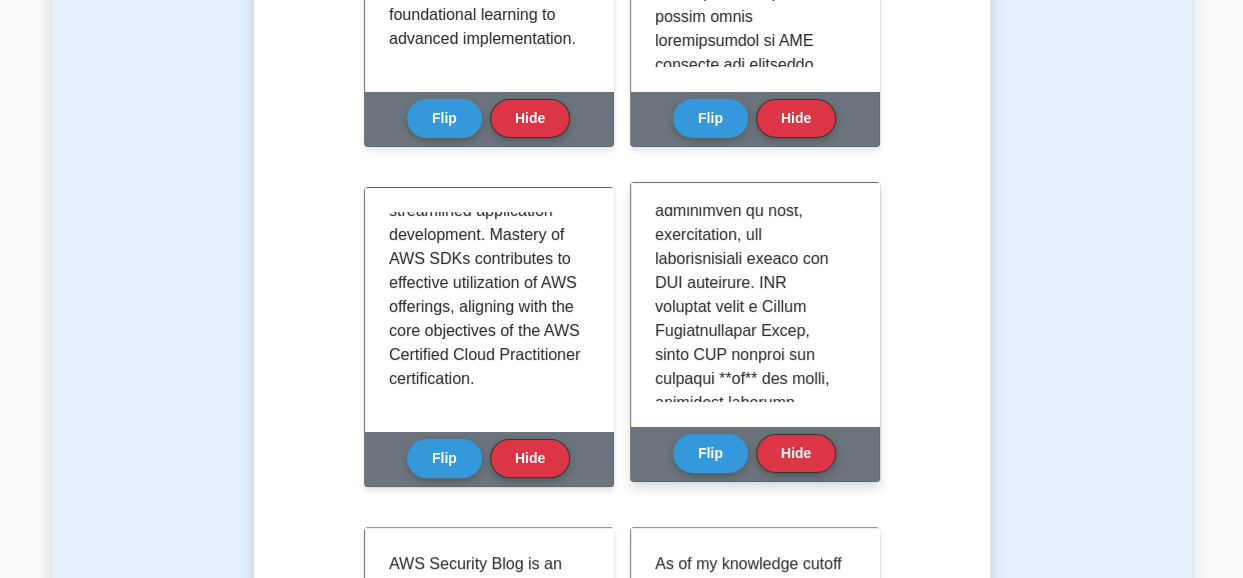 scroll, scrollTop: 120, scrollLeft: 0, axis: vertical 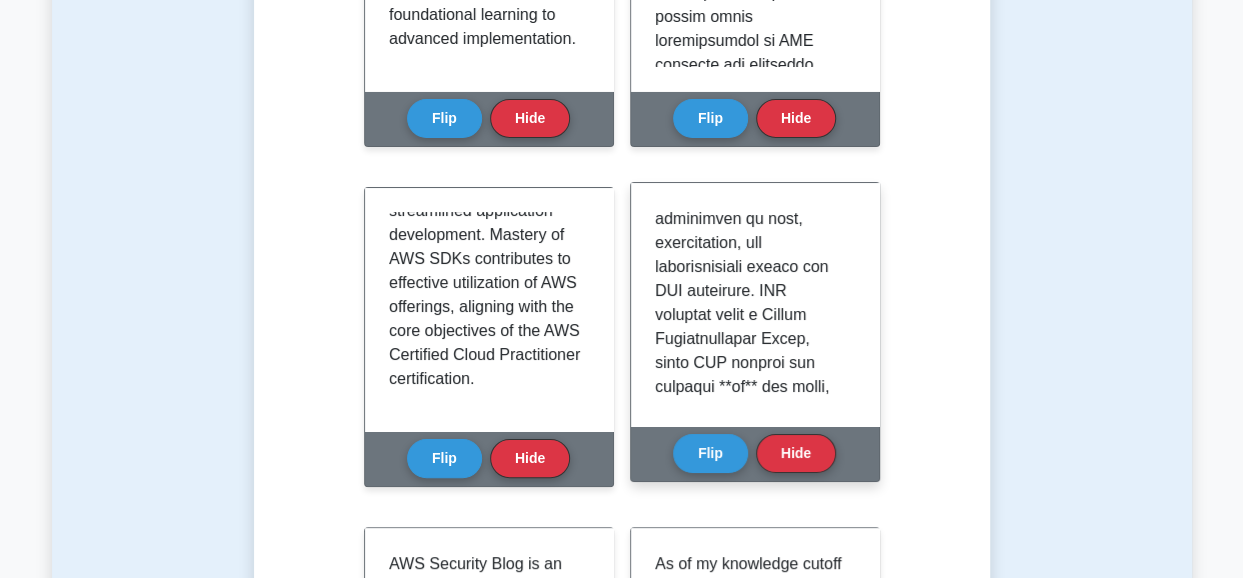 click at bounding box center [751, 1431] 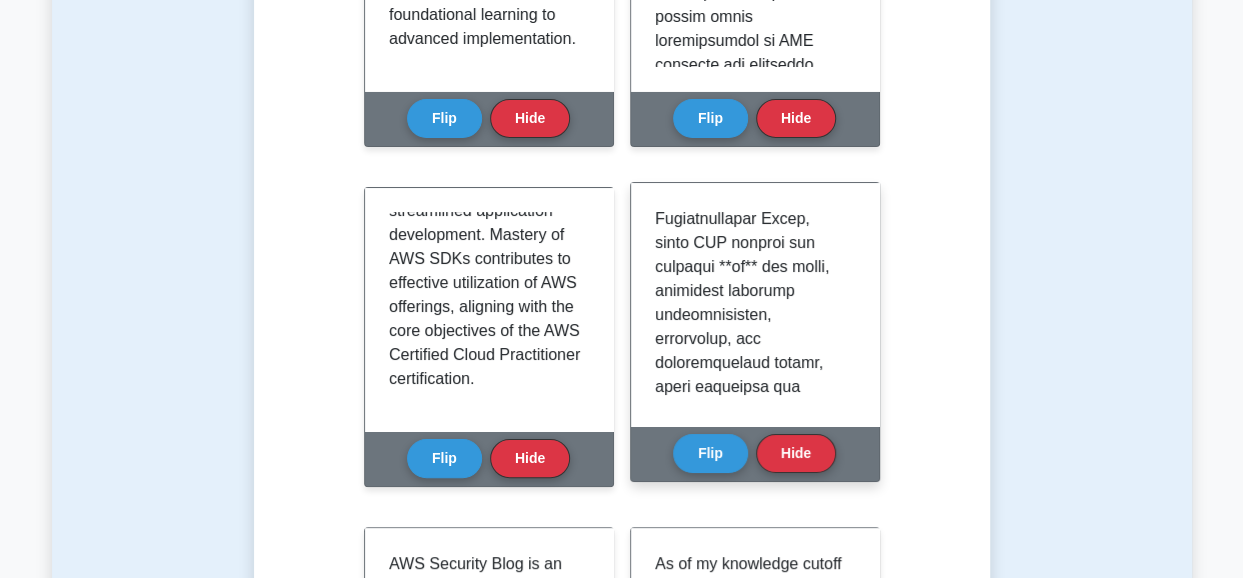 scroll, scrollTop: 280, scrollLeft: 0, axis: vertical 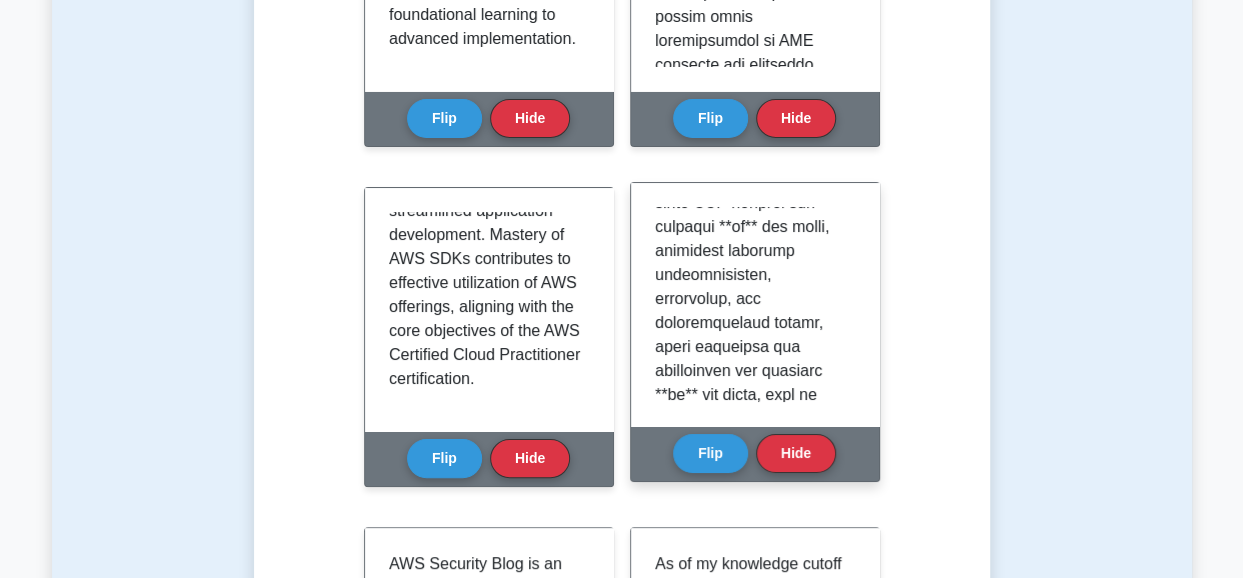 click at bounding box center [751, 1271] 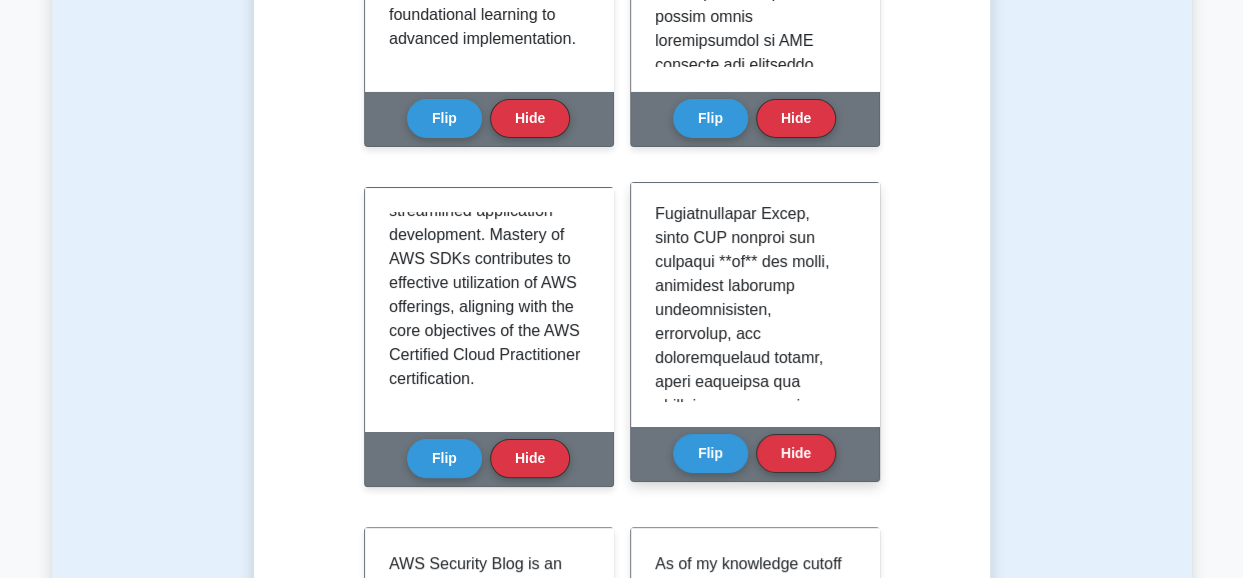 scroll, scrollTop: 240, scrollLeft: 0, axis: vertical 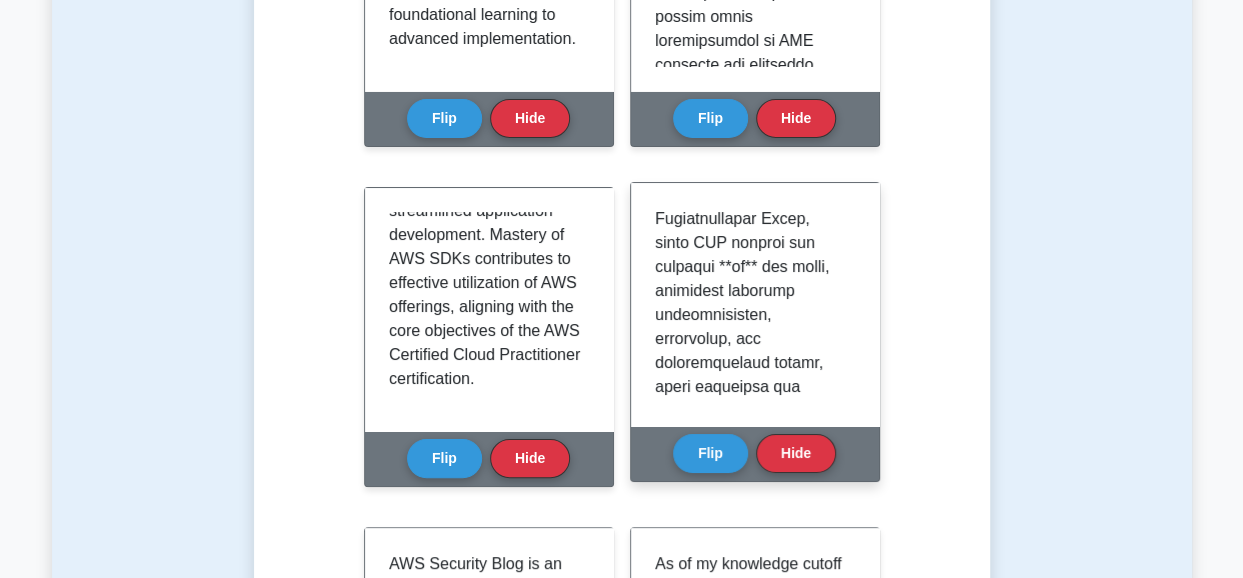 click at bounding box center (751, 1311) 